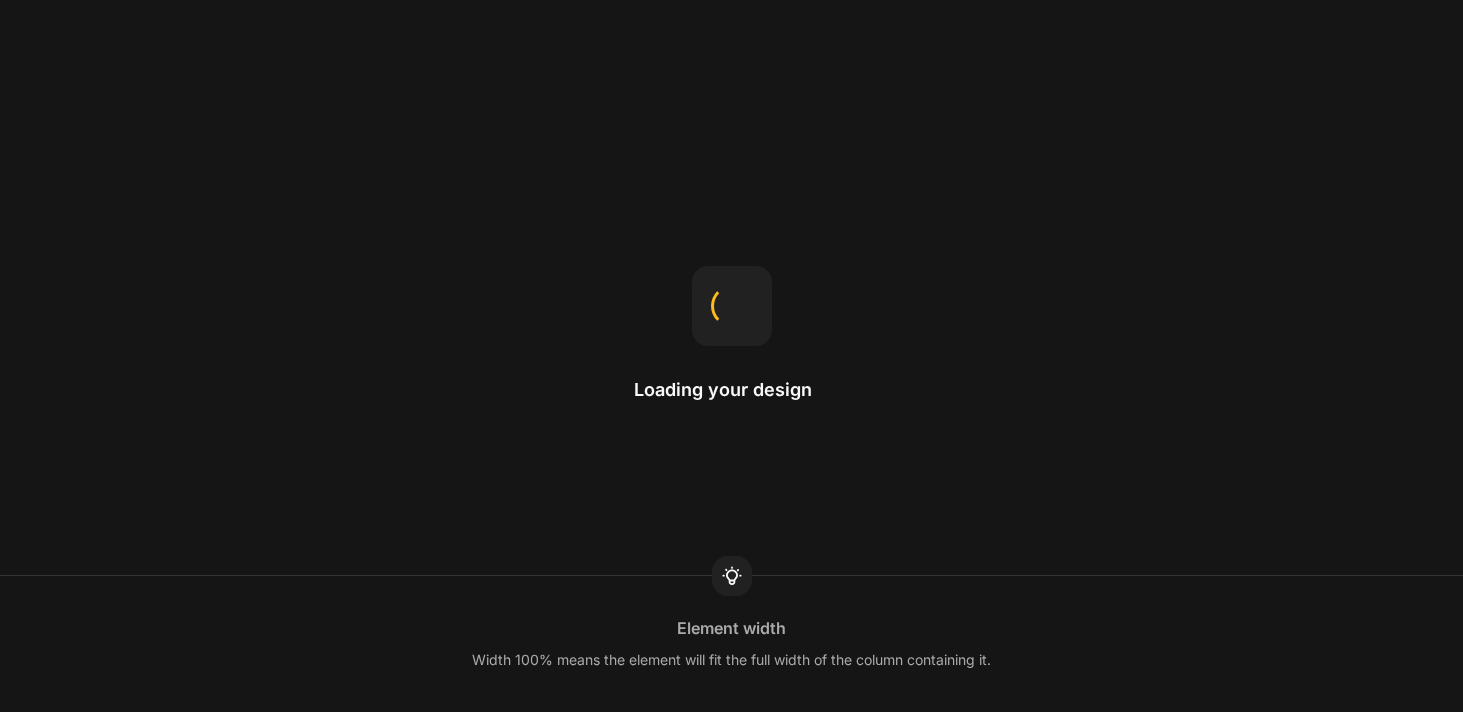 scroll, scrollTop: 0, scrollLeft: 0, axis: both 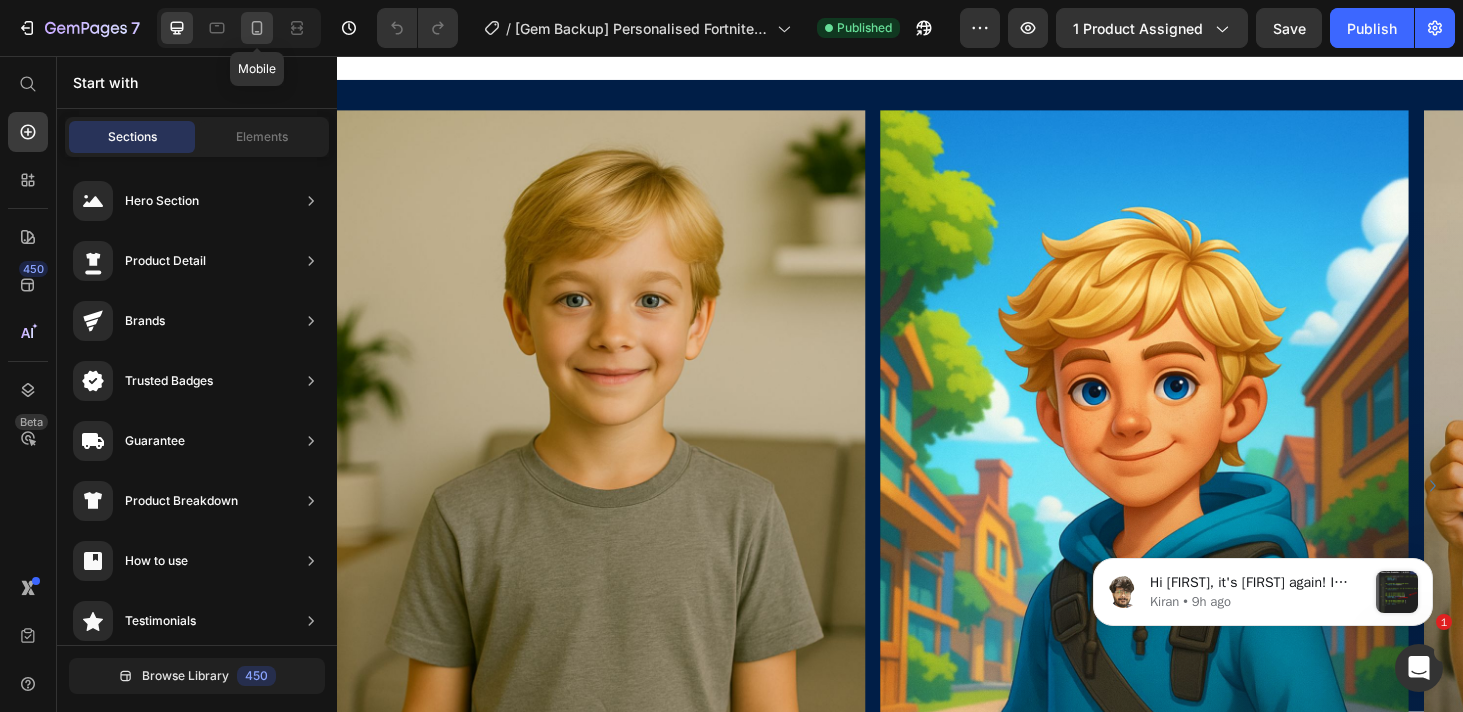 click 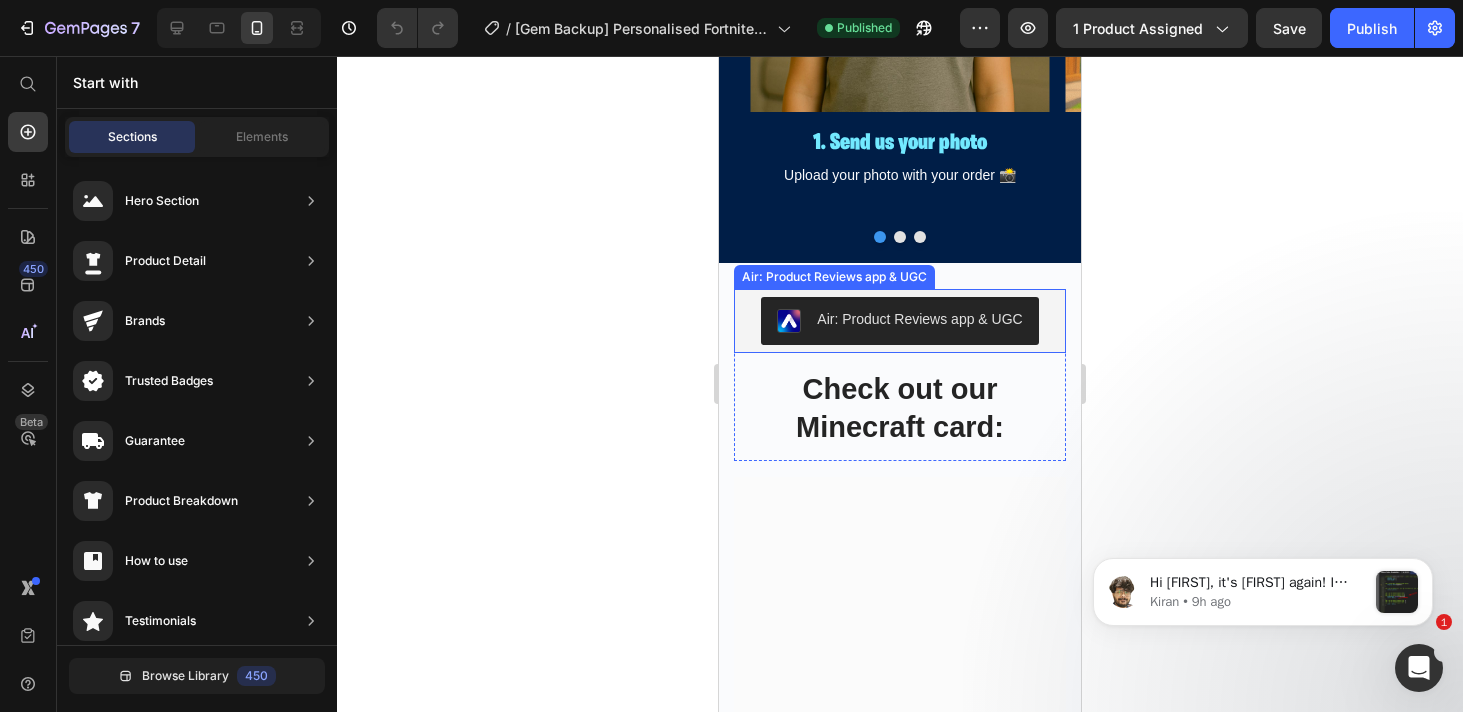 scroll, scrollTop: 2716, scrollLeft: 0, axis: vertical 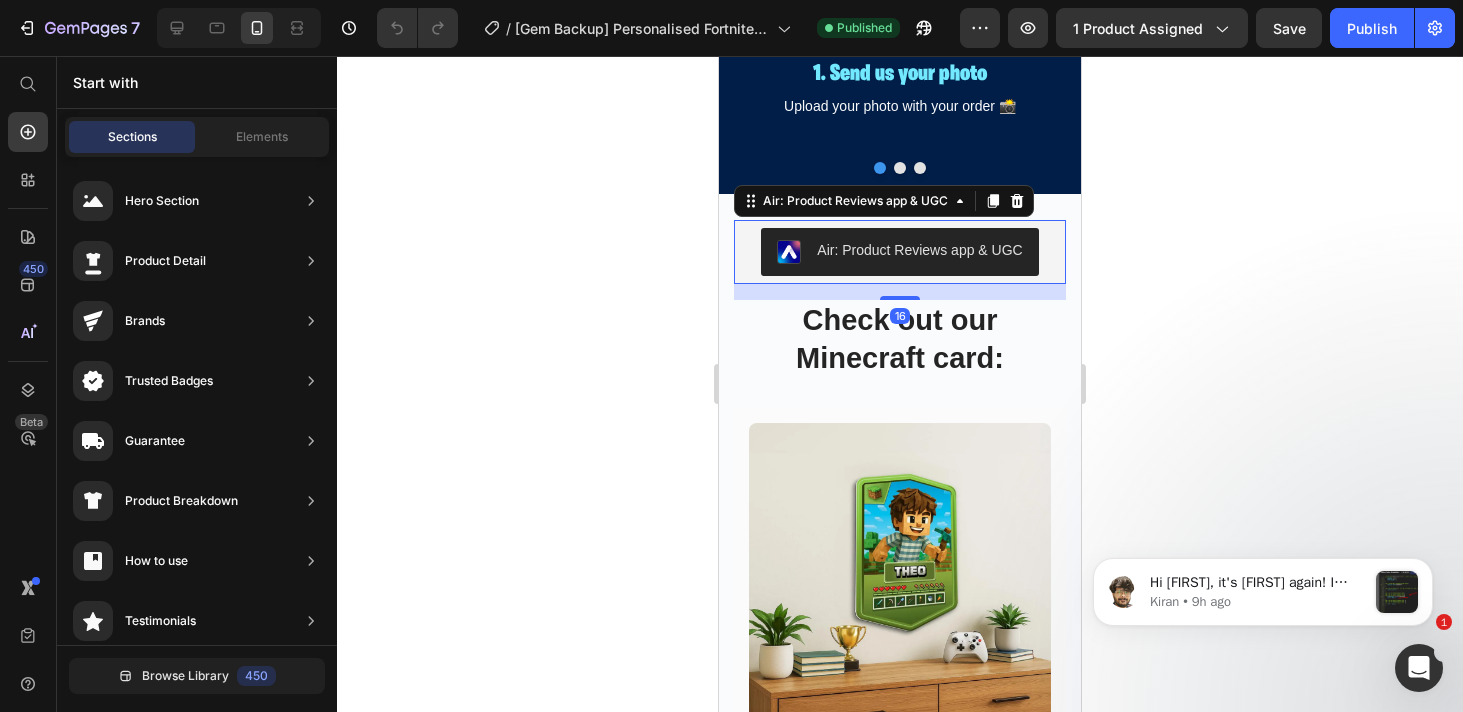 click on "Air: Product Reviews app & UGC" at bounding box center [919, 250] 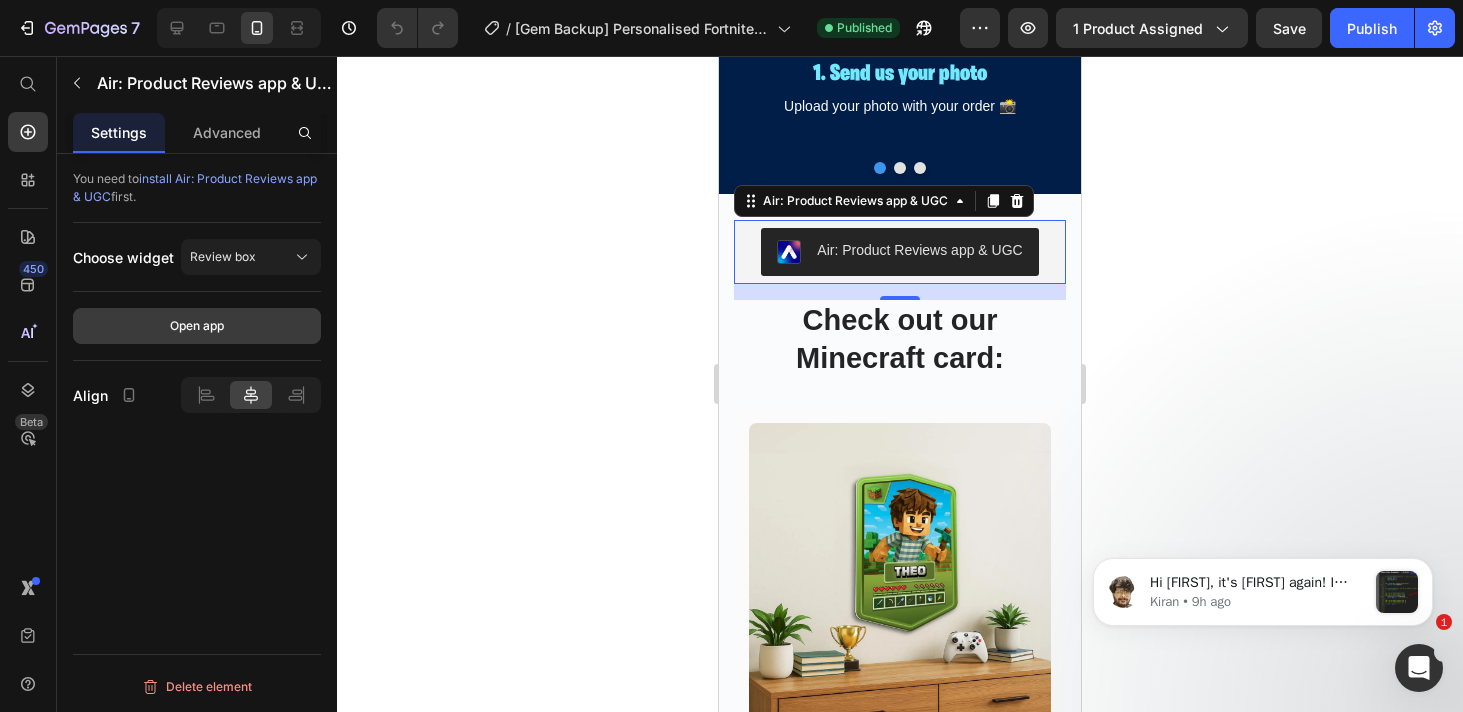 click on "Open app" at bounding box center [197, 326] 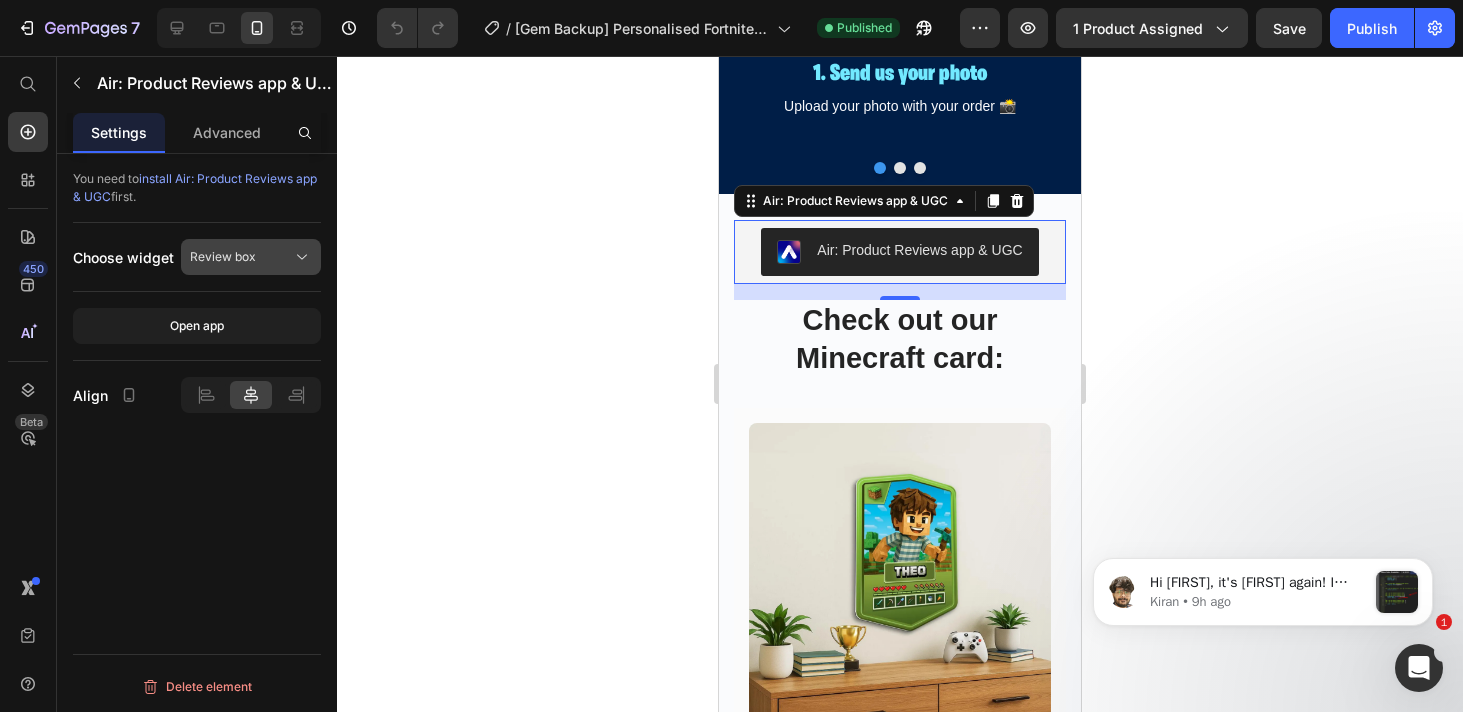 click on "Review box" at bounding box center (251, 257) 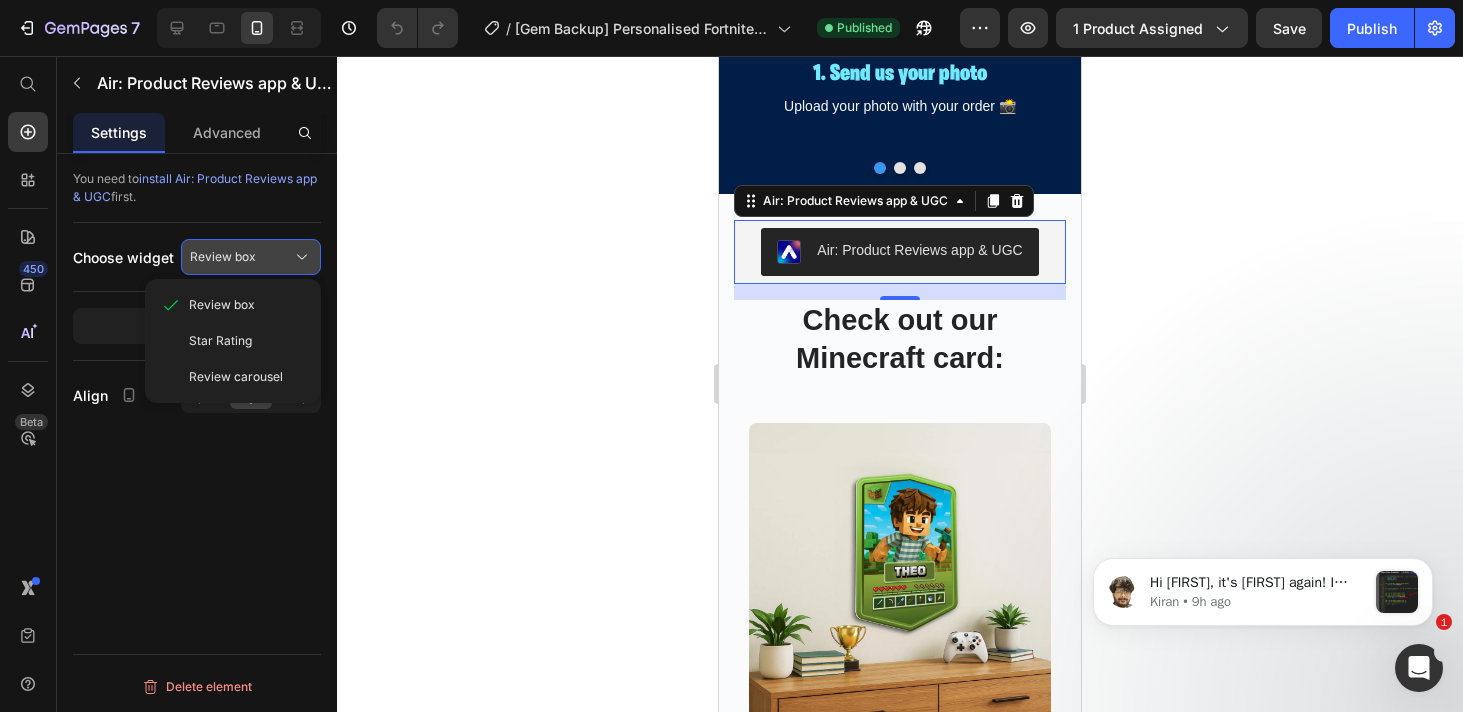 click on "Review box" at bounding box center [223, 257] 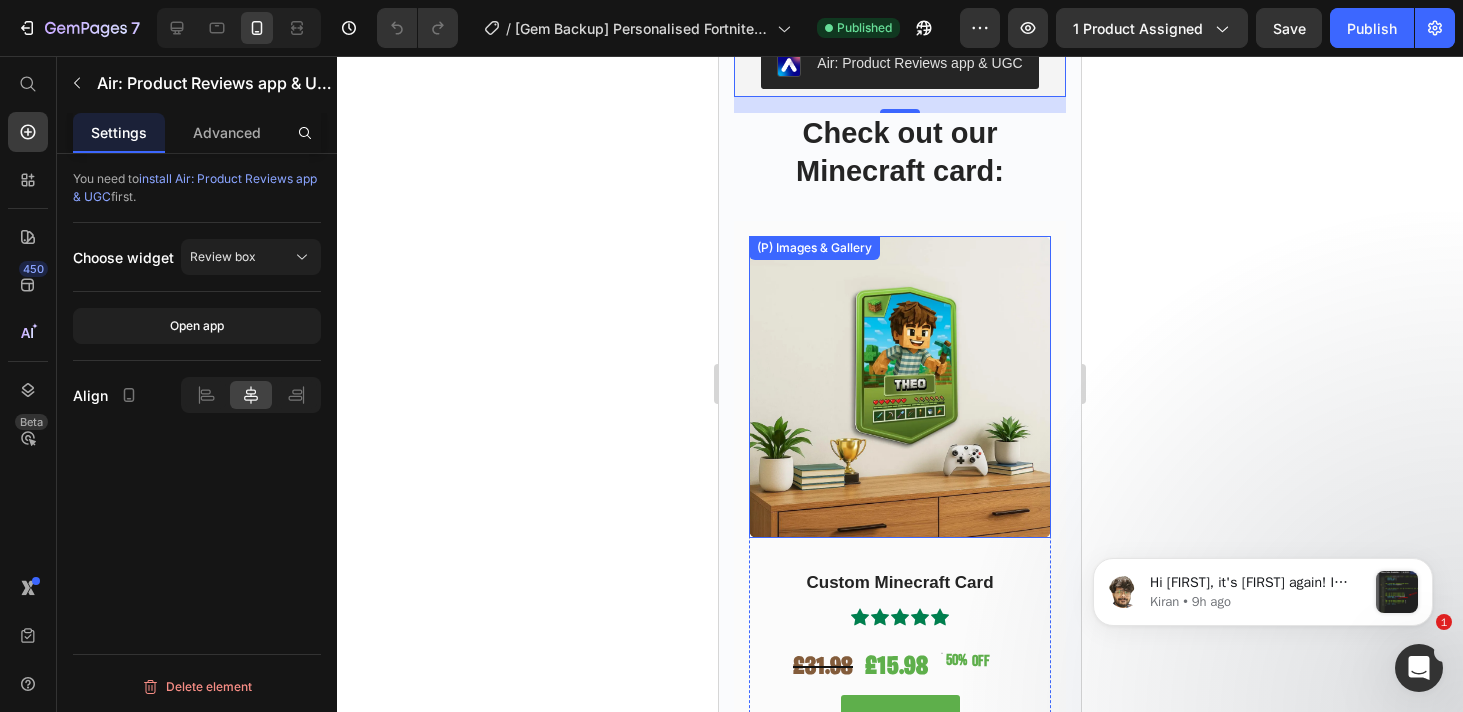scroll, scrollTop: 2900, scrollLeft: 0, axis: vertical 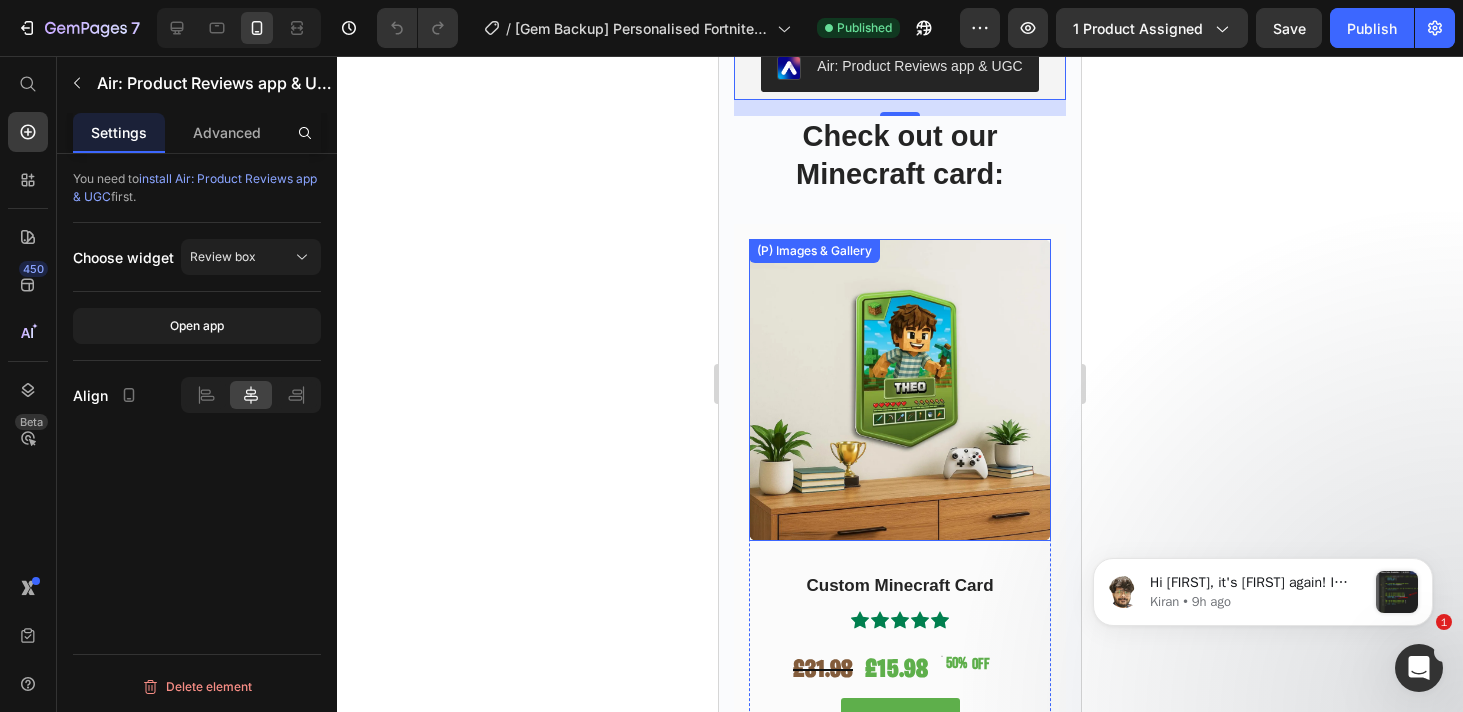 click at bounding box center (900, 390) 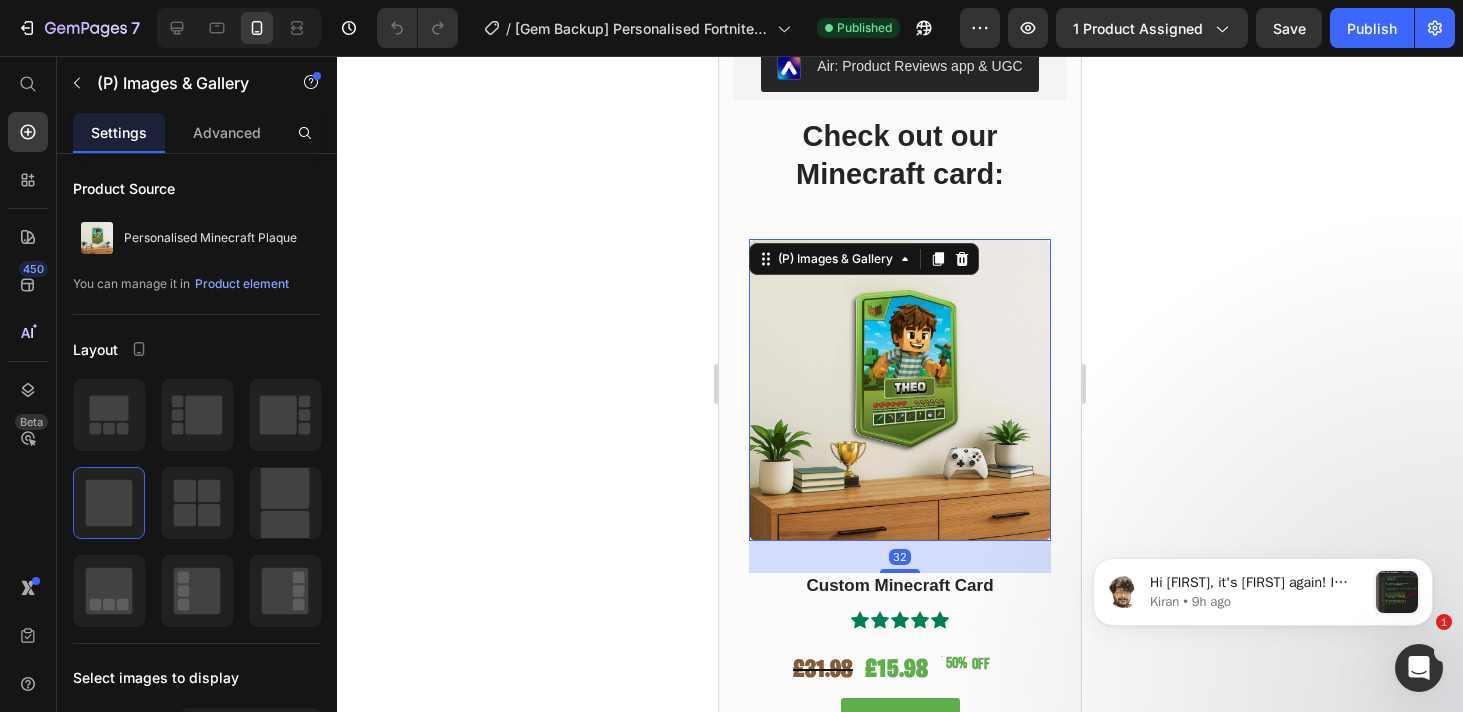click 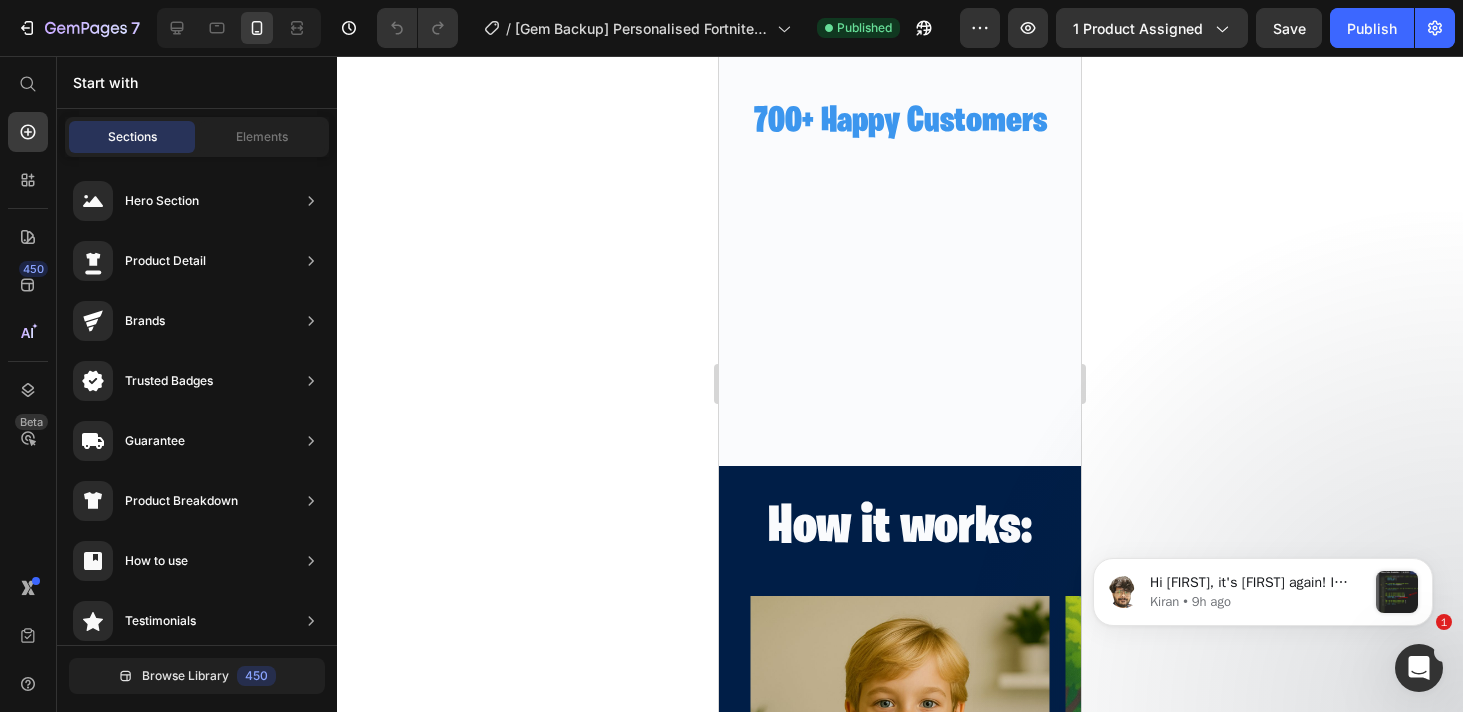 scroll, scrollTop: 1679, scrollLeft: 0, axis: vertical 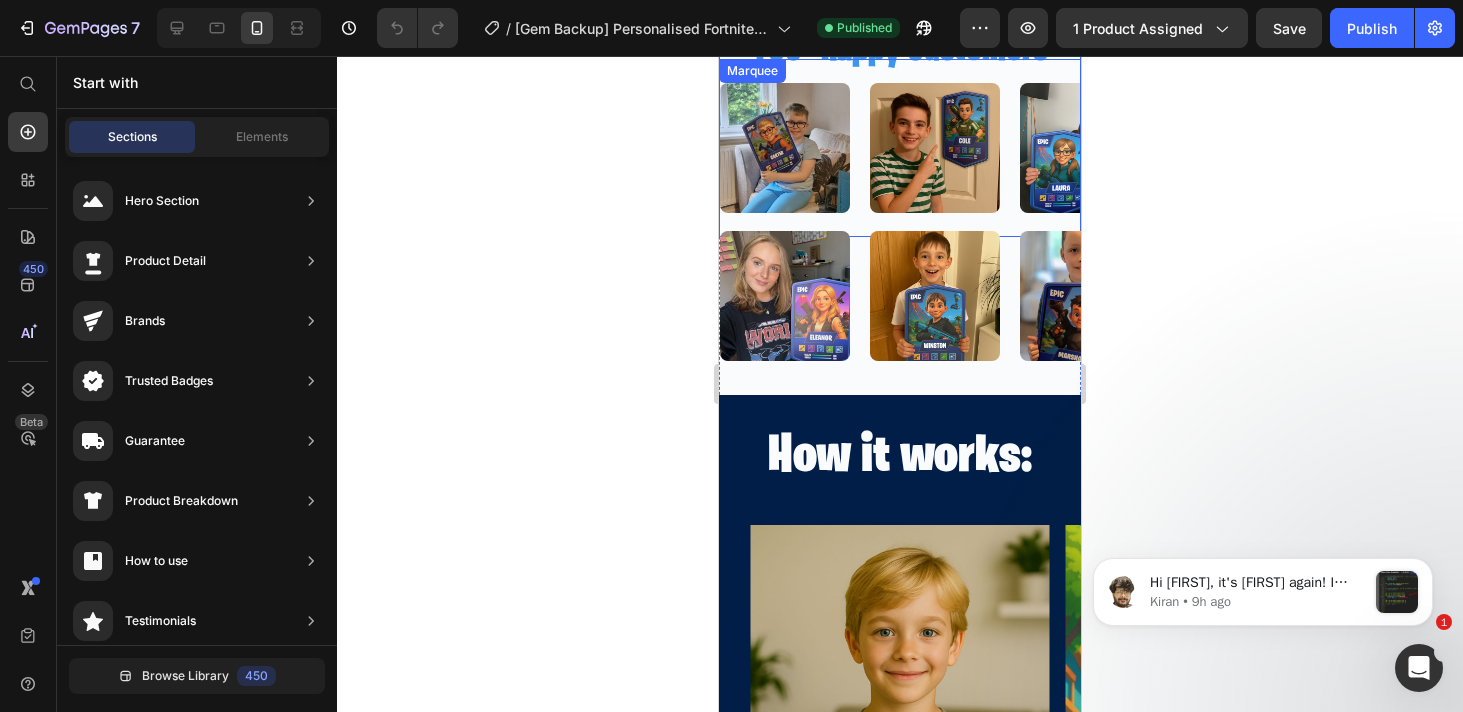 click on "Image Image Image Image Image Image Image Image Image Image Image Image Marquee" at bounding box center [900, 148] 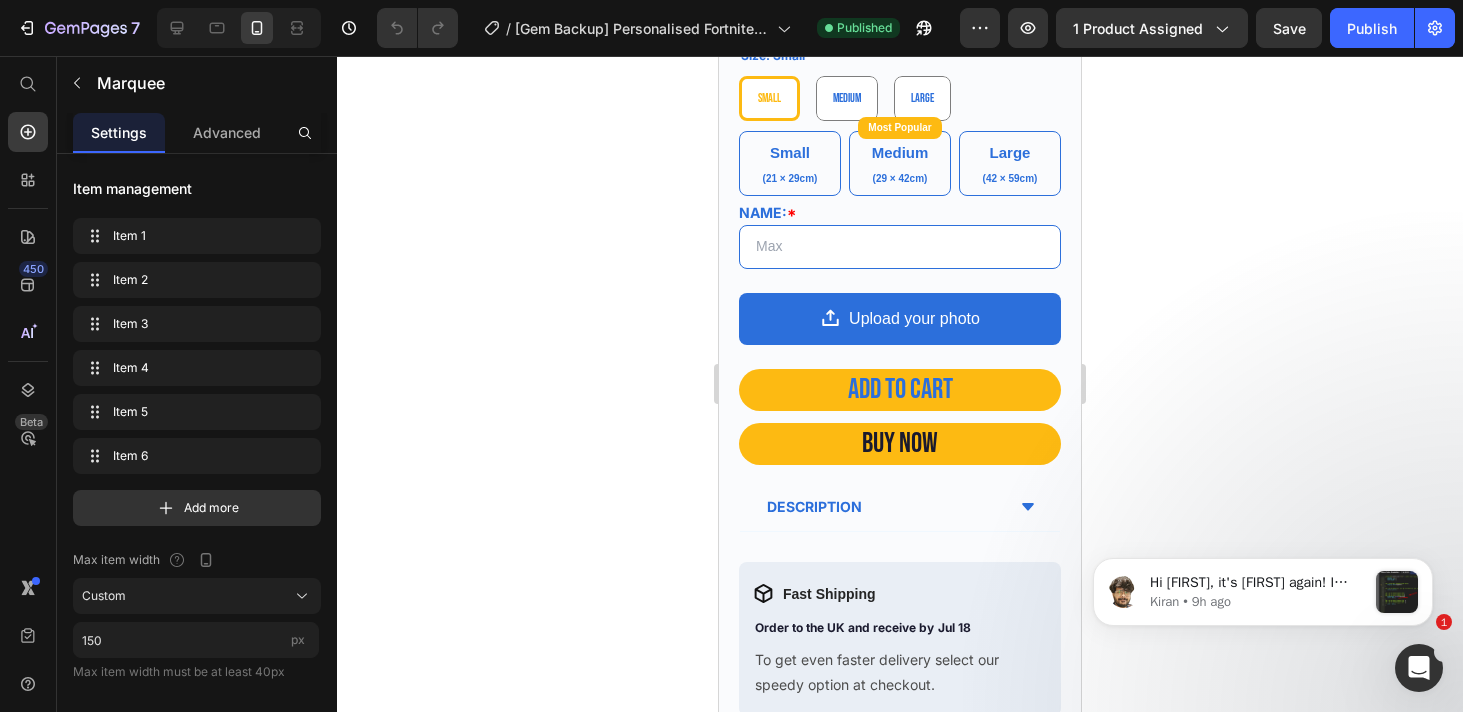 scroll, scrollTop: 0, scrollLeft: 0, axis: both 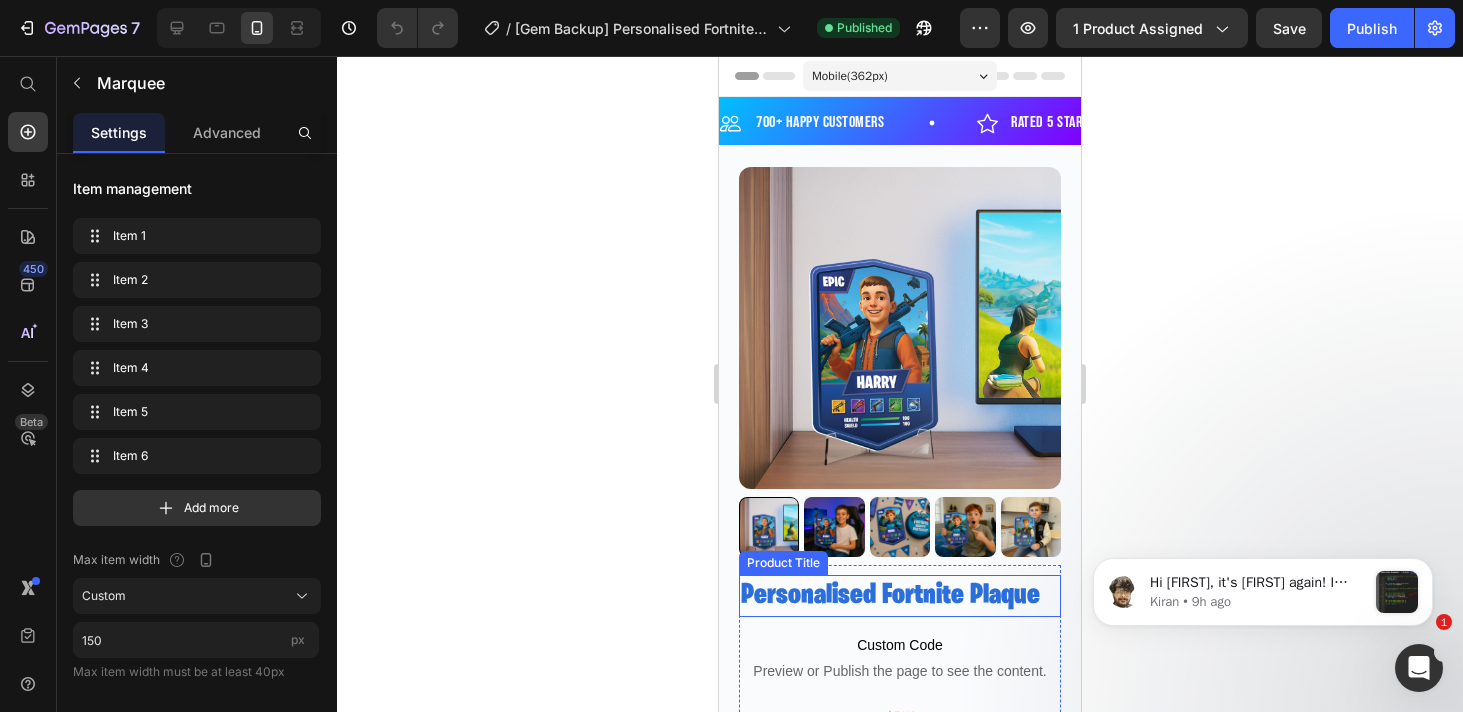 click on "Personalised Fortnite Plaque" at bounding box center (900, 596) 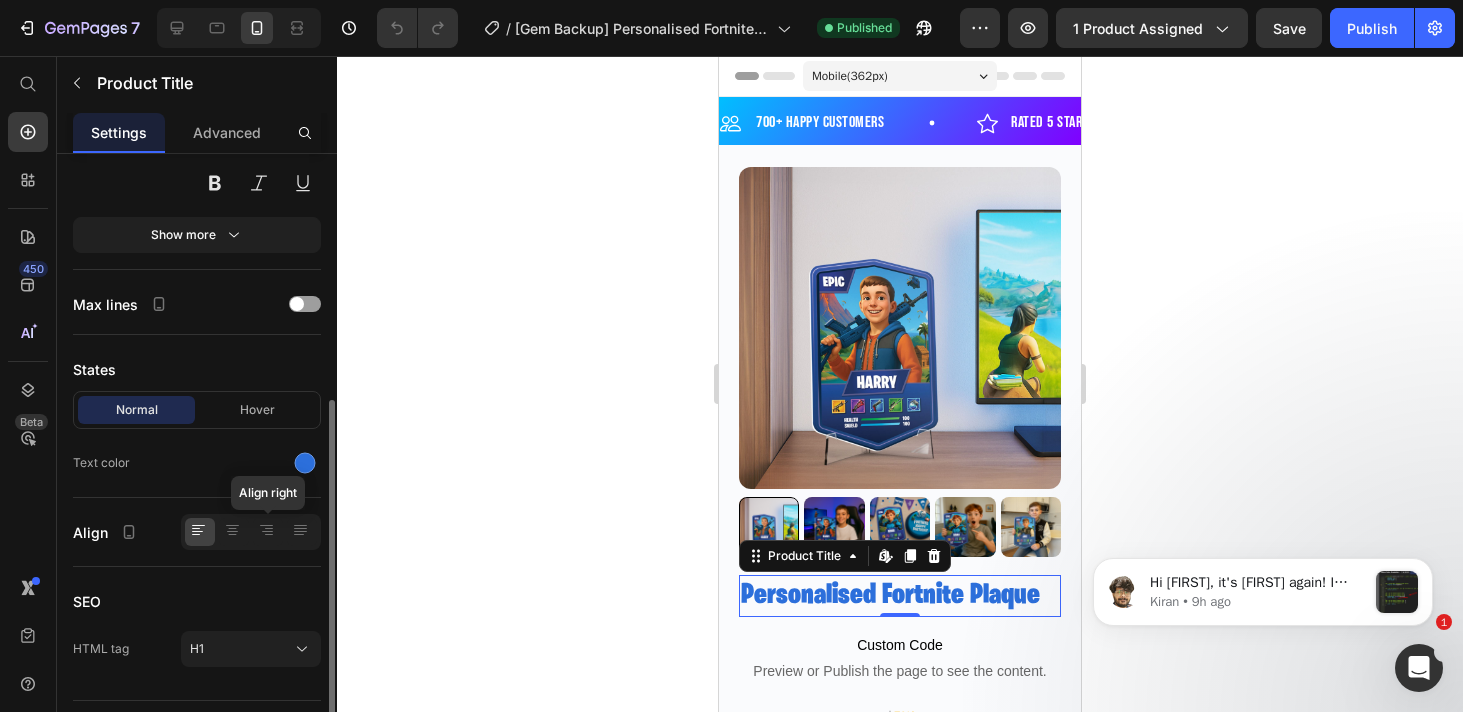 scroll, scrollTop: 438, scrollLeft: 0, axis: vertical 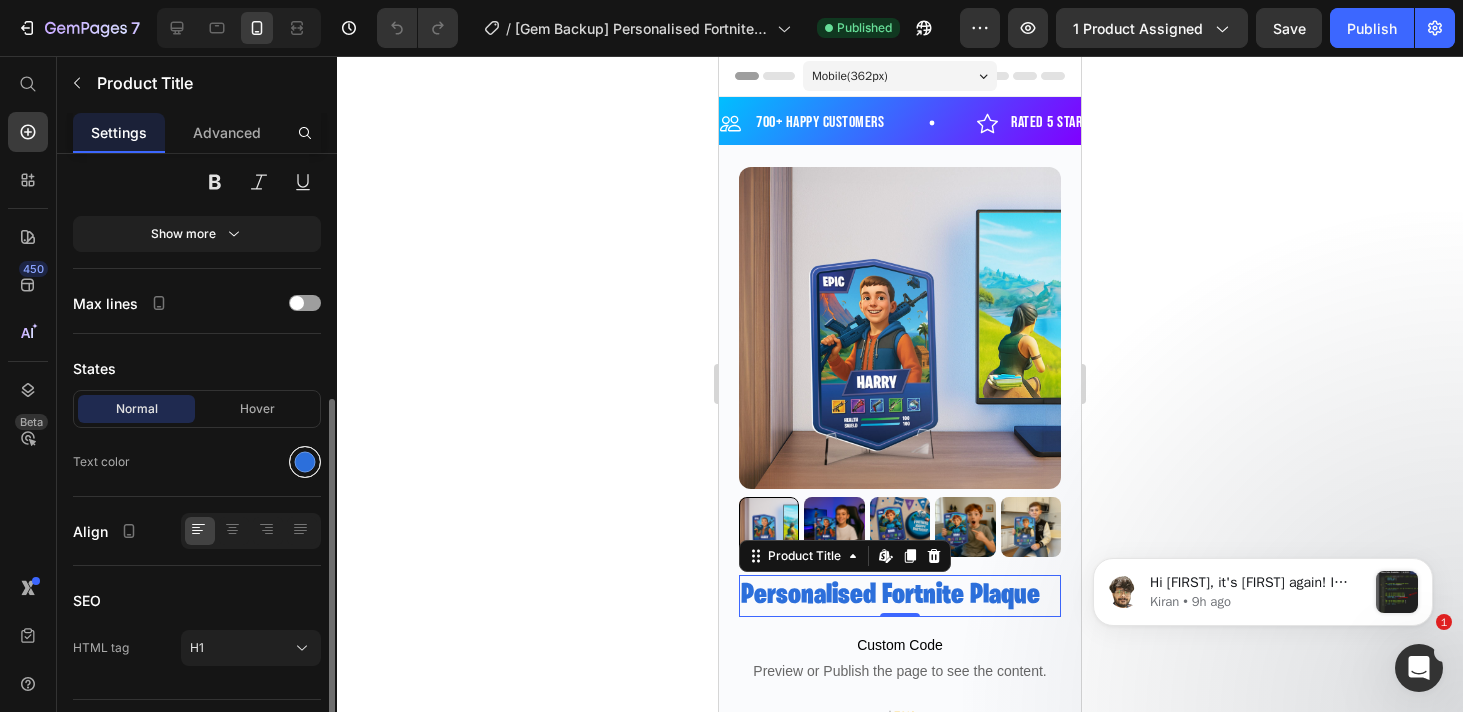 click at bounding box center (305, 462) 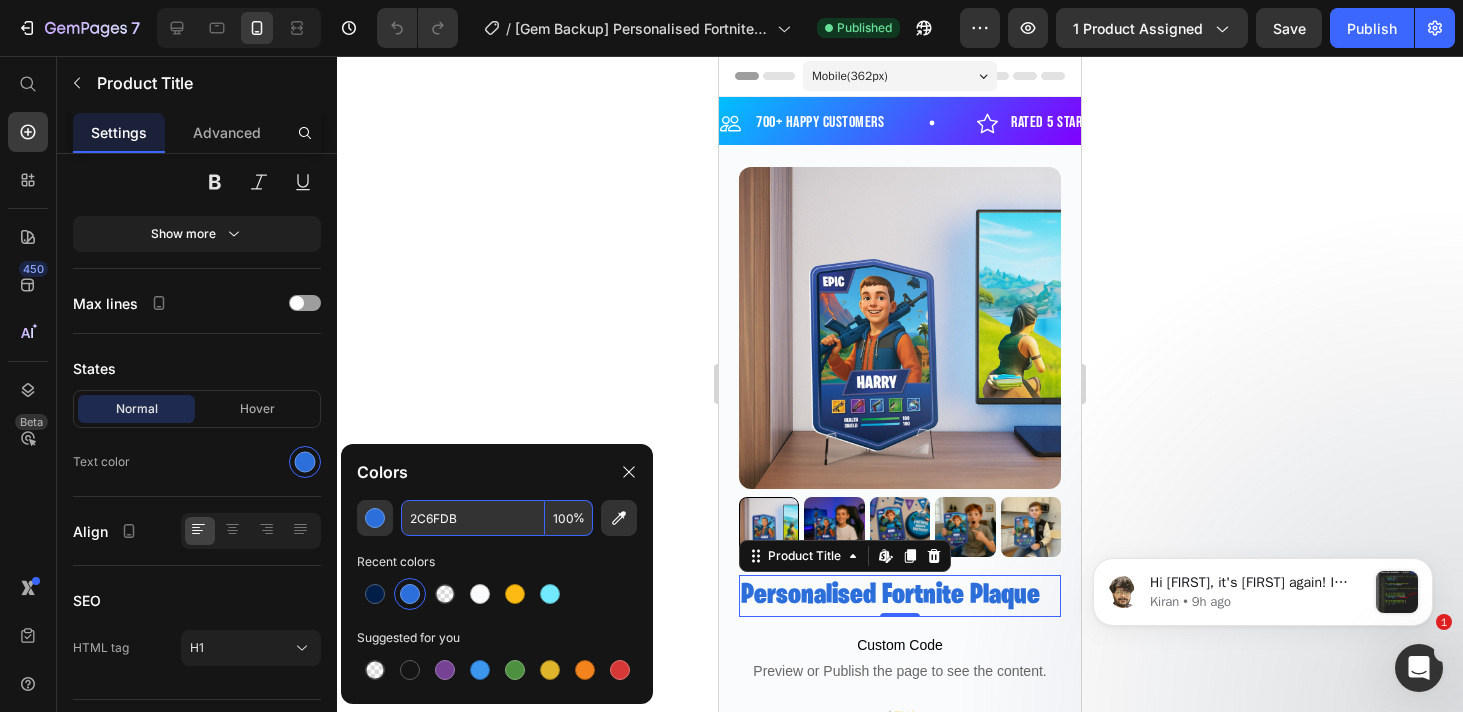 click on "2C6FDB" at bounding box center [473, 518] 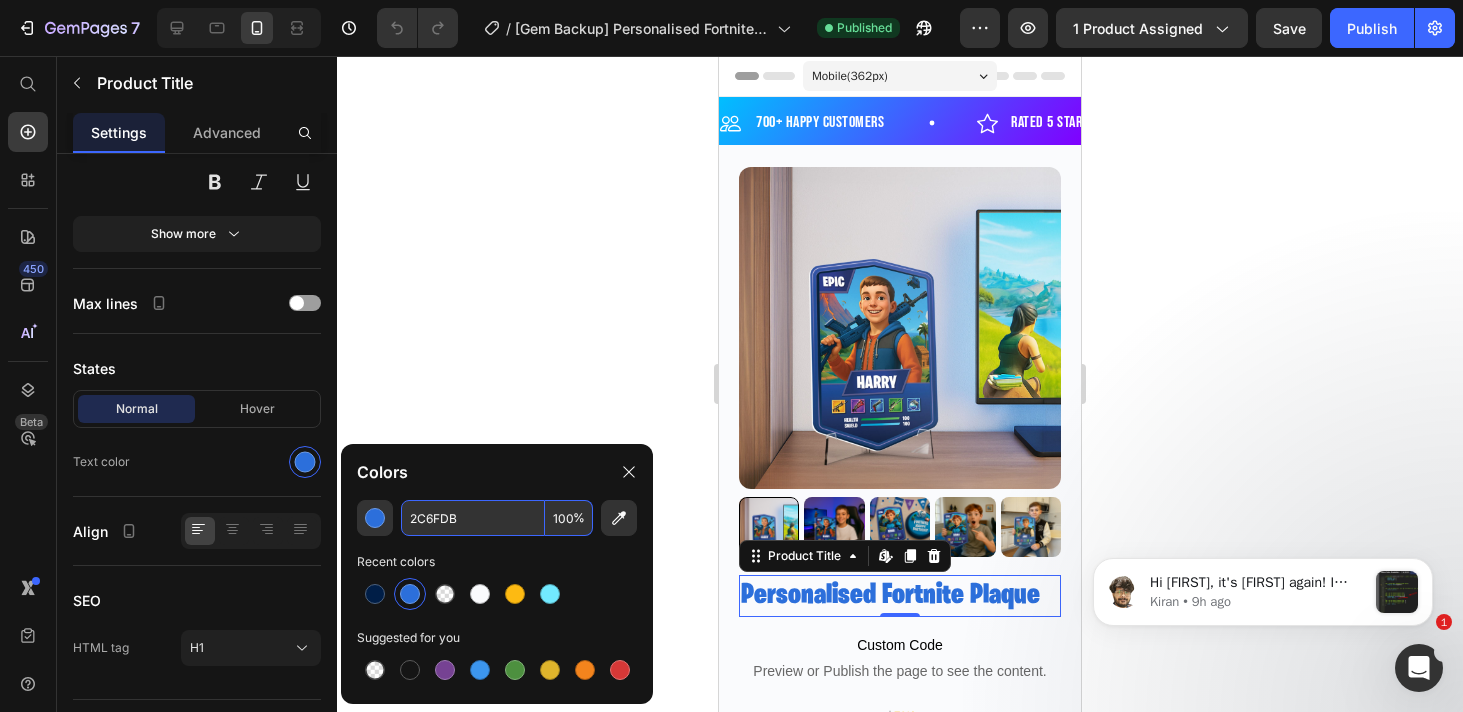 click 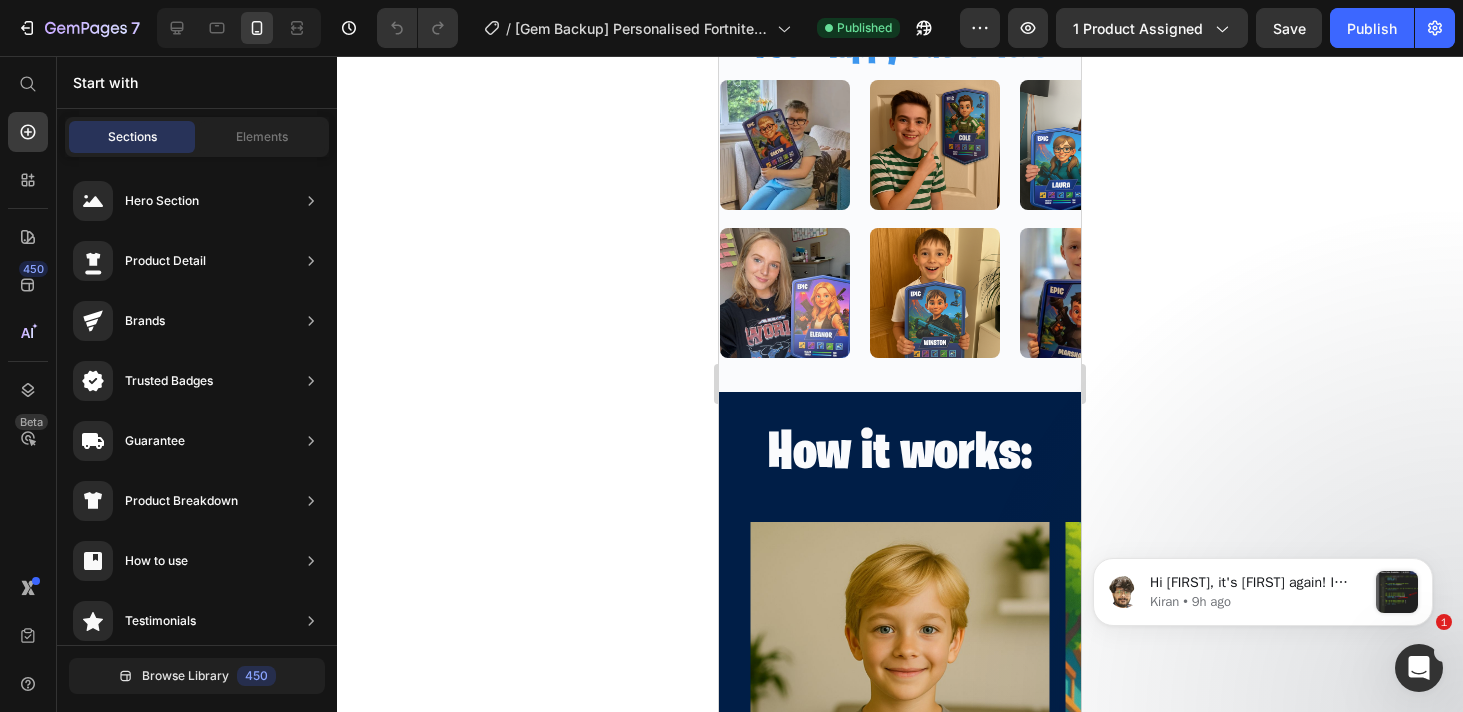scroll, scrollTop: 1675, scrollLeft: 0, axis: vertical 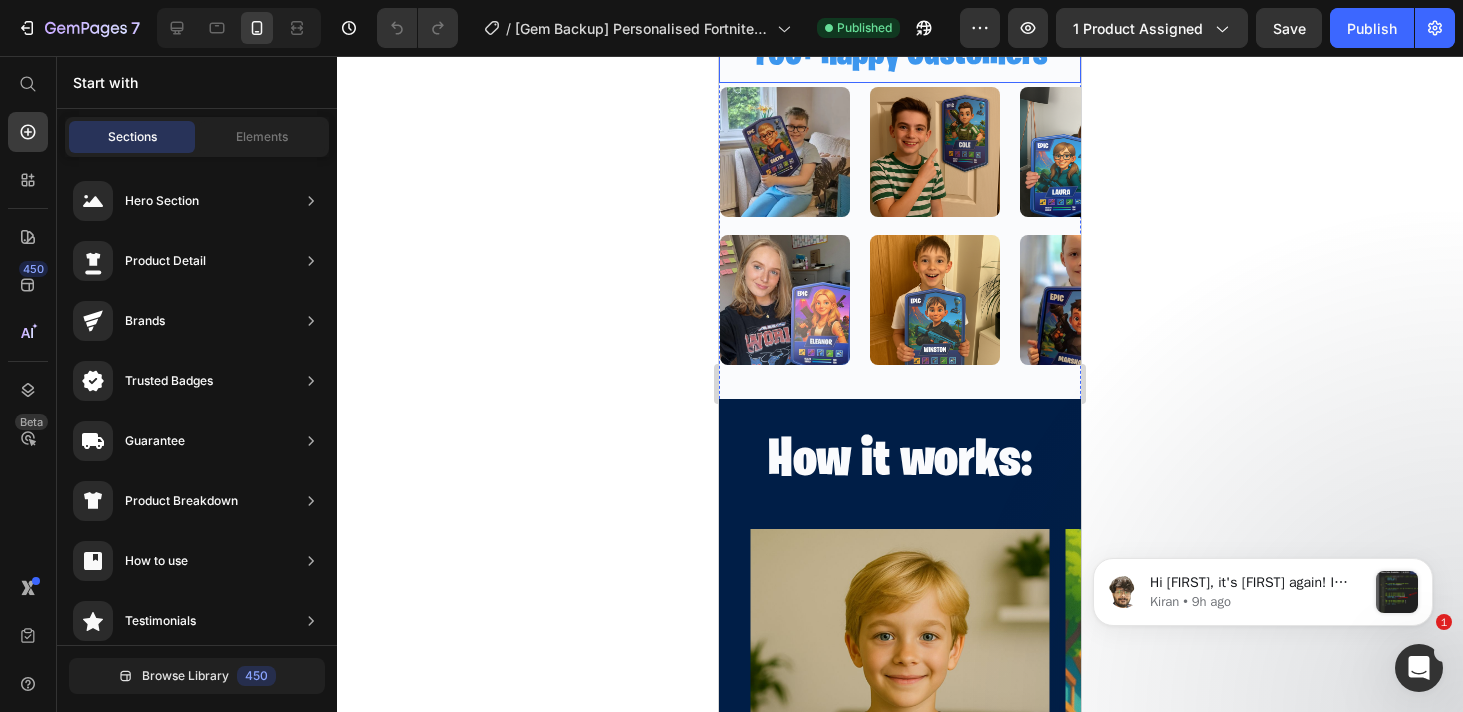 click on "700+ Happy Customers" at bounding box center (900, 55) 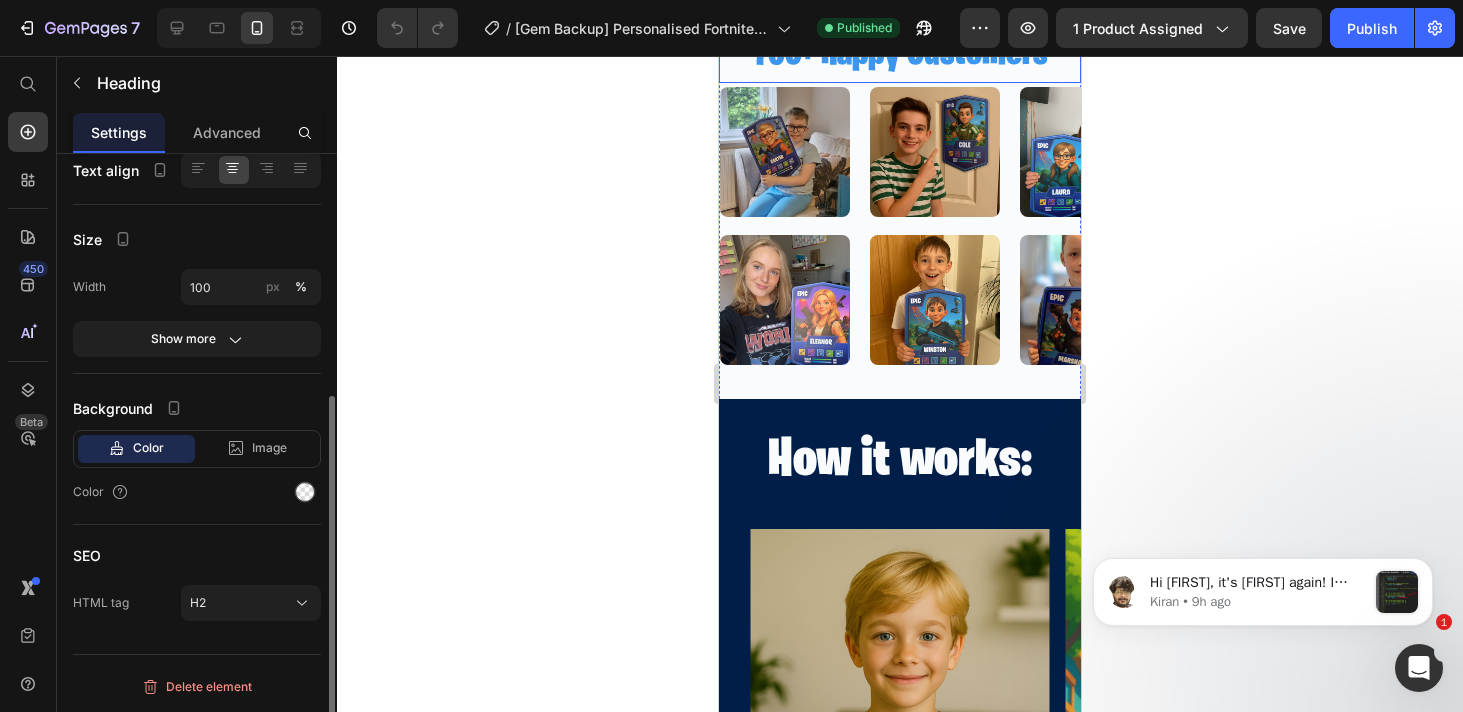 scroll, scrollTop: 0, scrollLeft: 0, axis: both 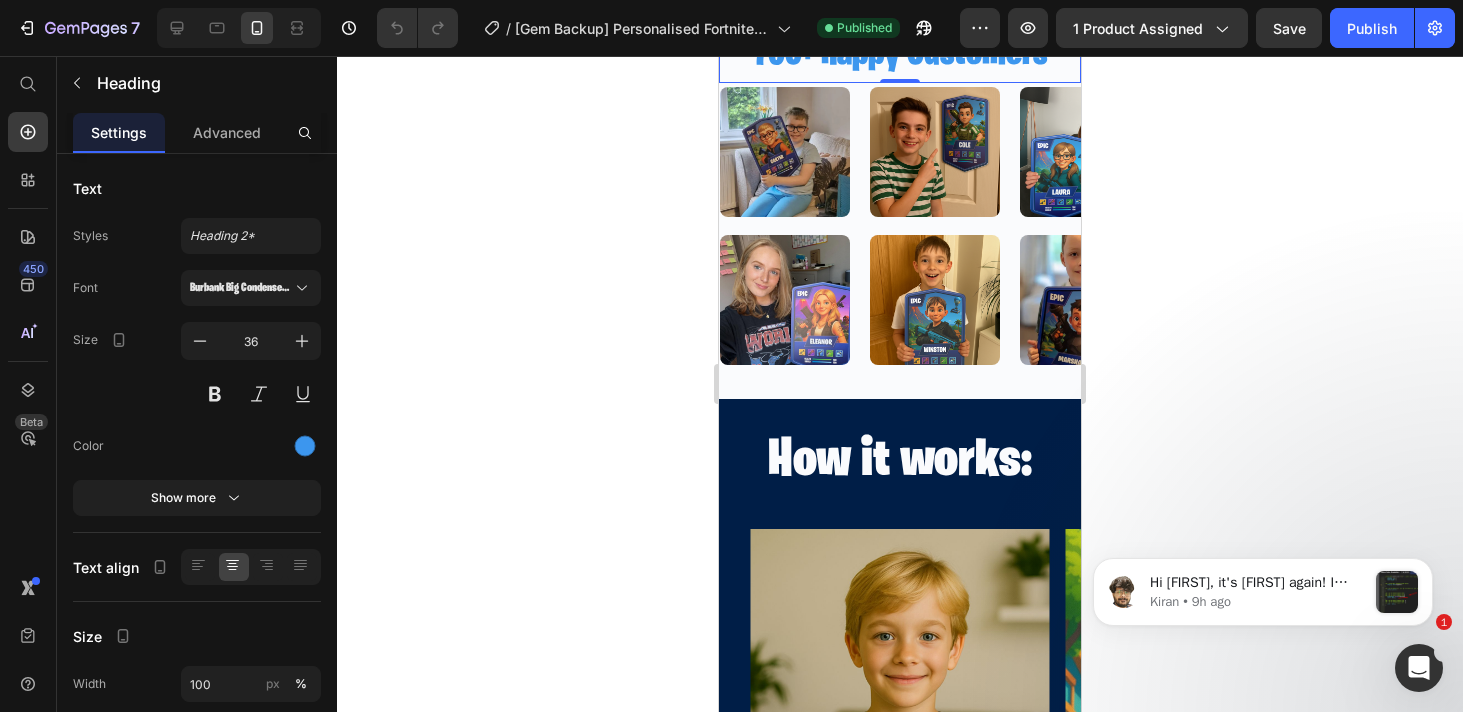 click on "700+ Happy Customers" at bounding box center (900, 55) 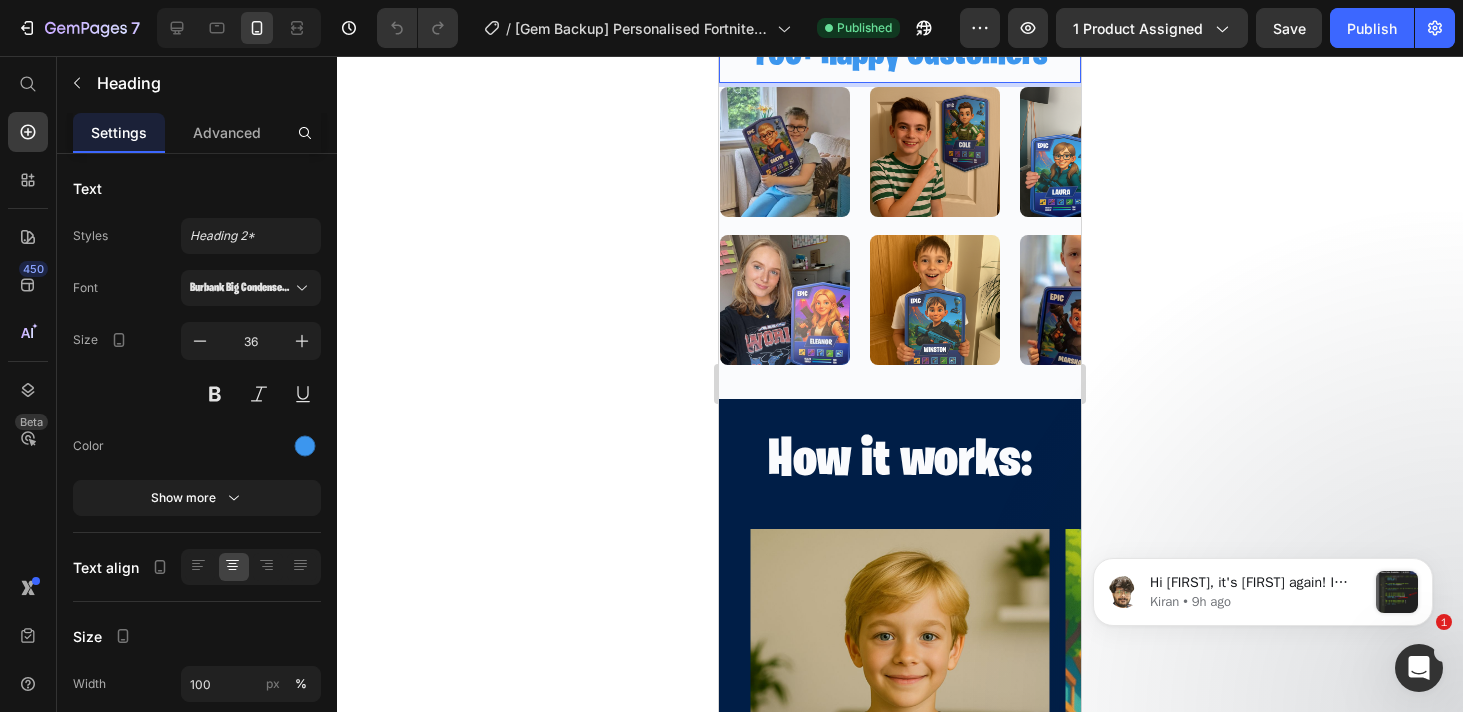 click on "700+ Happy Customers" at bounding box center [900, 55] 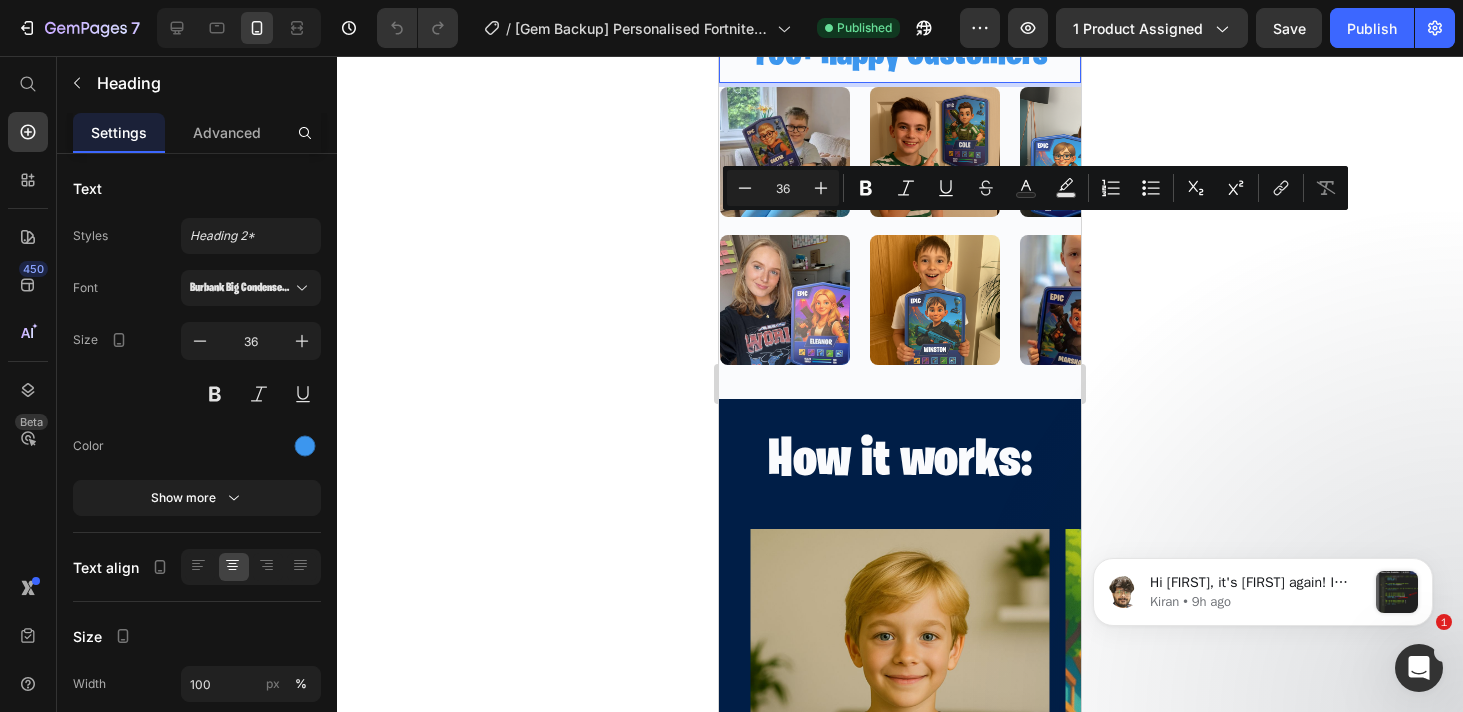 click on "700+ Happy Customers" at bounding box center [900, 55] 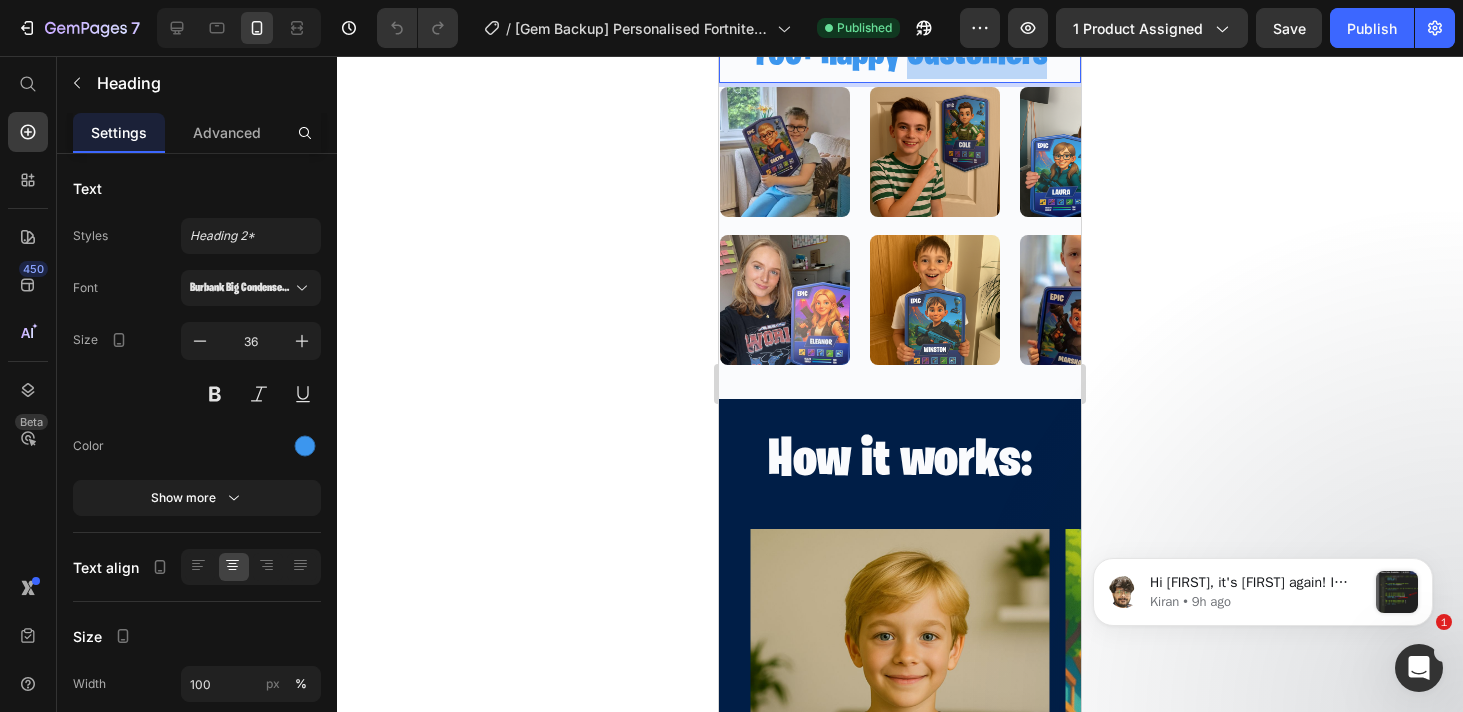 click on "700+ Happy Customers" at bounding box center [900, 55] 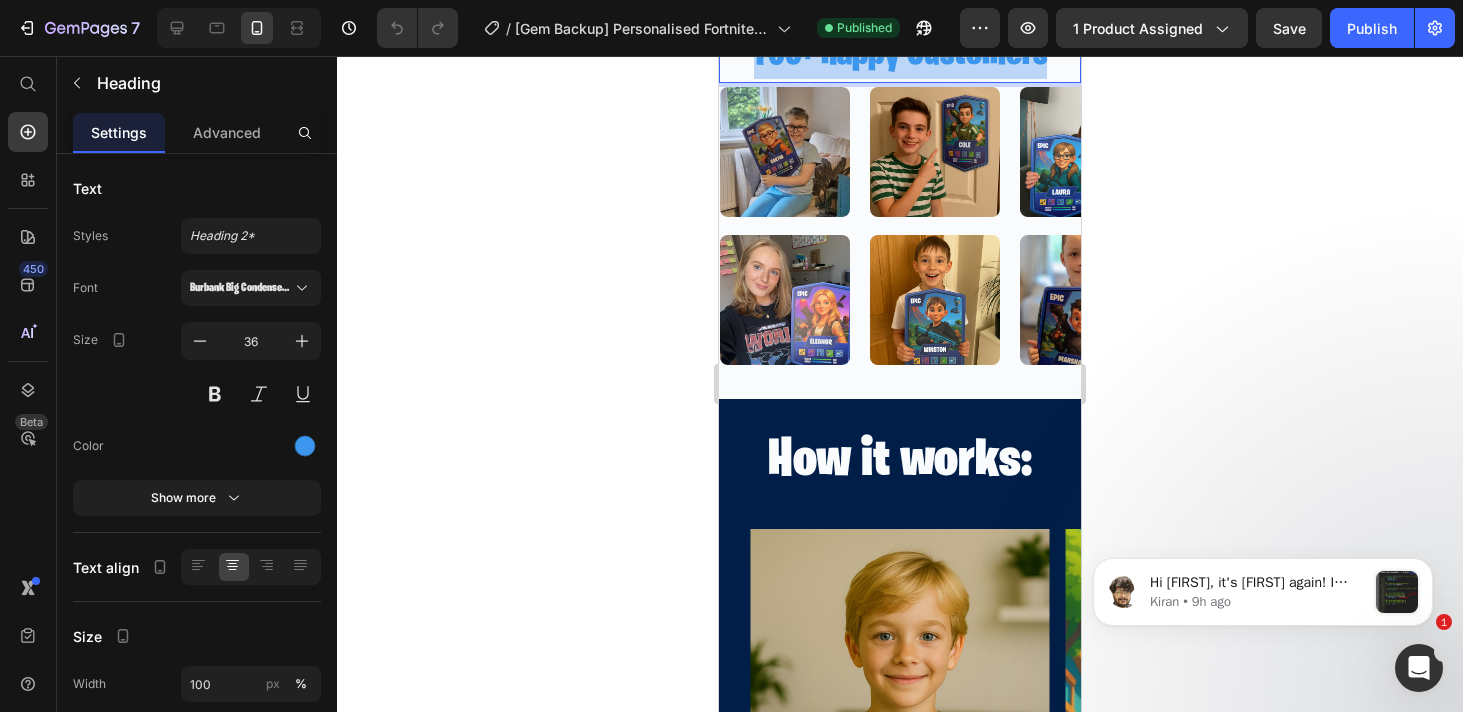 click on "700+ Happy Customers" at bounding box center (900, 55) 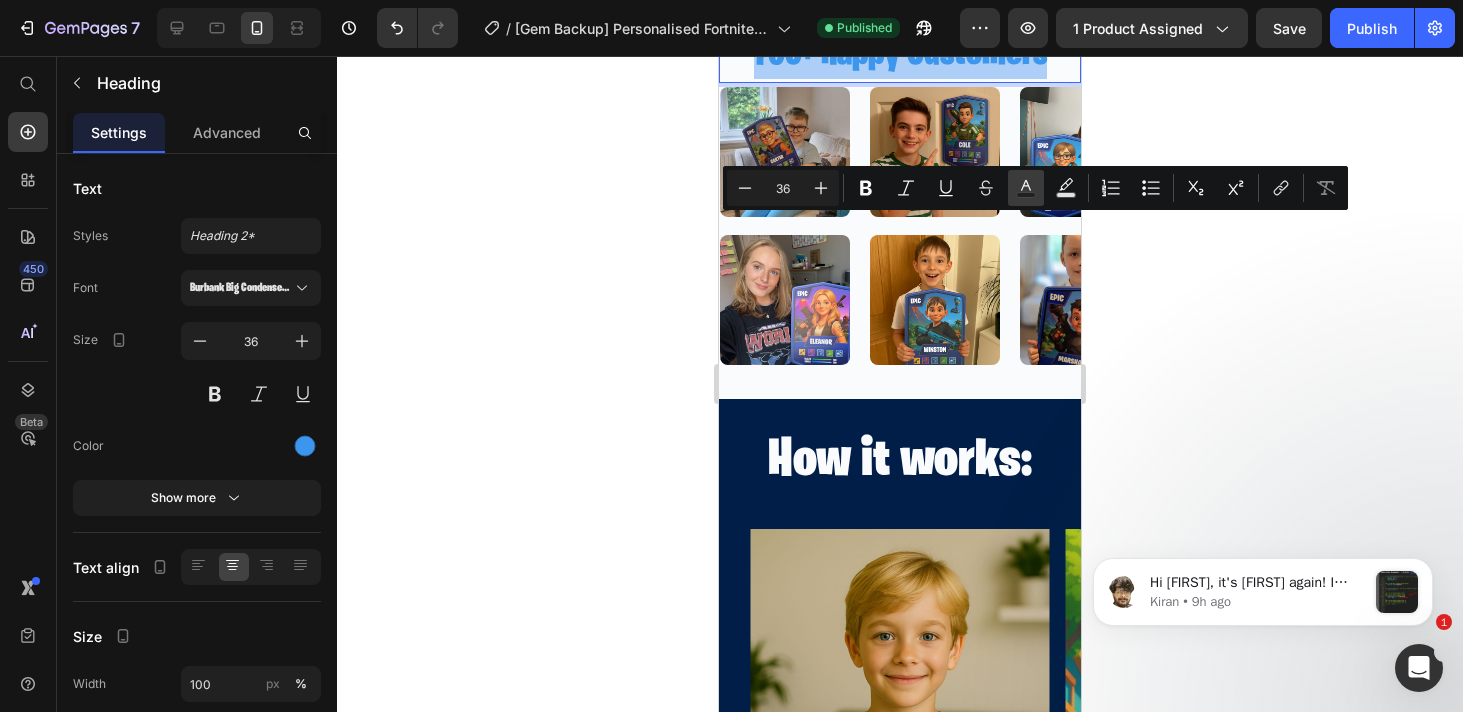 click on "Text Color" at bounding box center [1026, 188] 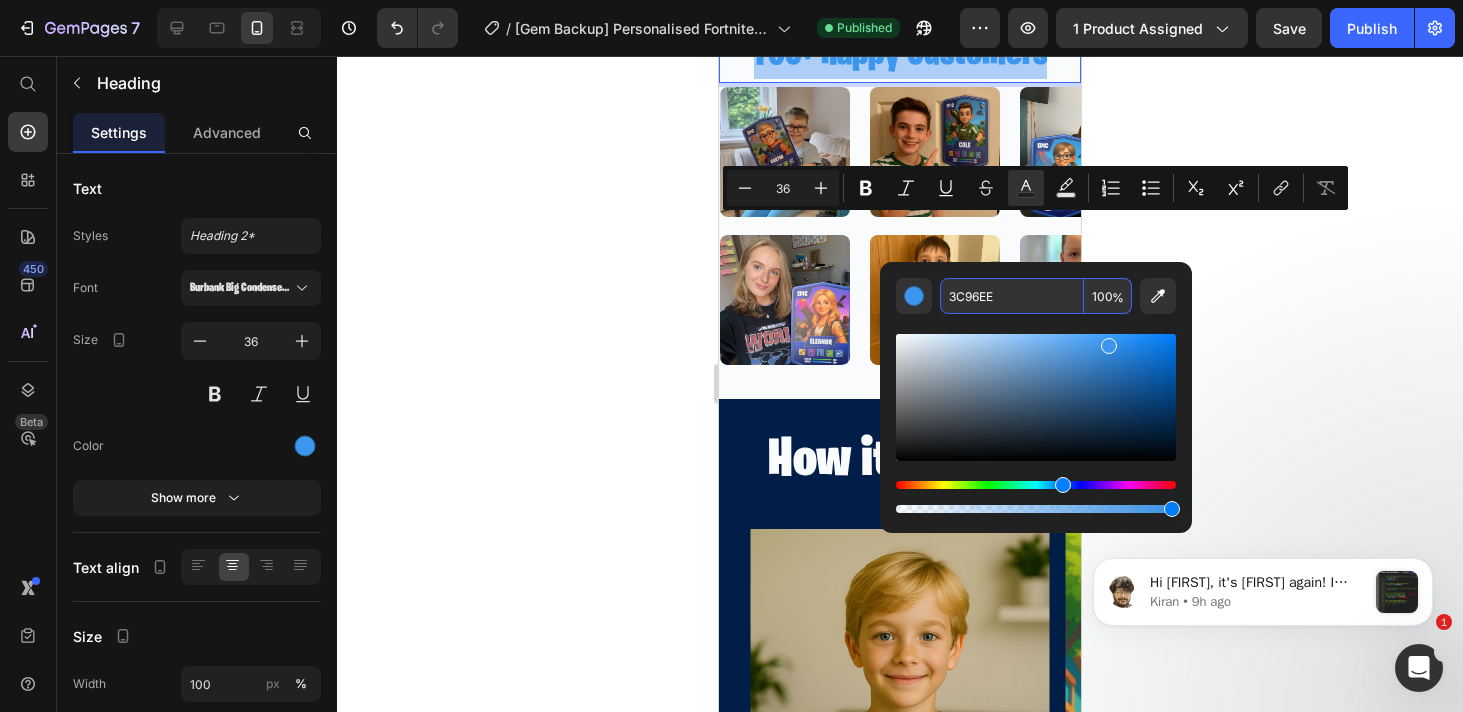 click on "3C96EE" at bounding box center (1012, 296) 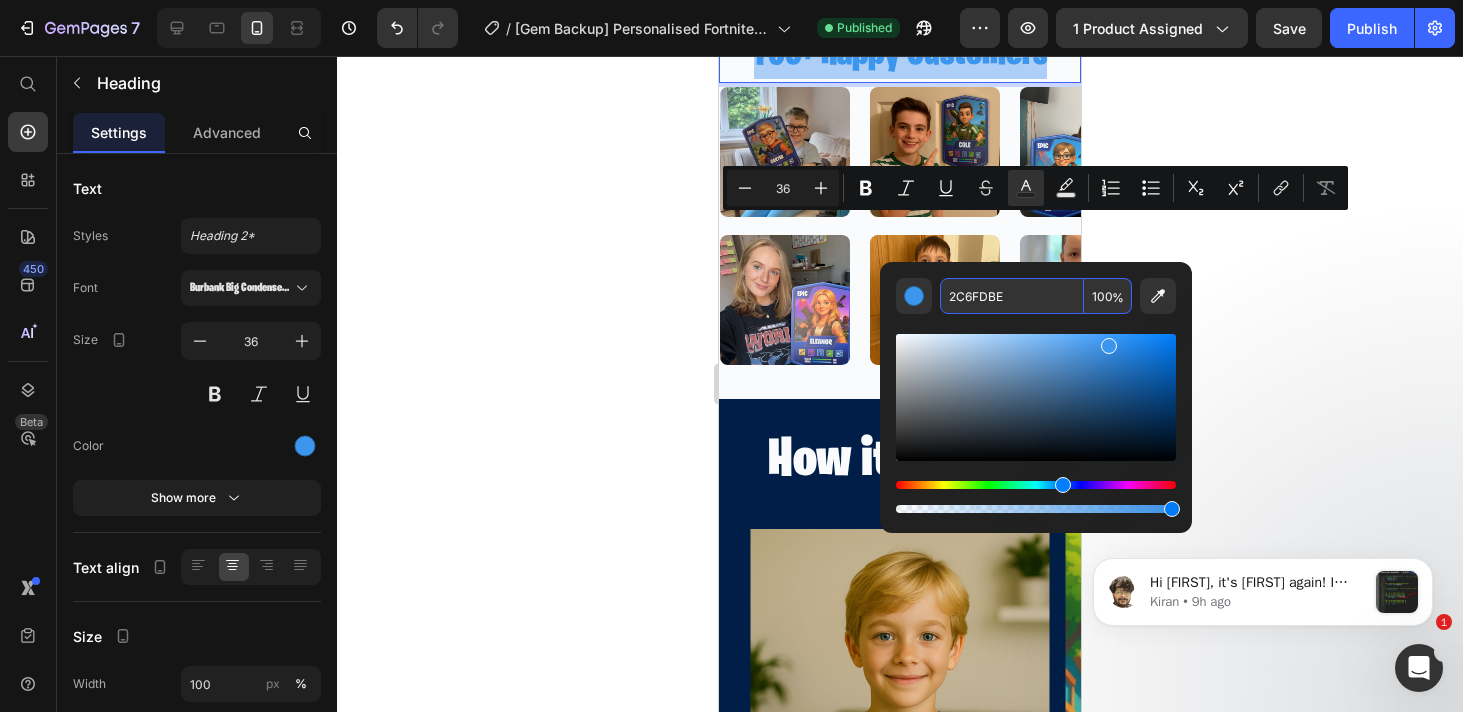 type on "3C96EE" 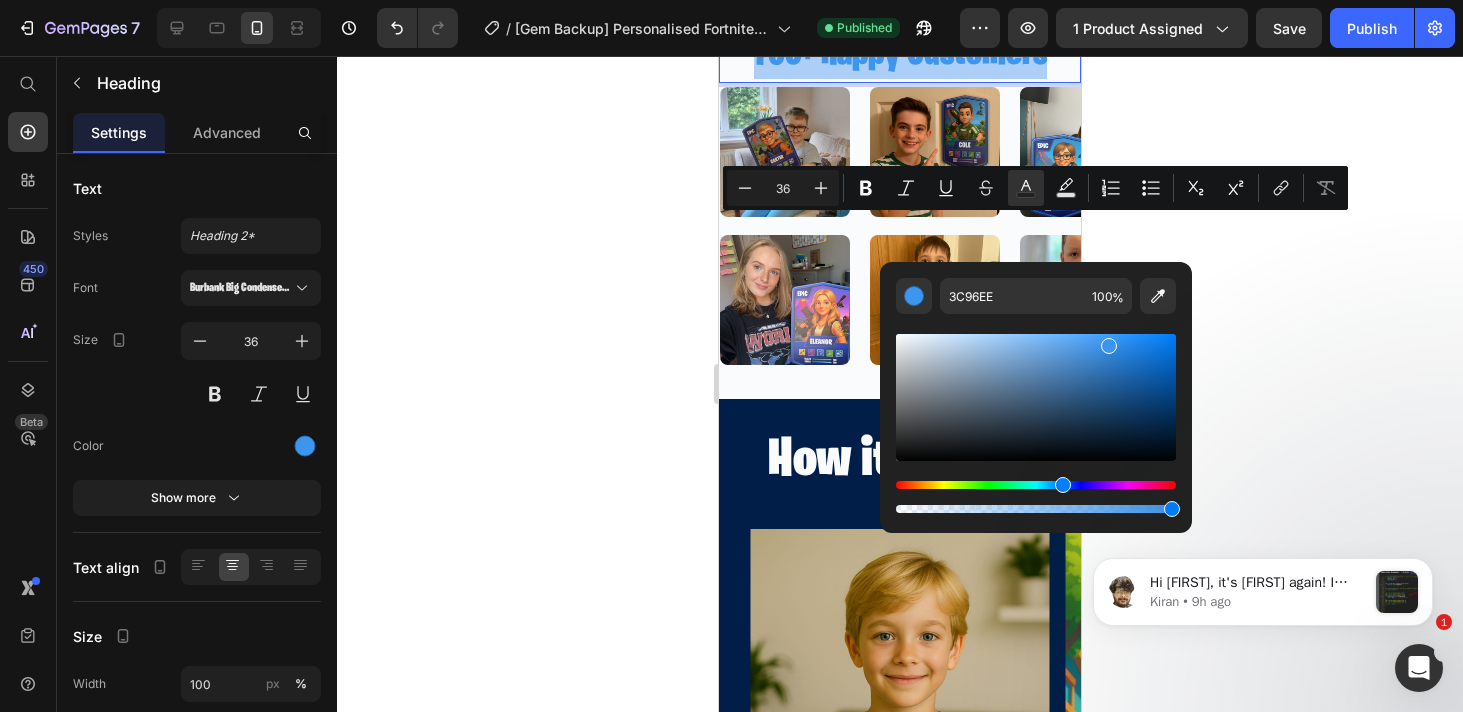 click 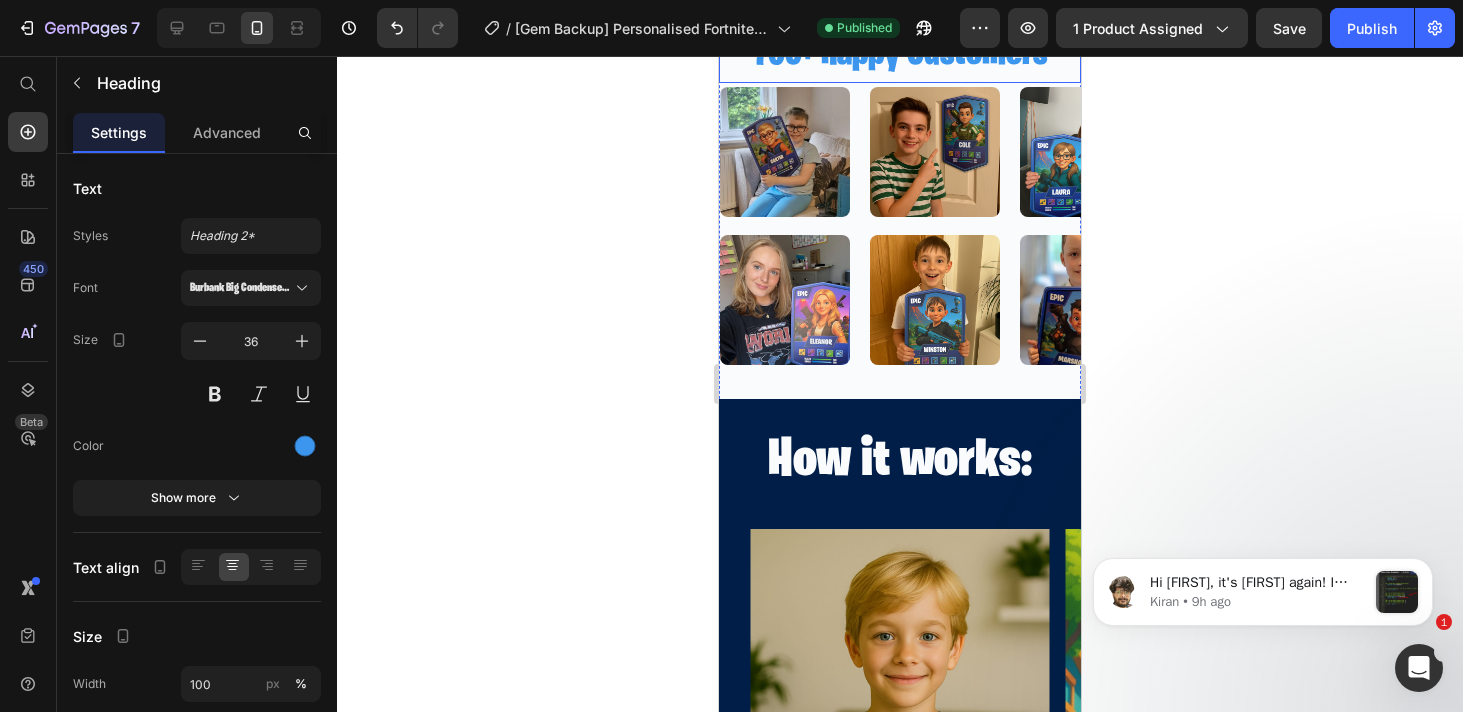 click on "700+ Happy Customers" at bounding box center (900, 55) 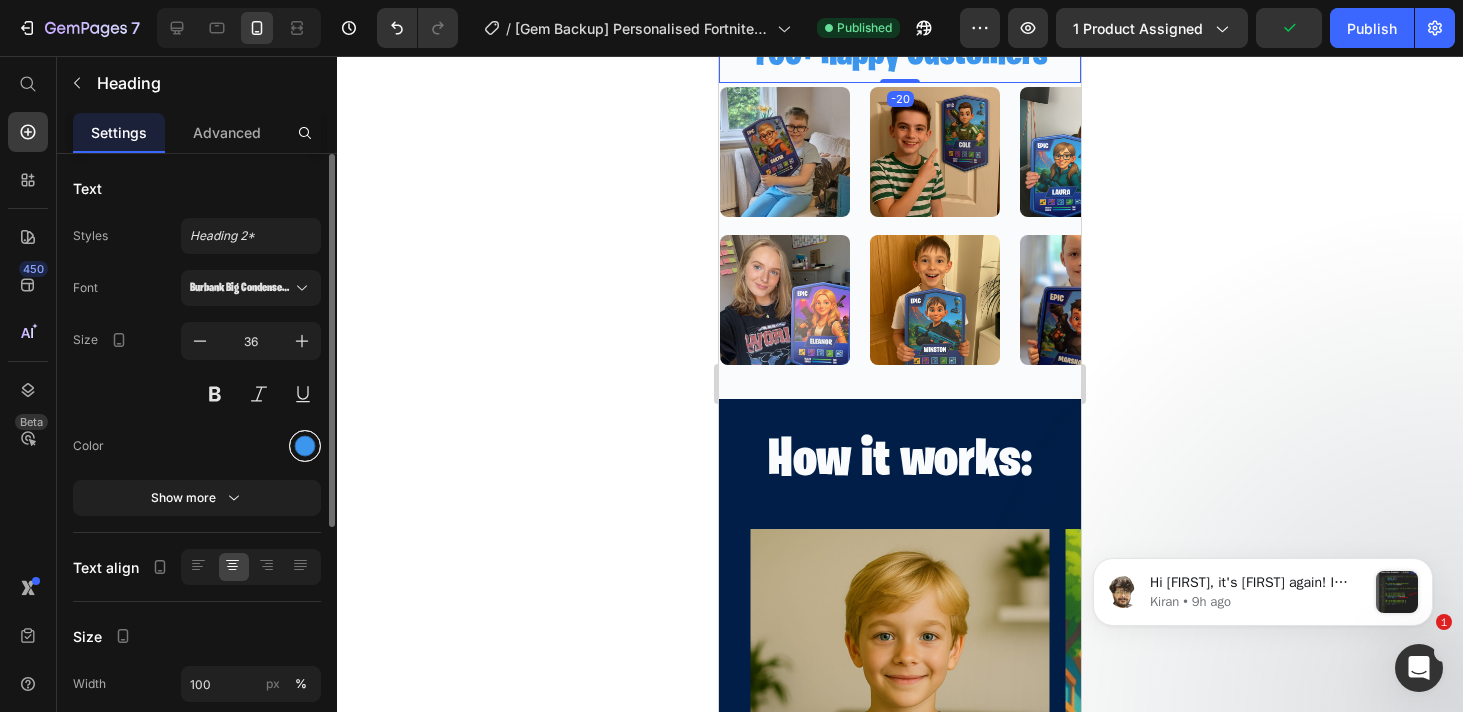 click at bounding box center [305, 446] 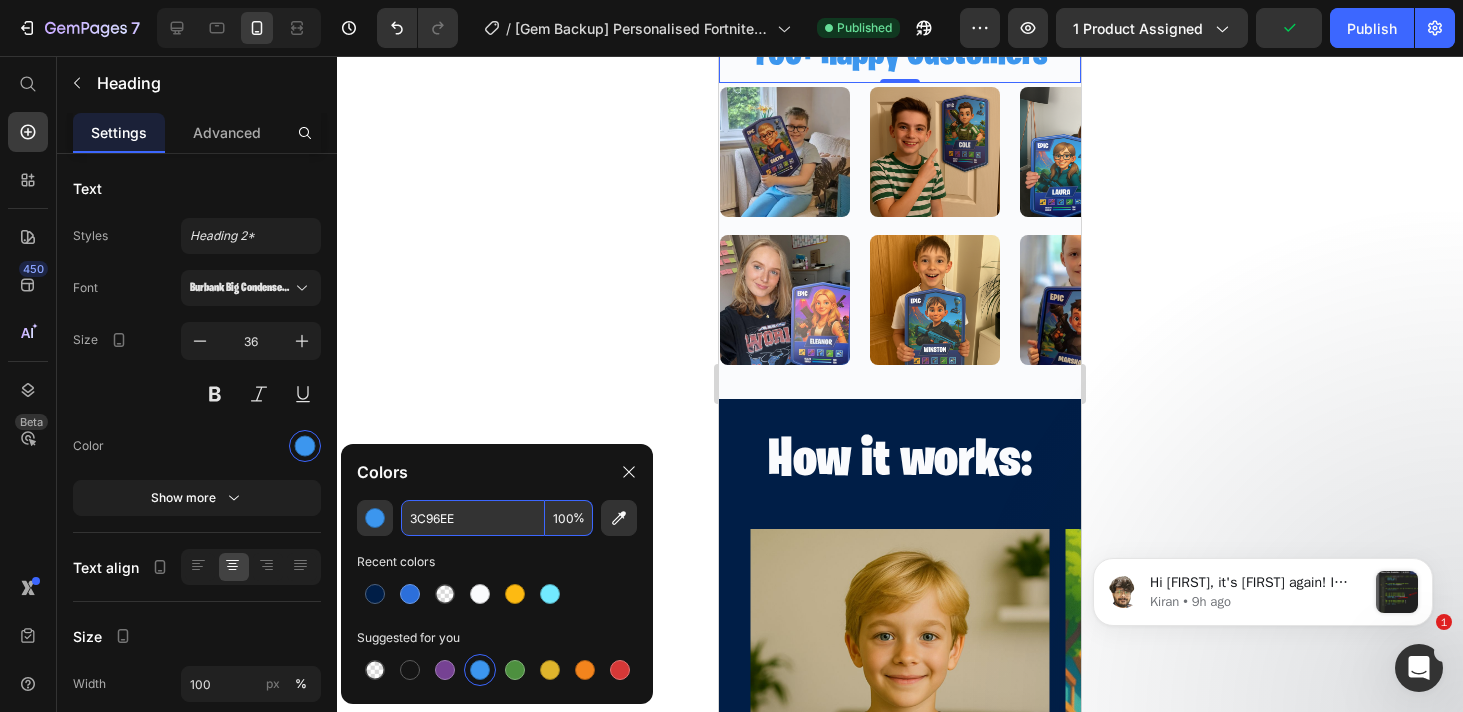 click on "3C96EE" at bounding box center [473, 518] 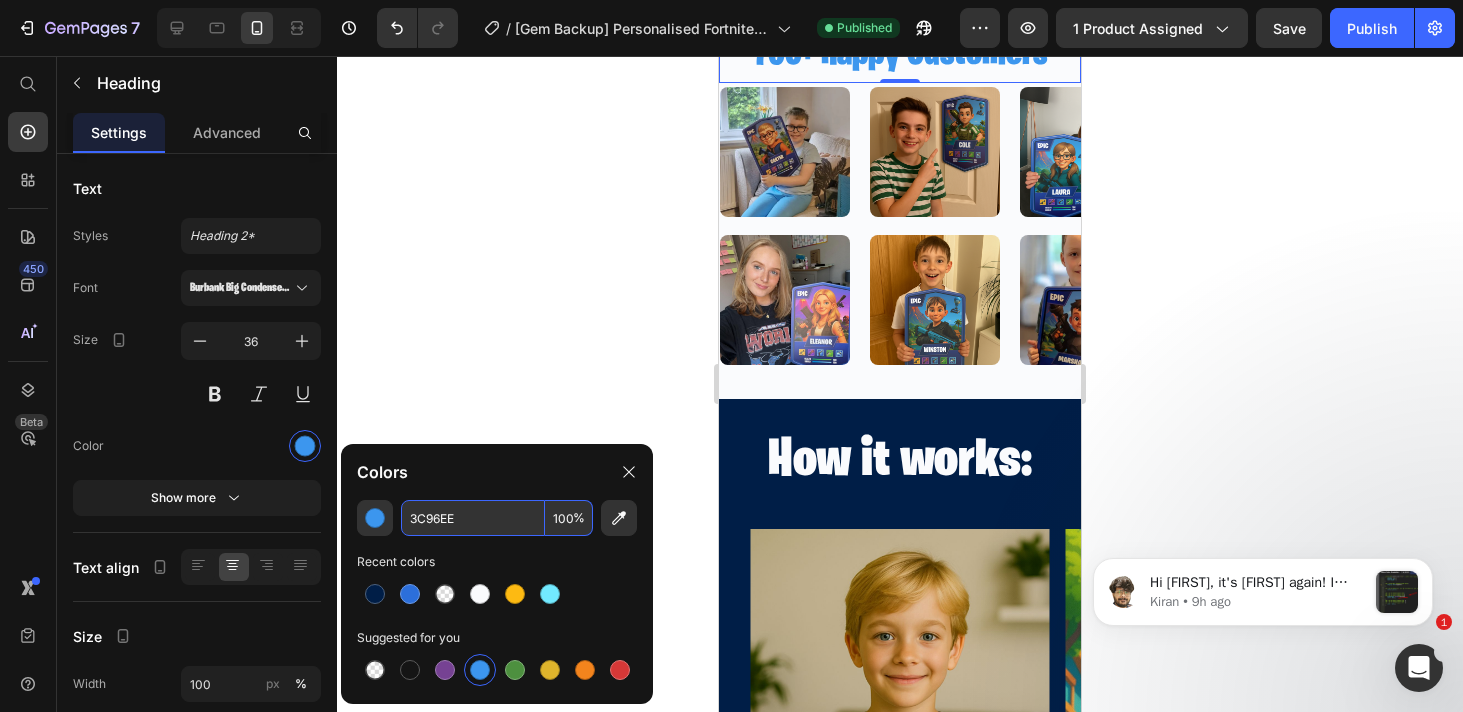 paste on "2C6FDB" 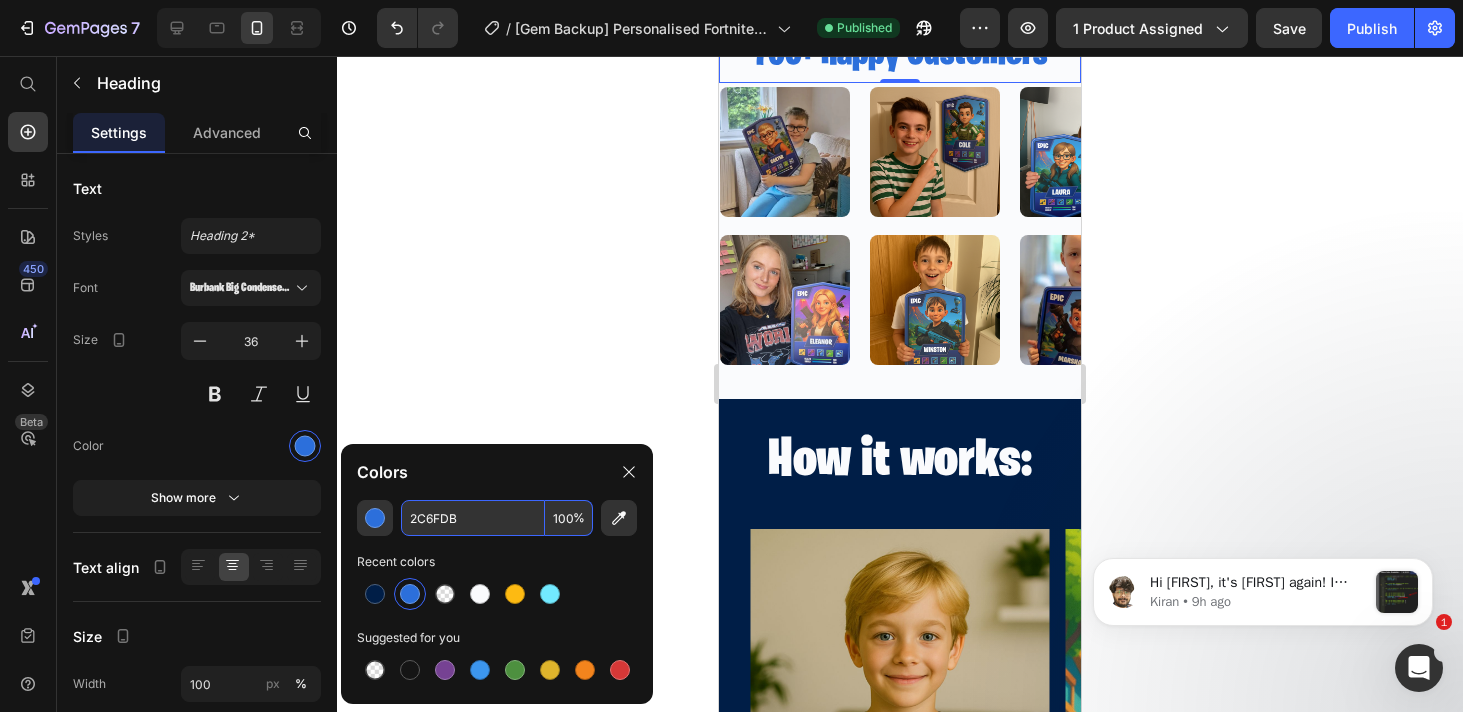 type on "2C6FDB" 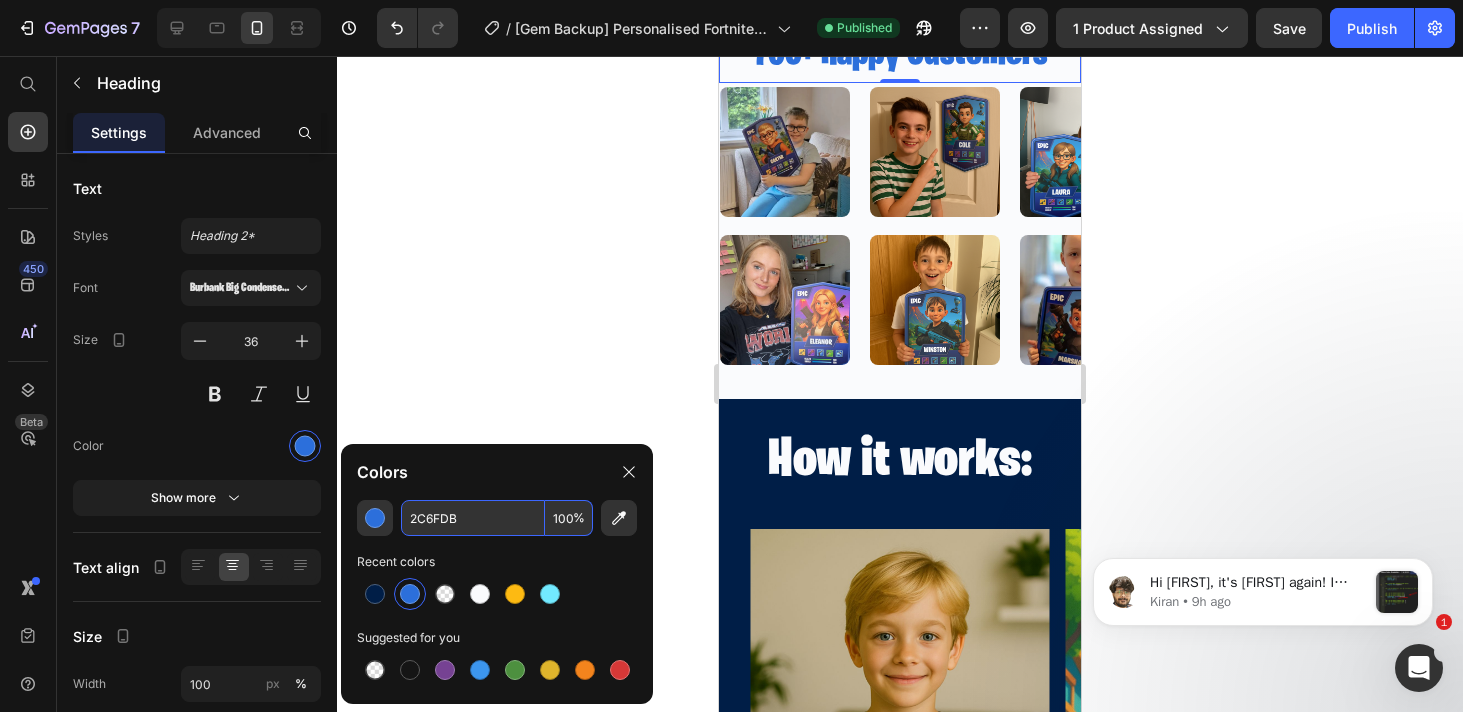 click 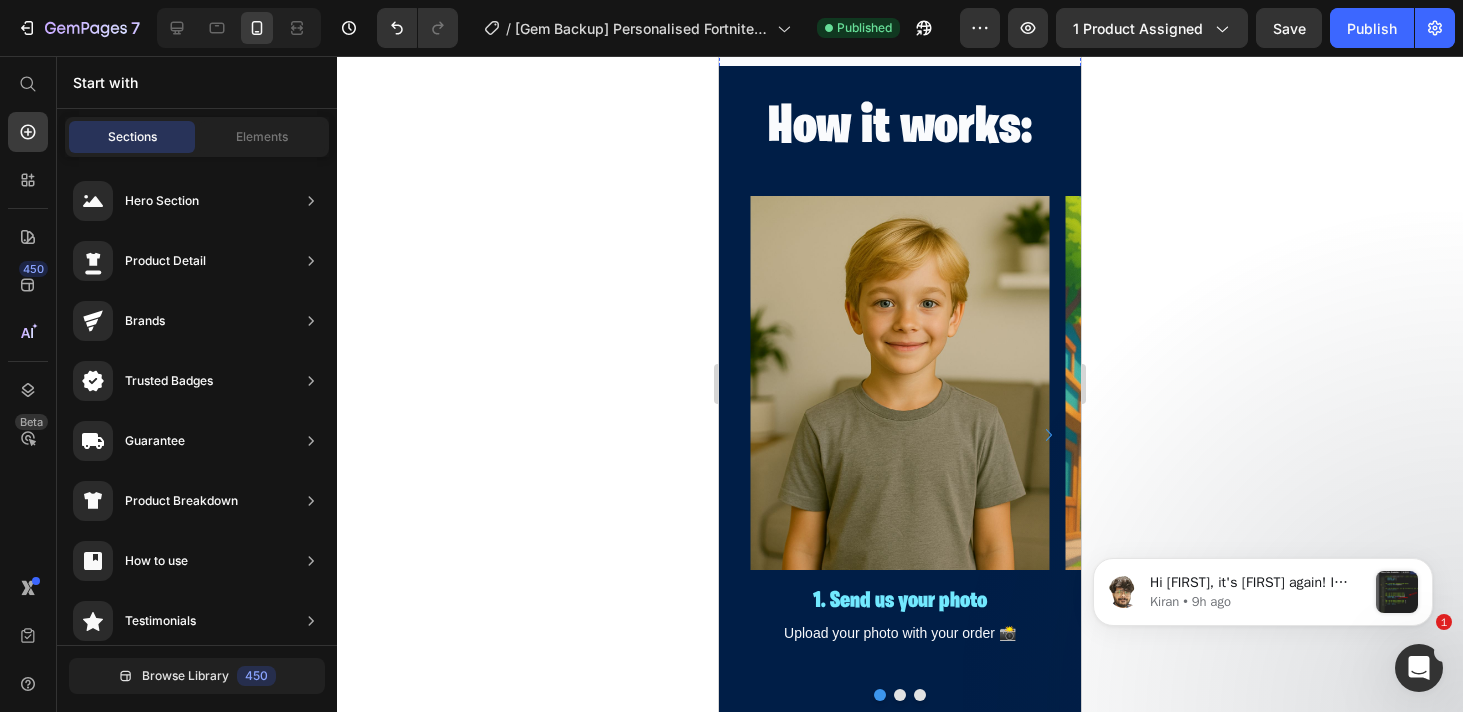 scroll, scrollTop: 2014, scrollLeft: 0, axis: vertical 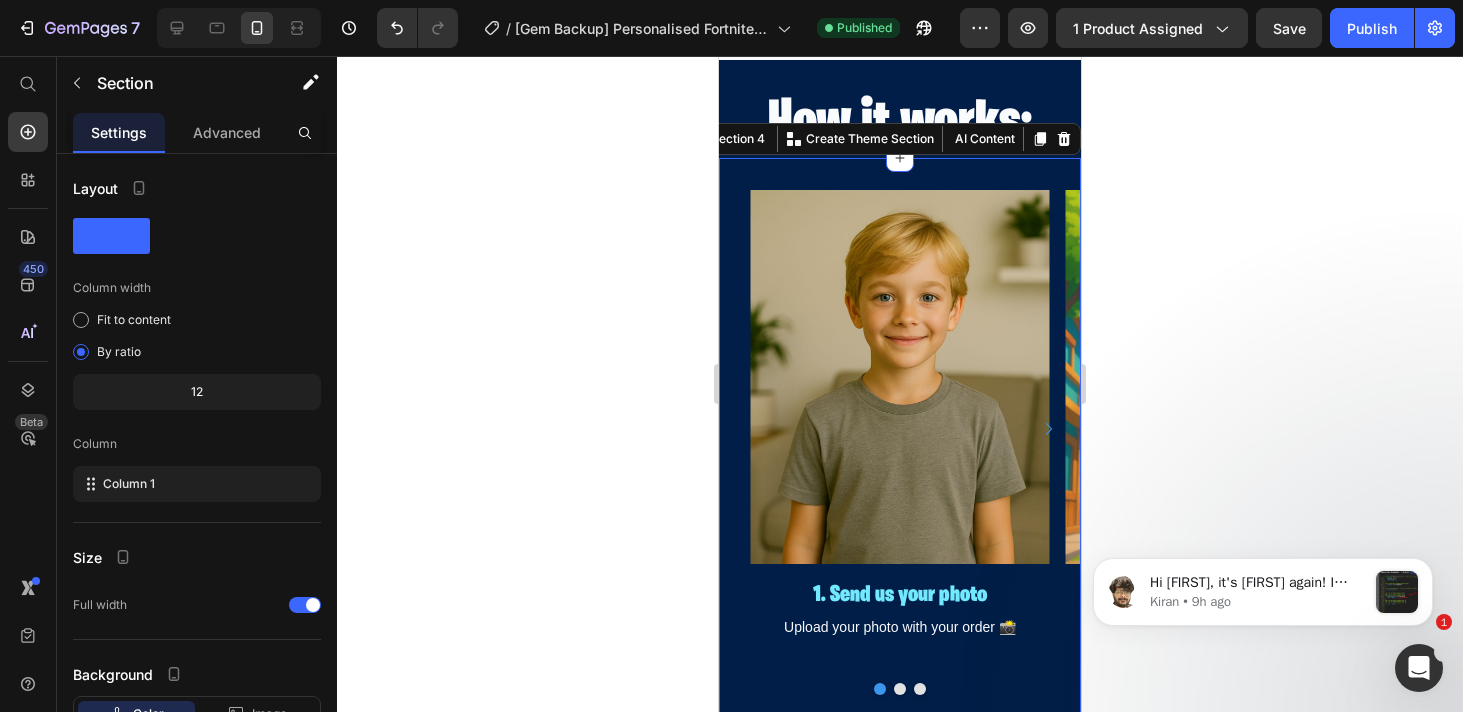 click on "Image 1. Send us your photo Heading Upload your photo with your order 📸 Text Block Image 2. We design your character Heading Our team get to work designing your personalised Fortnite character 🎨 Text Block Image 3. You receive an awesome card Heading Your personalised Fortnite-style card is delivered for that special occasion 🚚 Text Block
Carousel Section 4   You can create reusable sections Create Theme Section AI Content Write with GemAI What would you like to describe here? Tone and Voice Persuasive Product Getting products... Show more Generate" at bounding box center [900, 442] 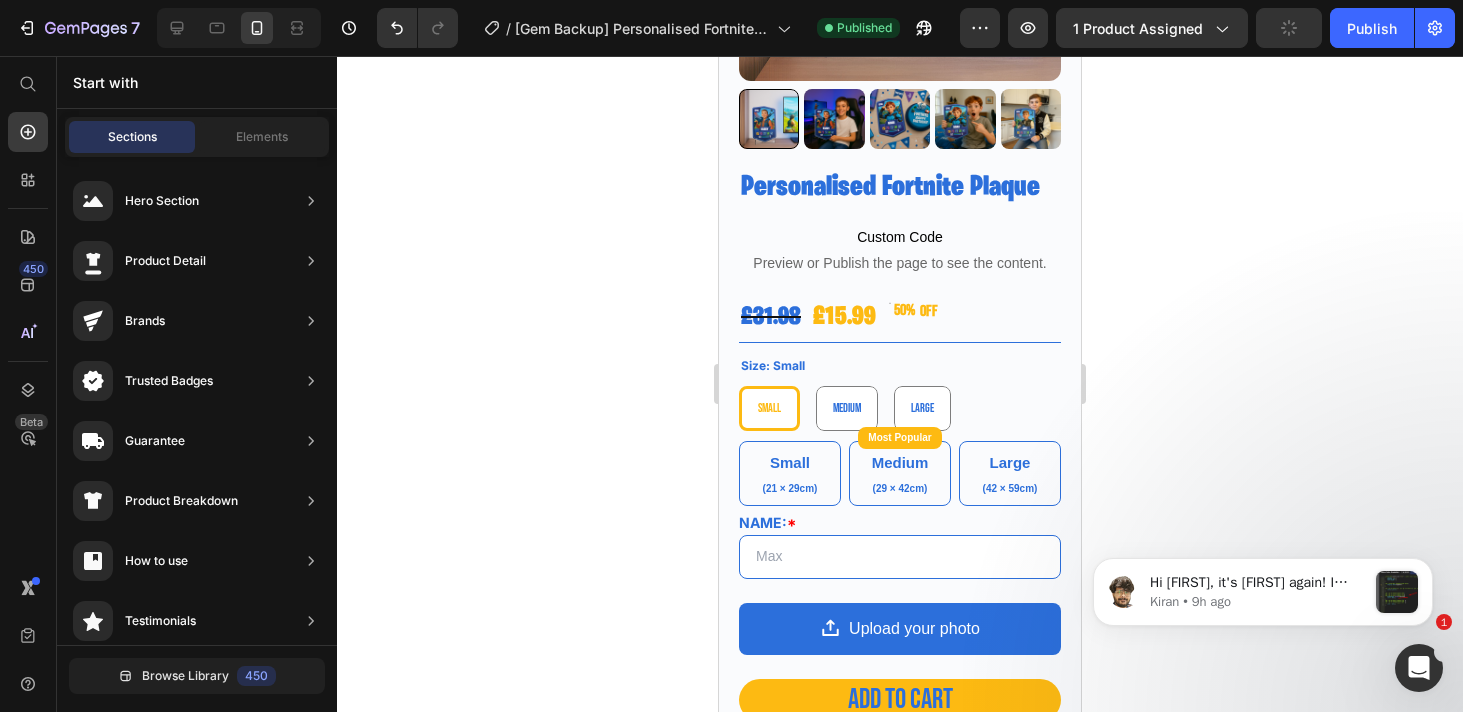 scroll, scrollTop: 418, scrollLeft: 0, axis: vertical 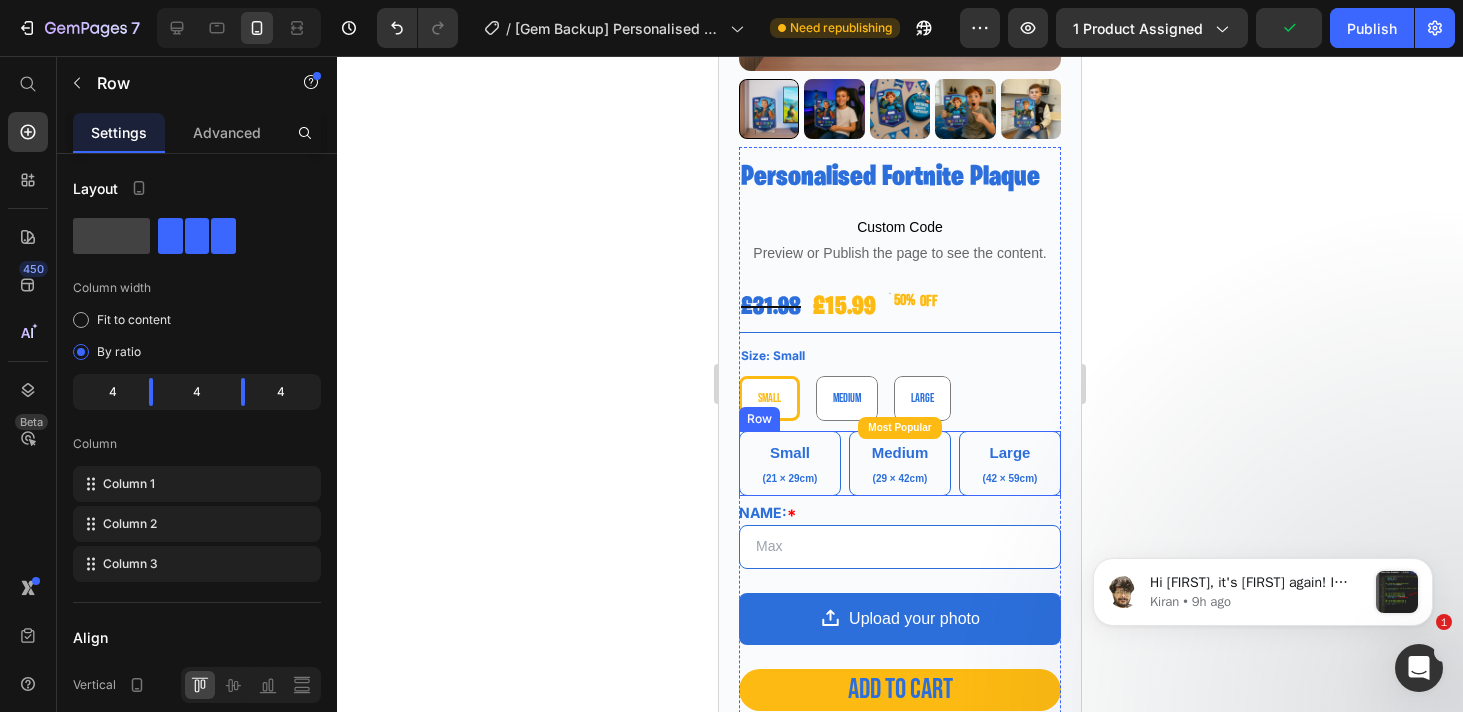 click on "Small Text Block Row (21 × 29cm) Text Block Row Row Most Popular Text Block Medium Text Block (29 × 42cm) Text Block Row Row Large Text Block (42 × 59cm) Text Block Row Row Row" at bounding box center [900, 463] 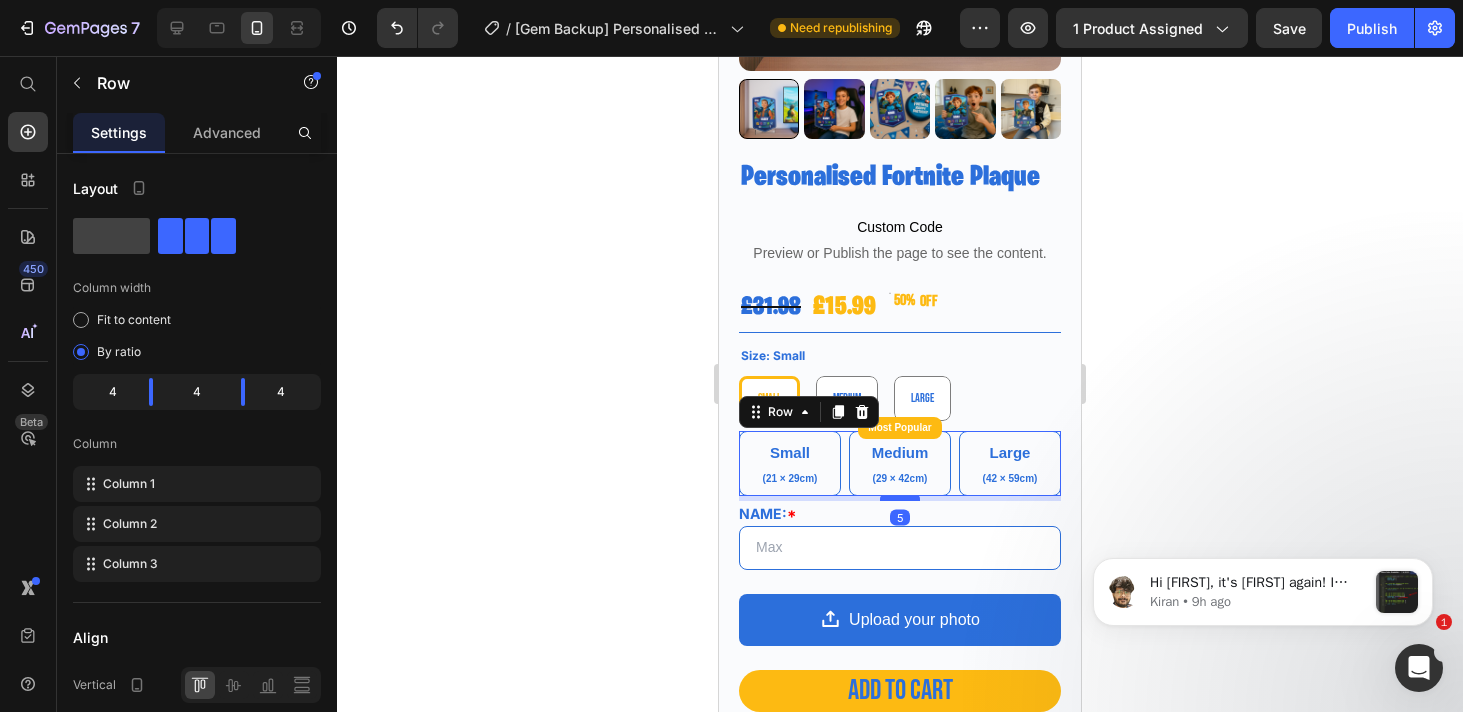 click at bounding box center (900, 498) 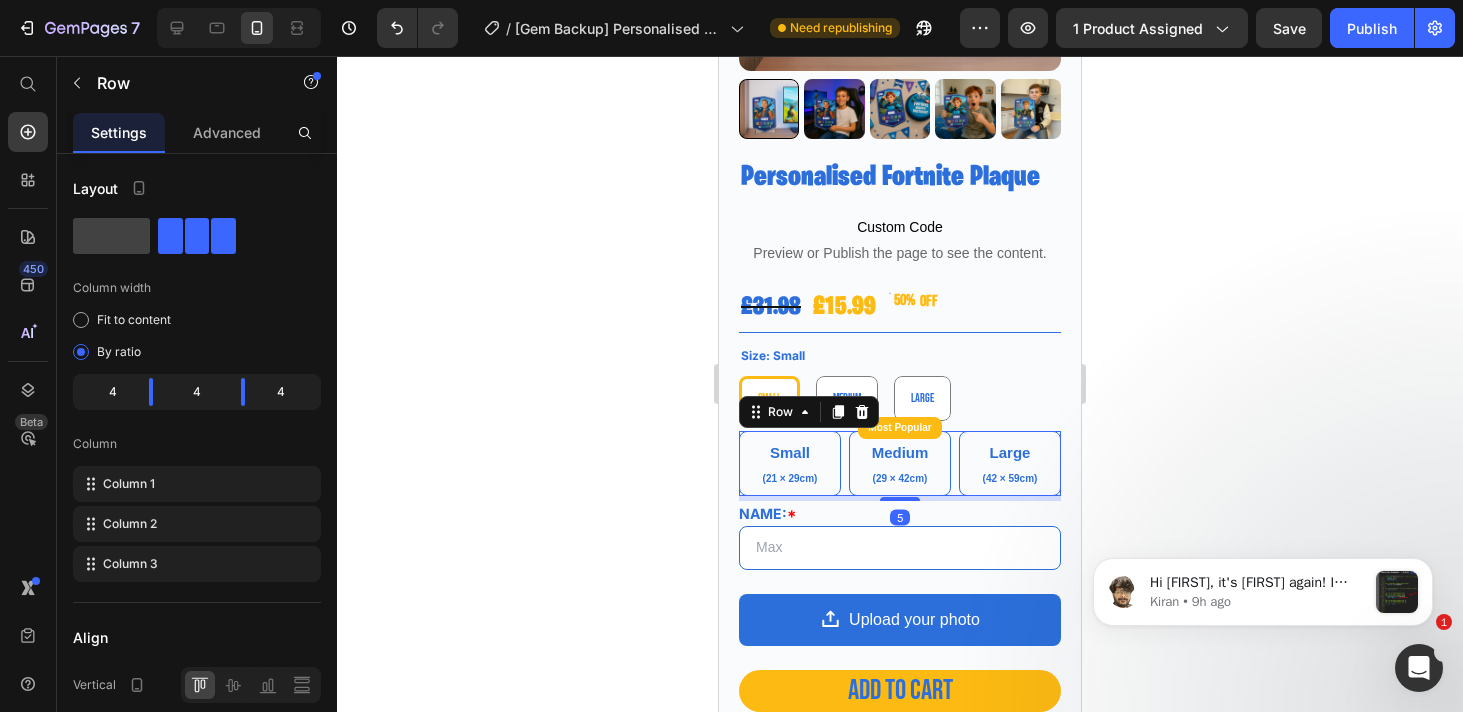 click 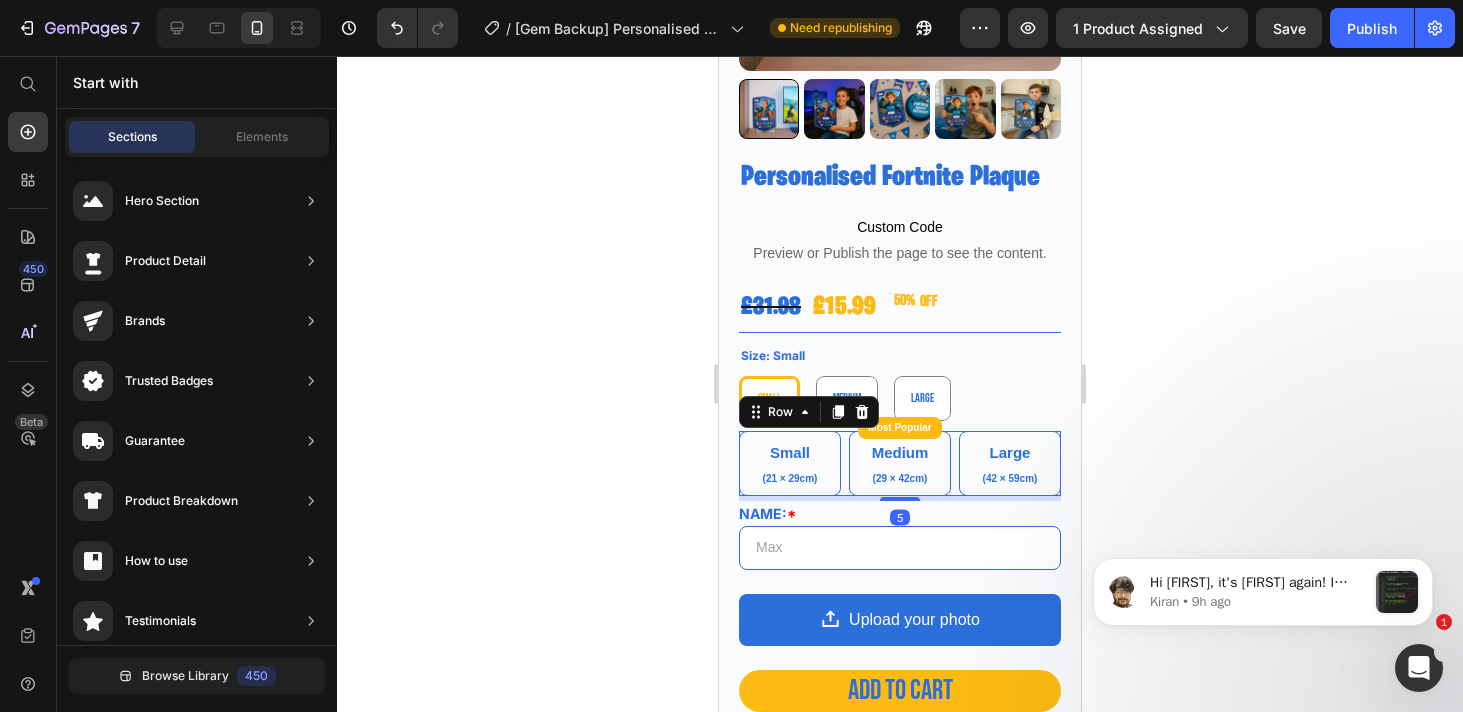 click on "Small Text Block Row (21 × 29cm) Text Block Row Row Most Popular Text Block Medium Text Block (29 × 42cm) Text Block Row Row Large Text Block (42 × 59cm) Text Block Row Row Row   5" at bounding box center (900, 463) 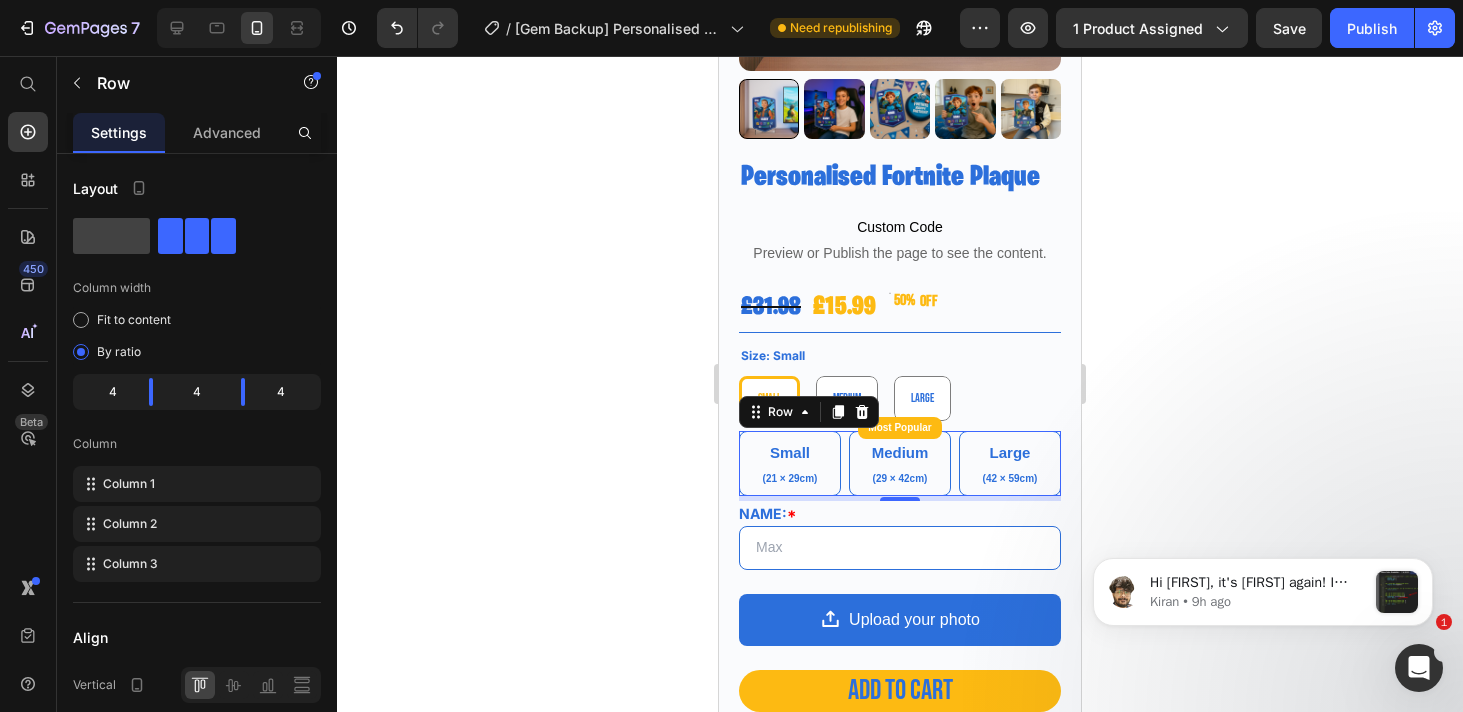 click 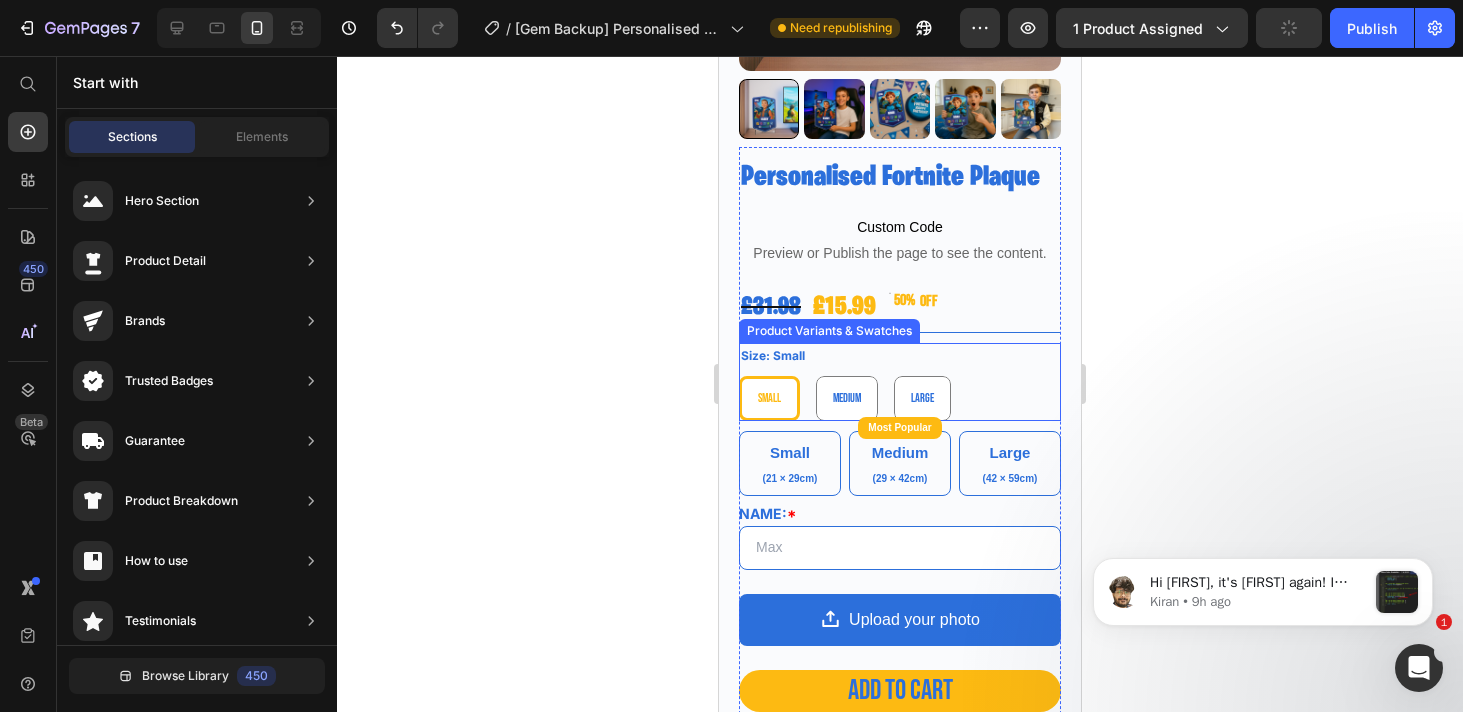 click on "Size: Small Small Small Small Medium Medium Medium Large Large Large" at bounding box center (900, 382) 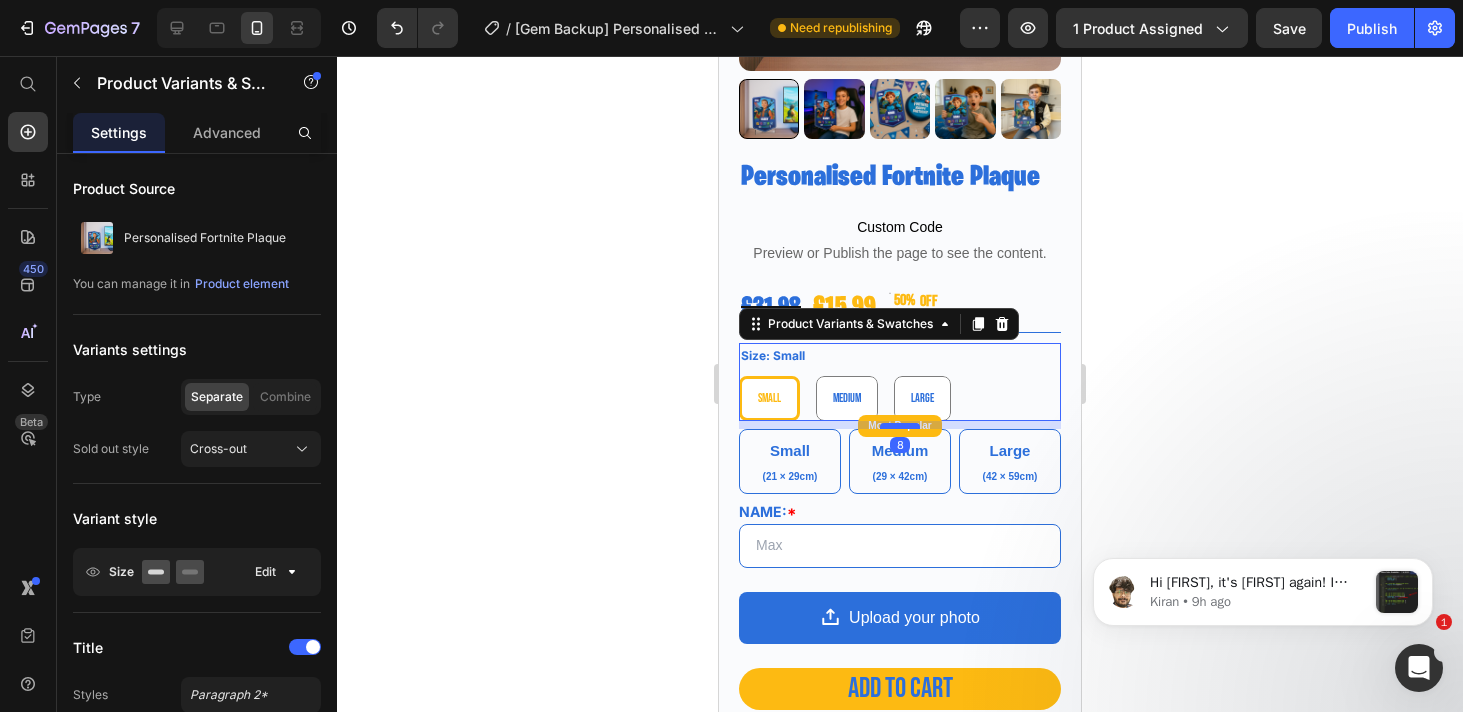 click at bounding box center (900, 426) 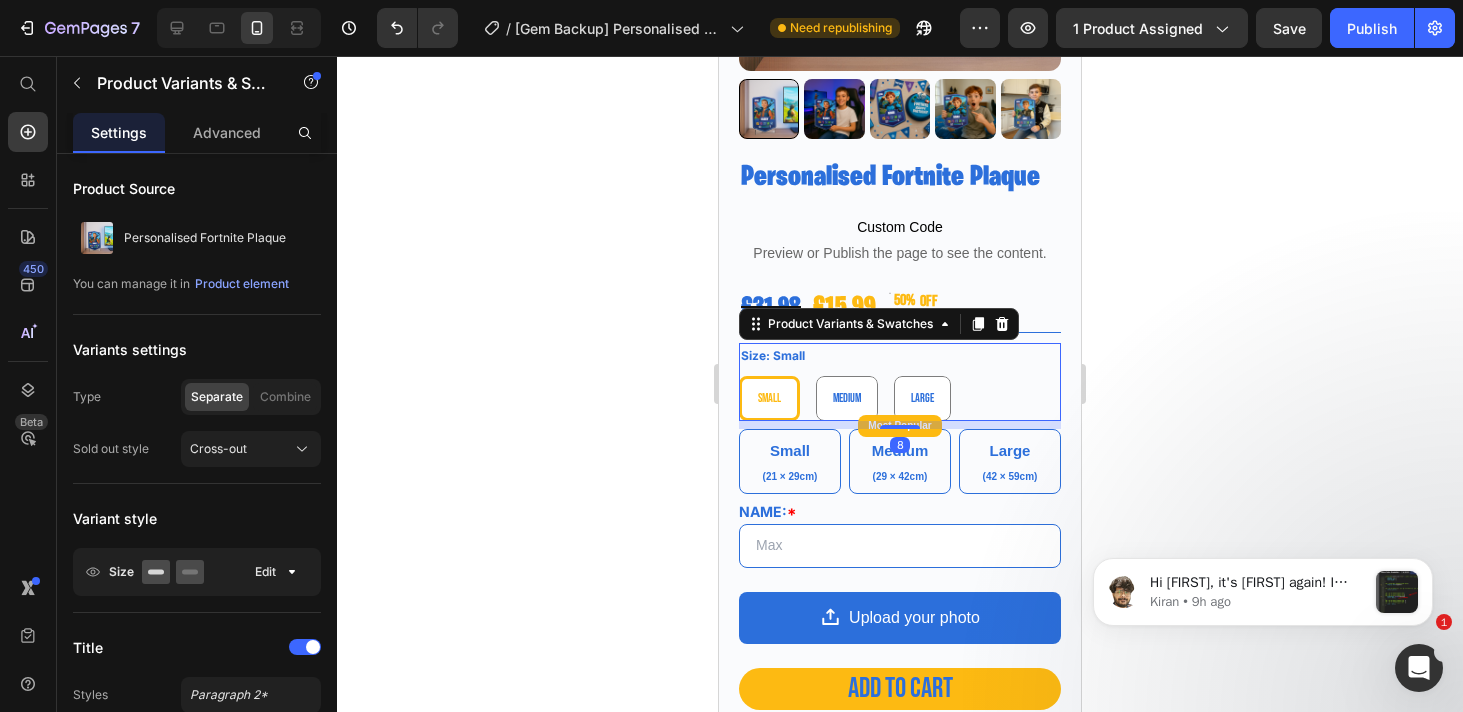 click 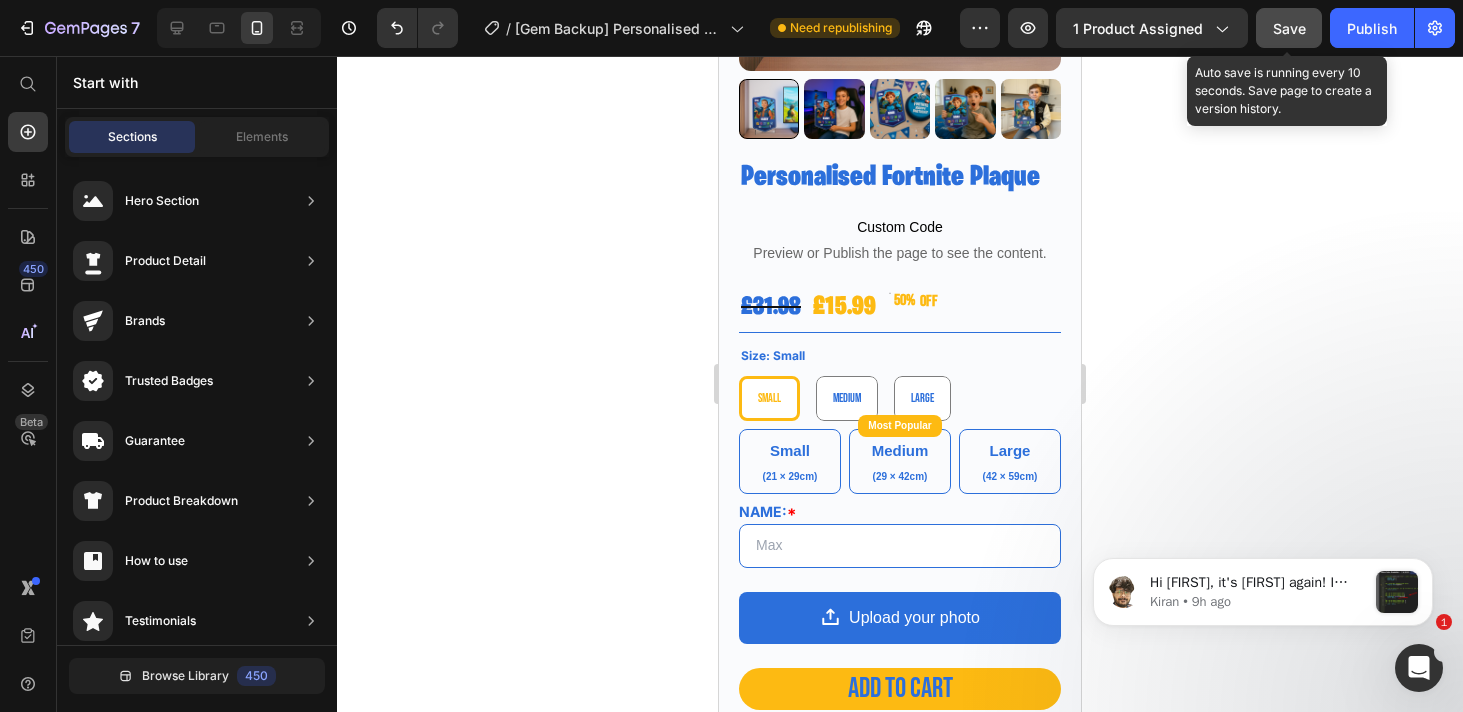 click on "Save" at bounding box center [1289, 28] 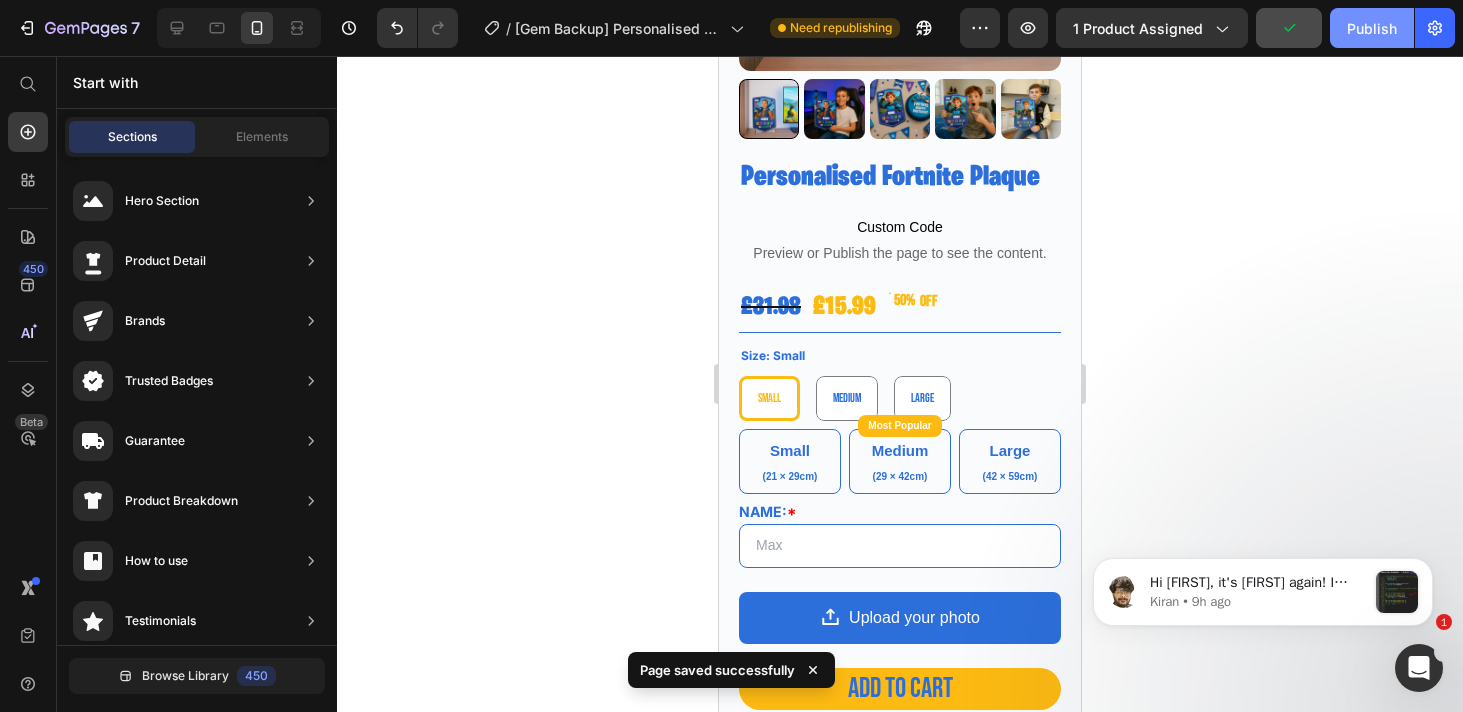 click on "Publish" at bounding box center (1372, 28) 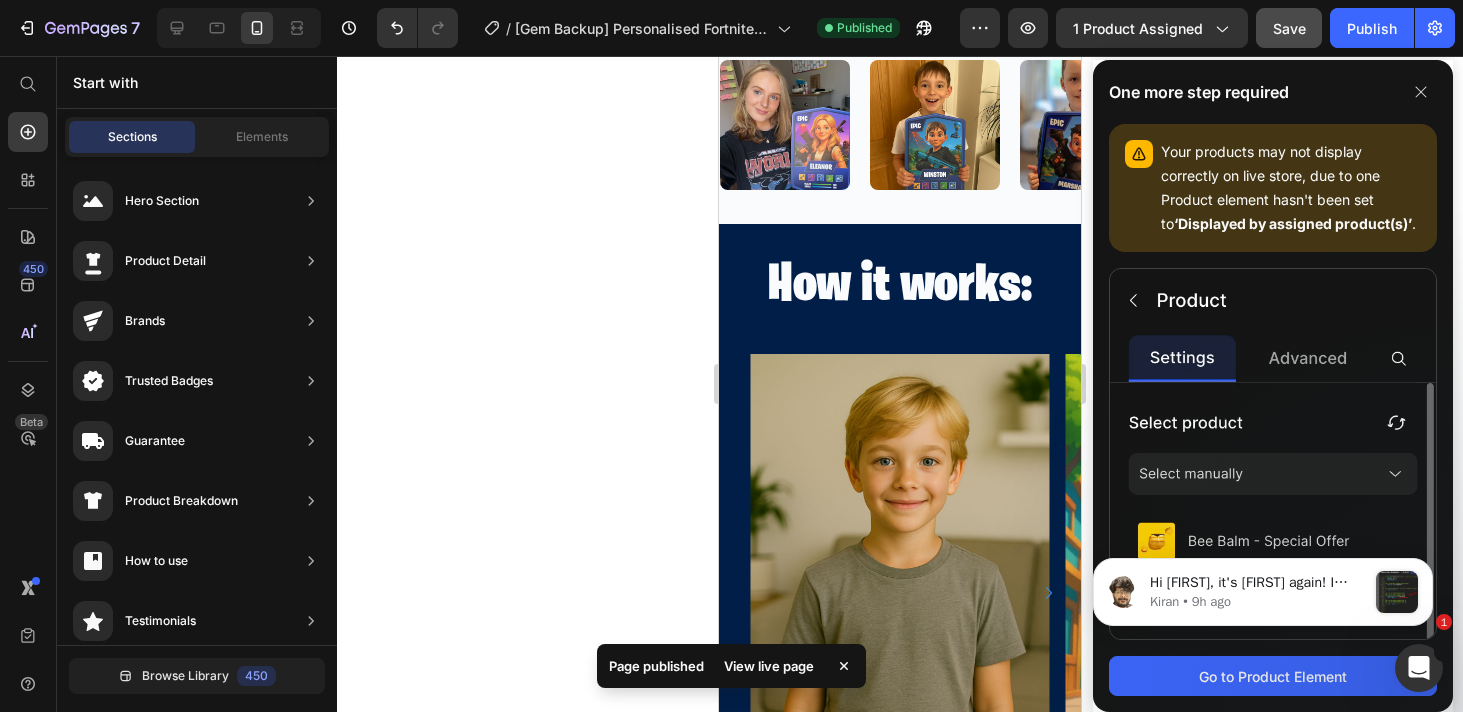 scroll, scrollTop: 1847, scrollLeft: 0, axis: vertical 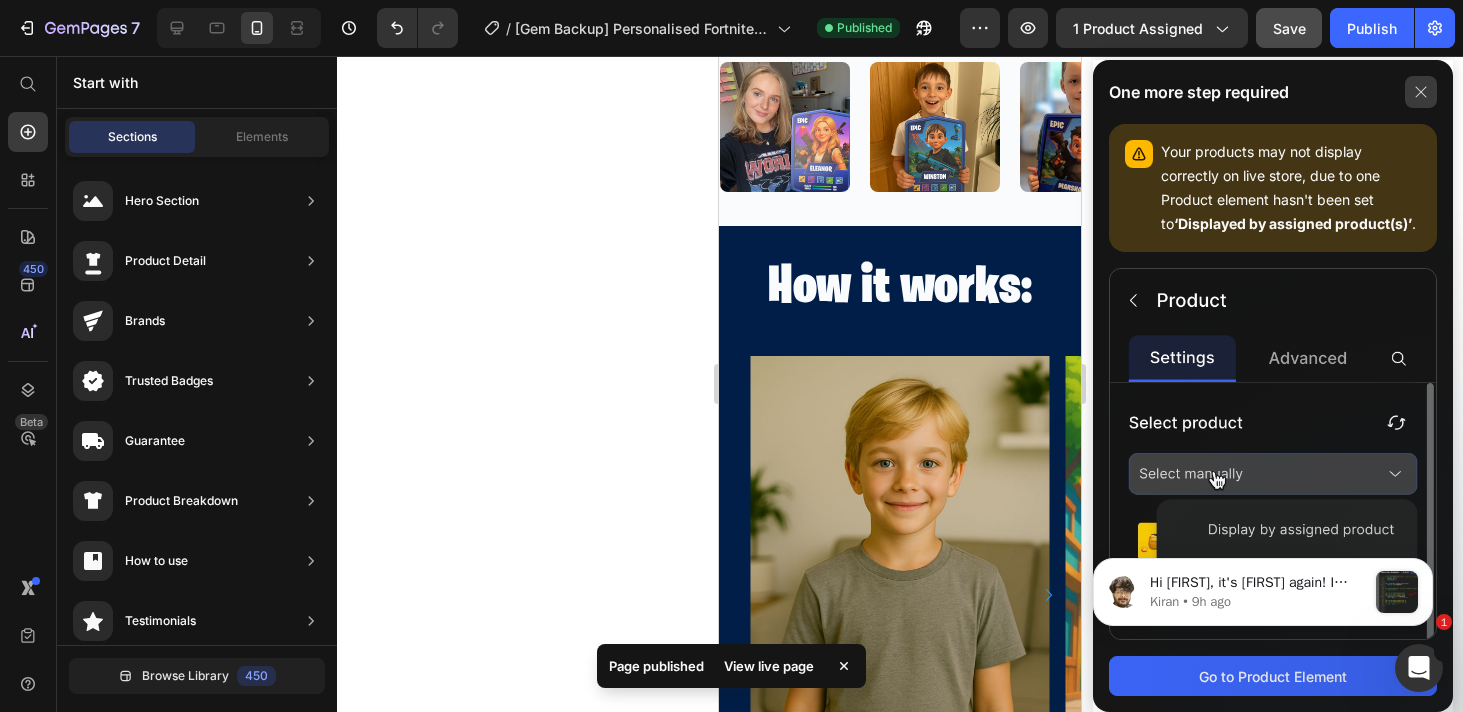 click 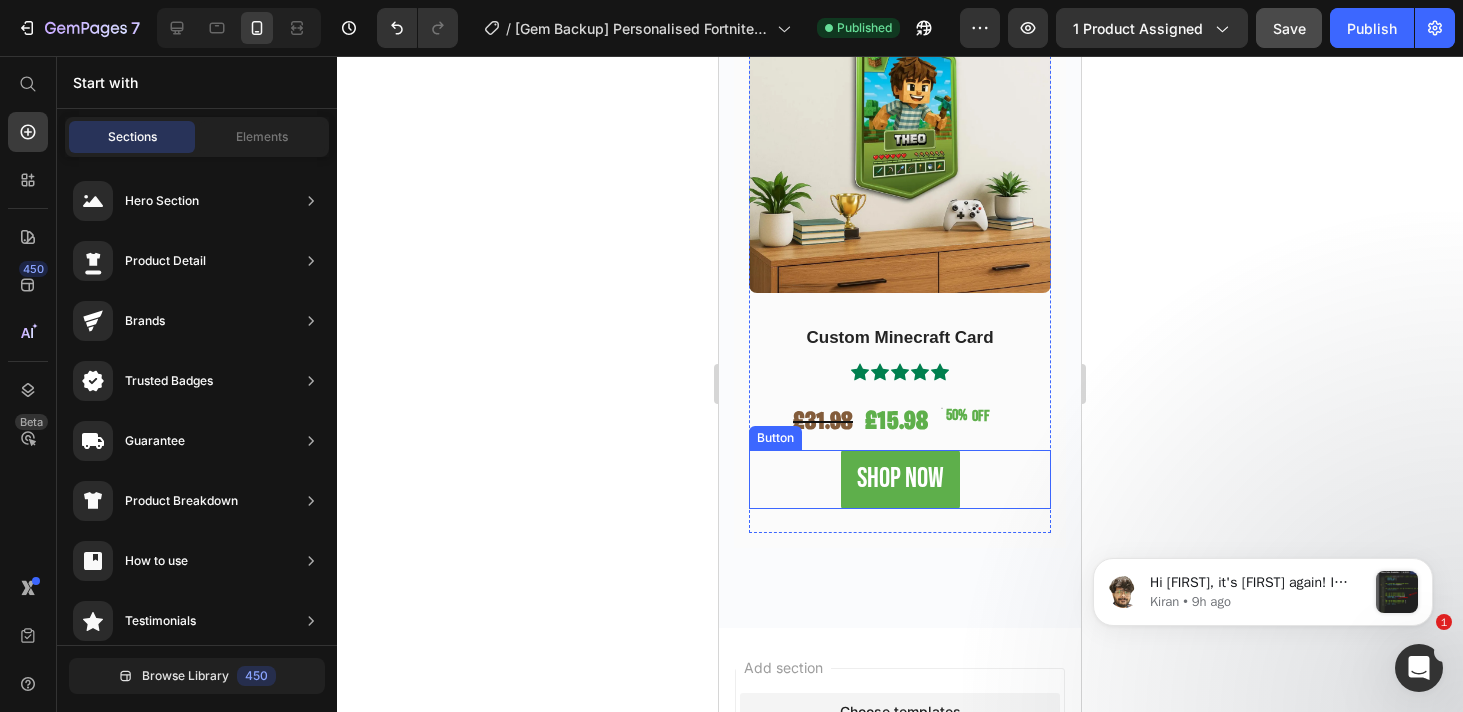 scroll, scrollTop: 3164, scrollLeft: 0, axis: vertical 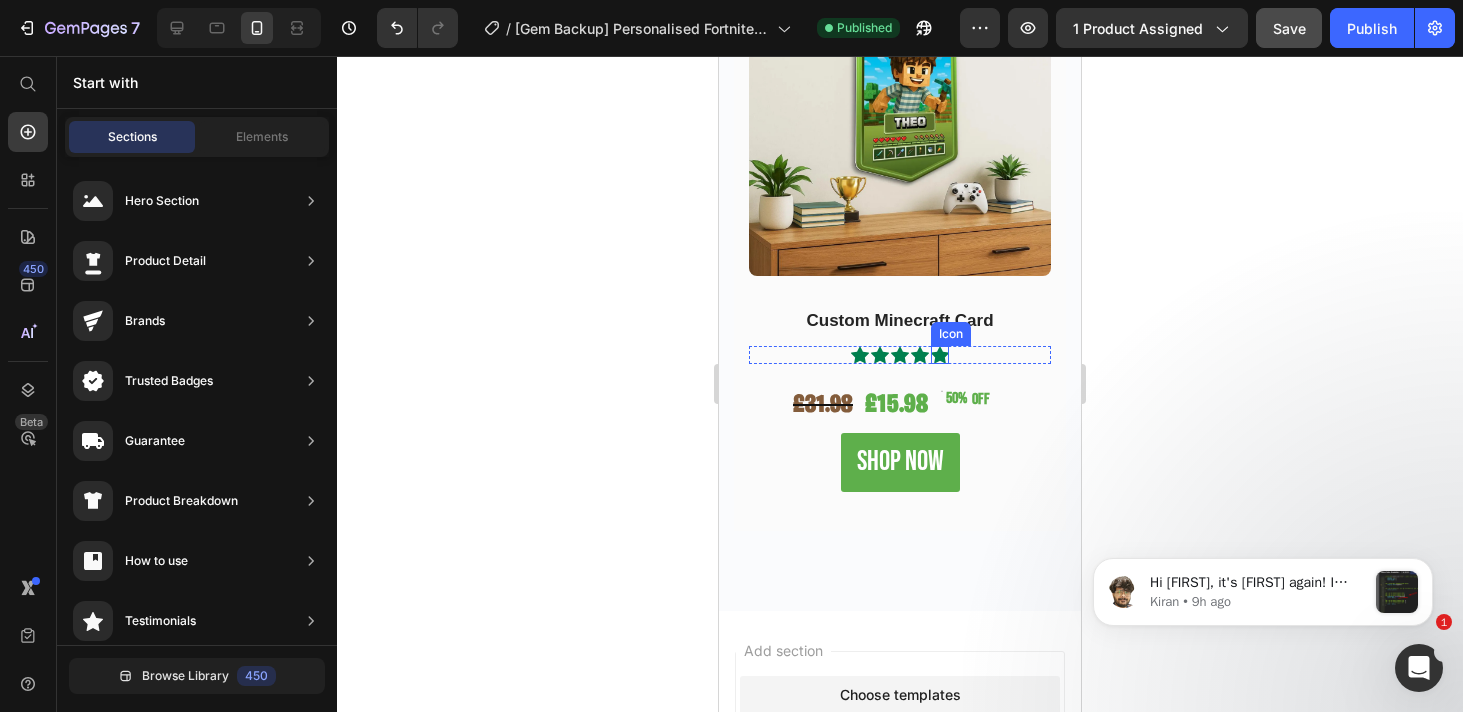 click 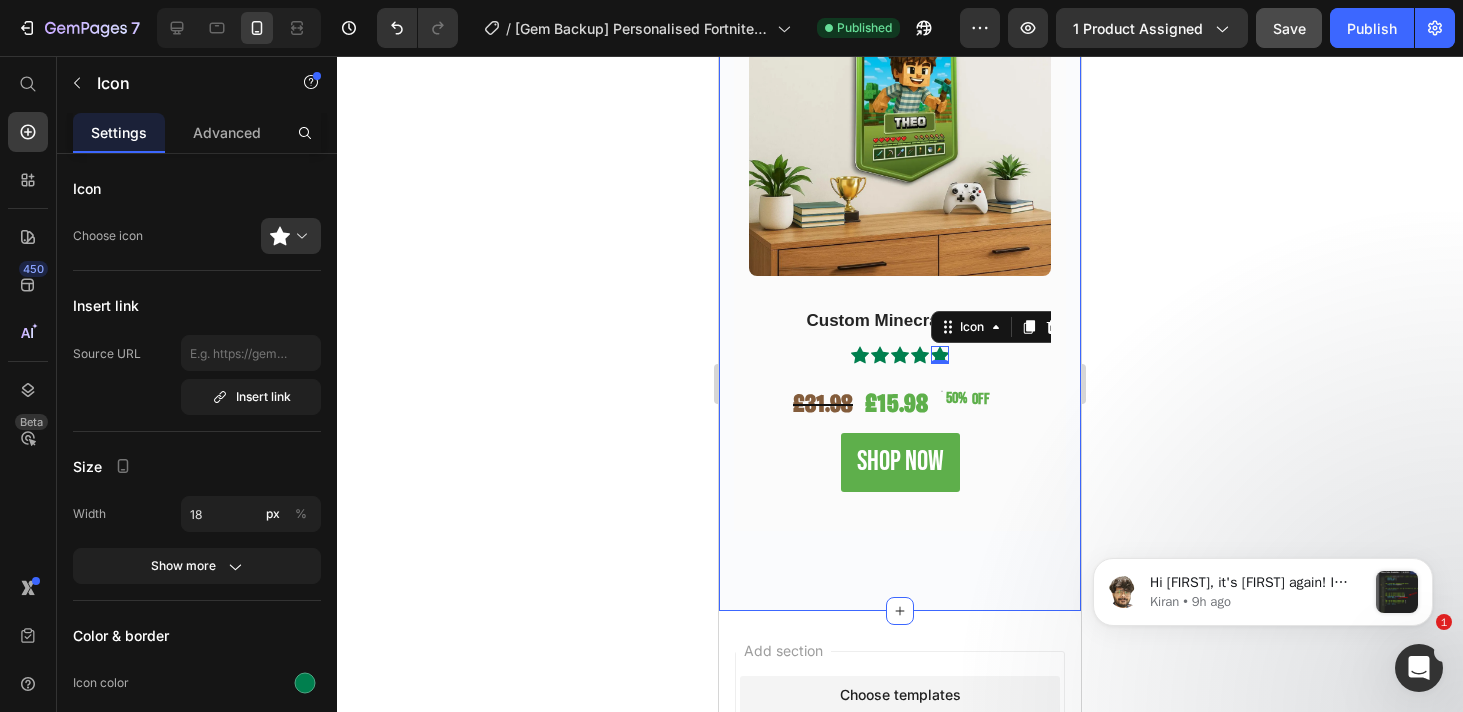 click 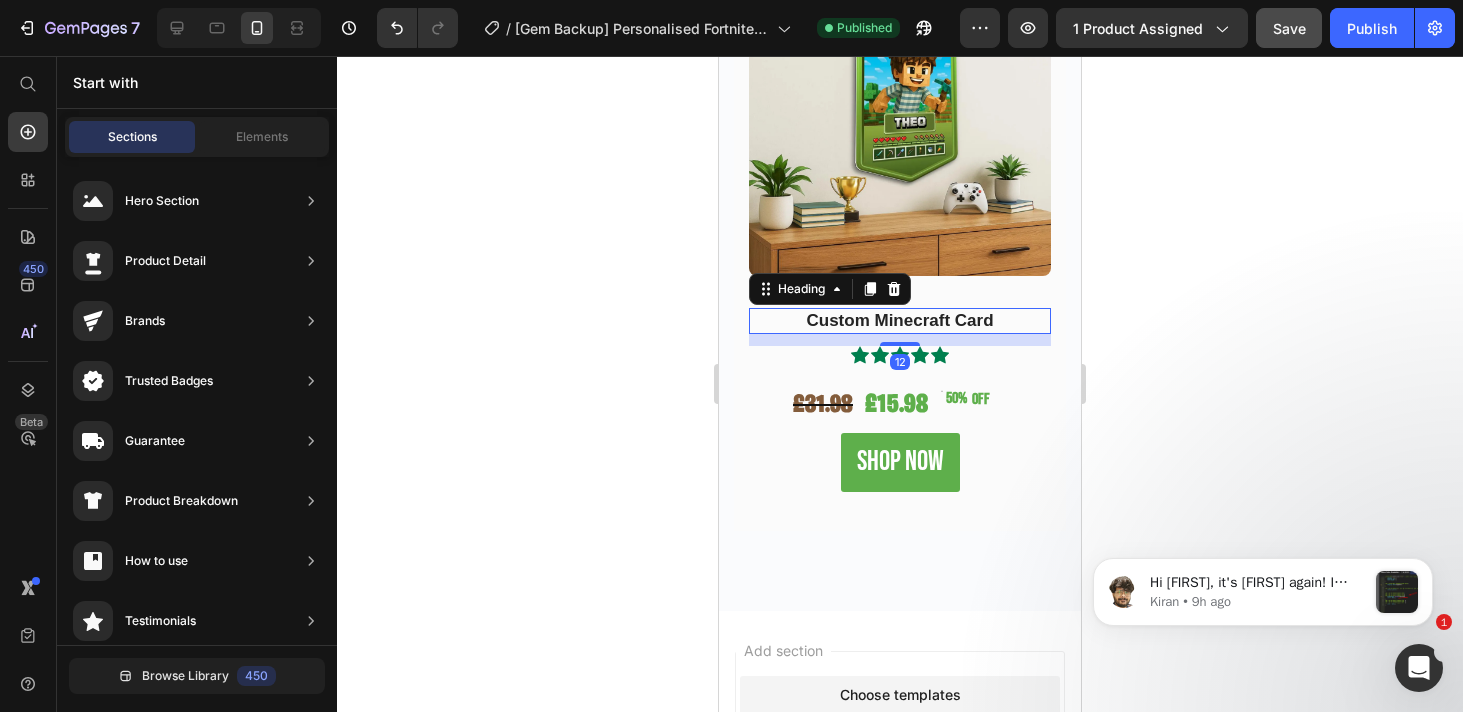 click on "Custom Minecraft Card" at bounding box center [900, 321] 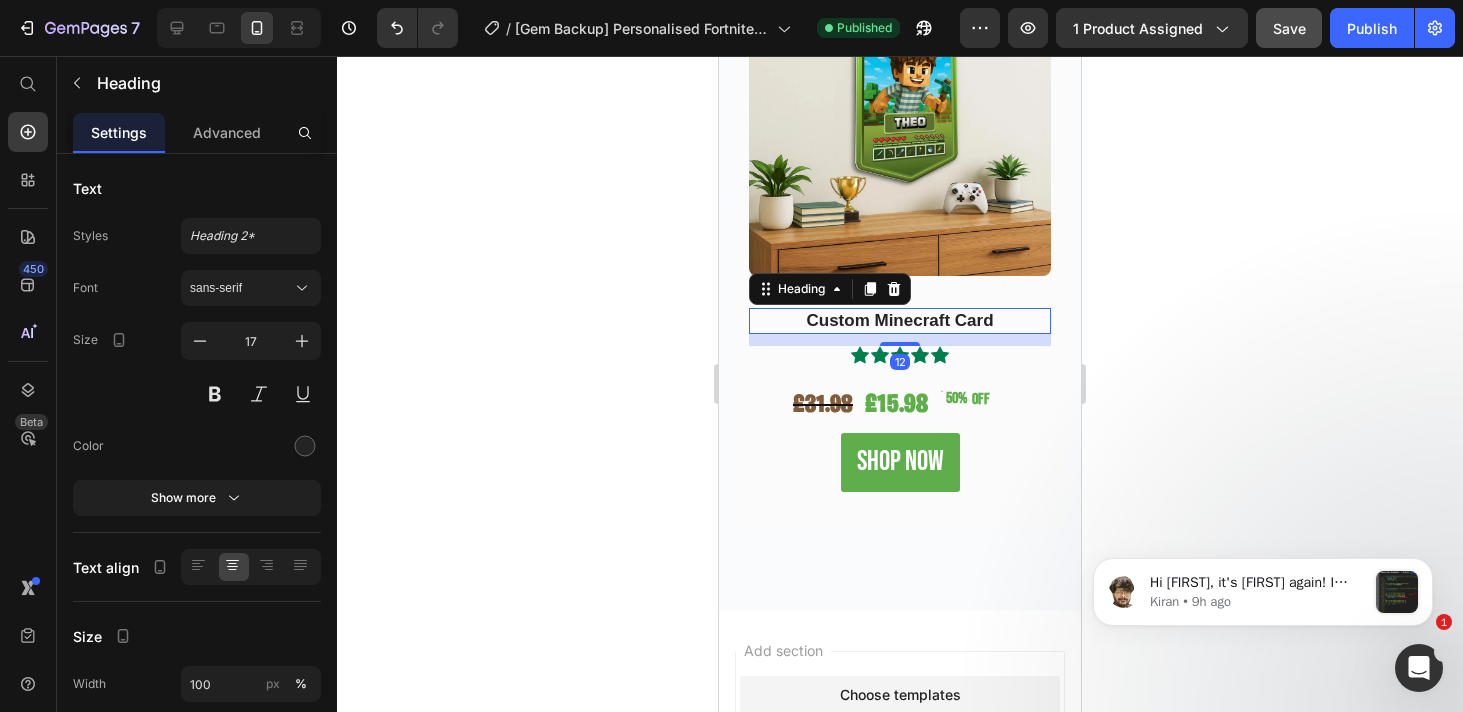 click on "Custom Minecraft Card" at bounding box center (900, 321) 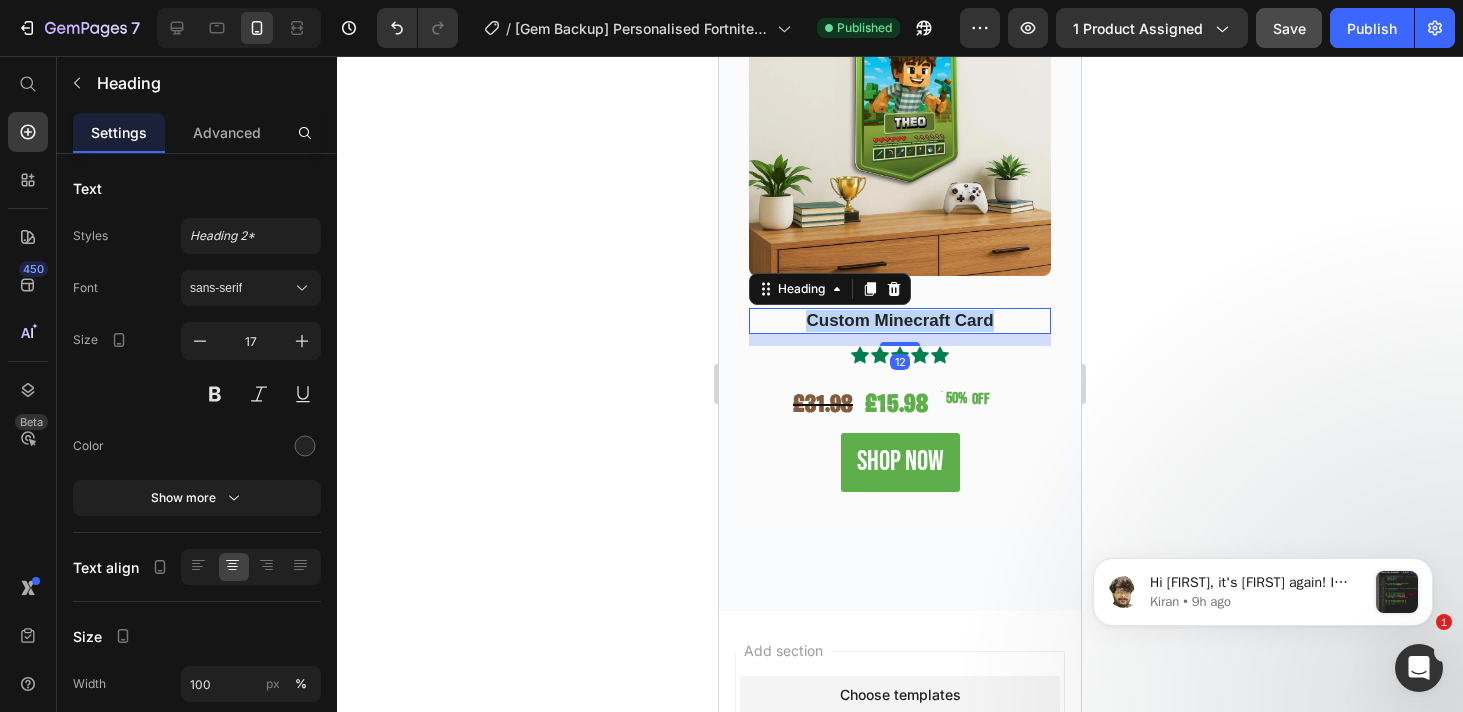click on "Custom Minecraft Card" at bounding box center (900, 321) 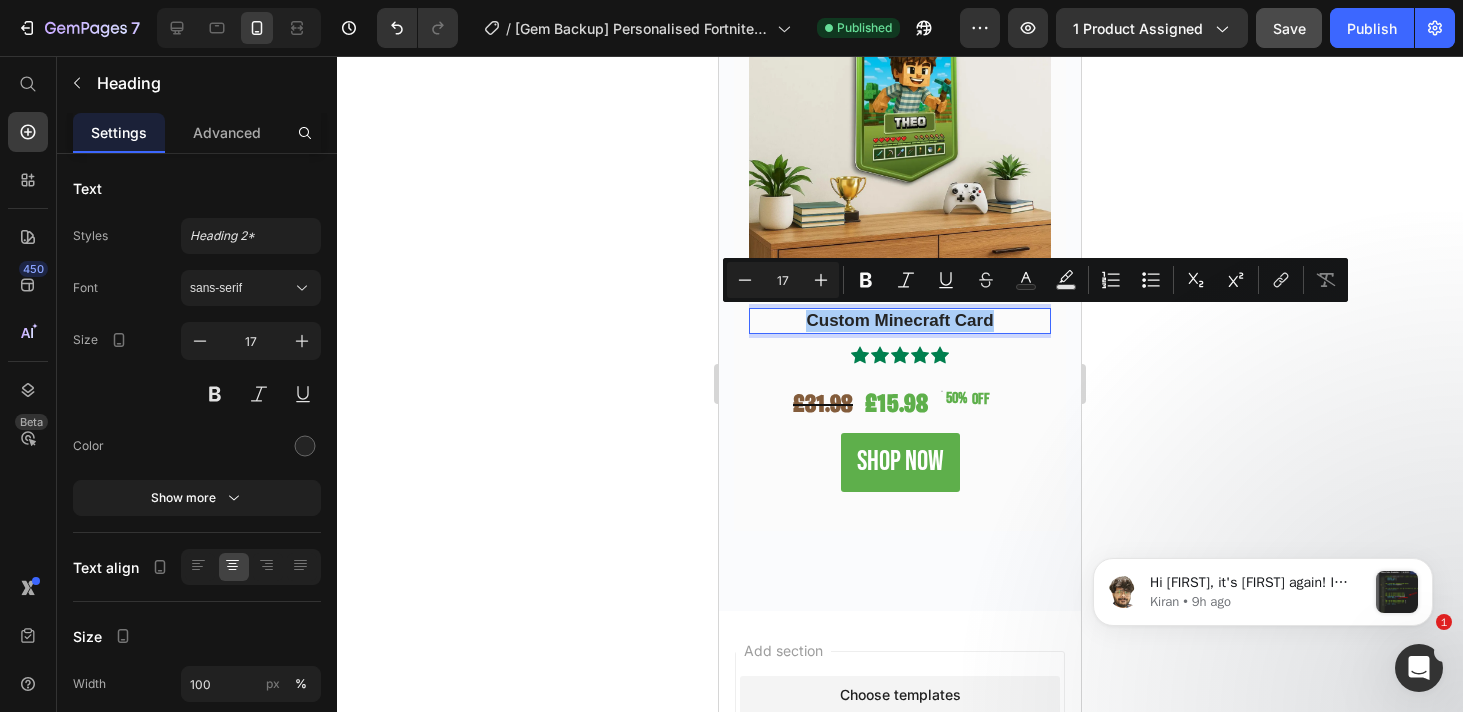 click 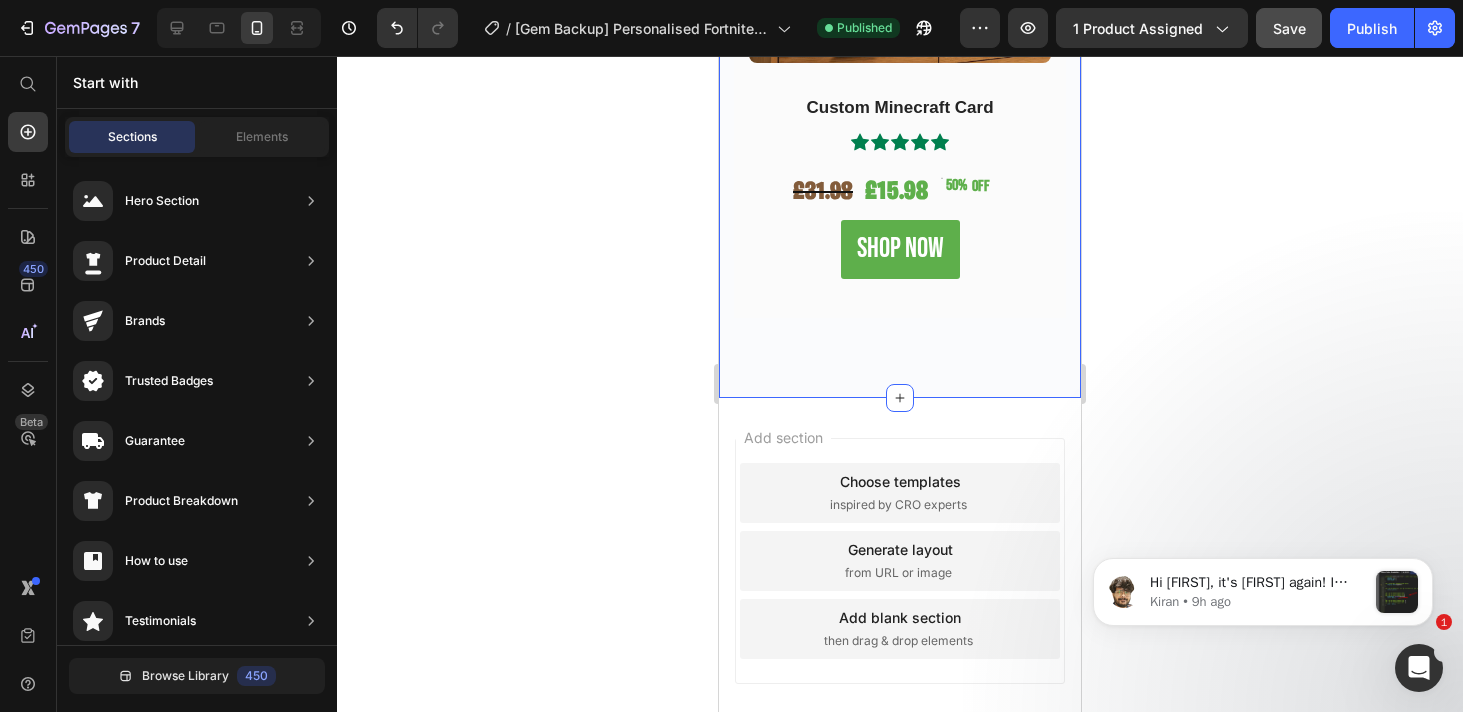 scroll, scrollTop: 3487, scrollLeft: 0, axis: vertical 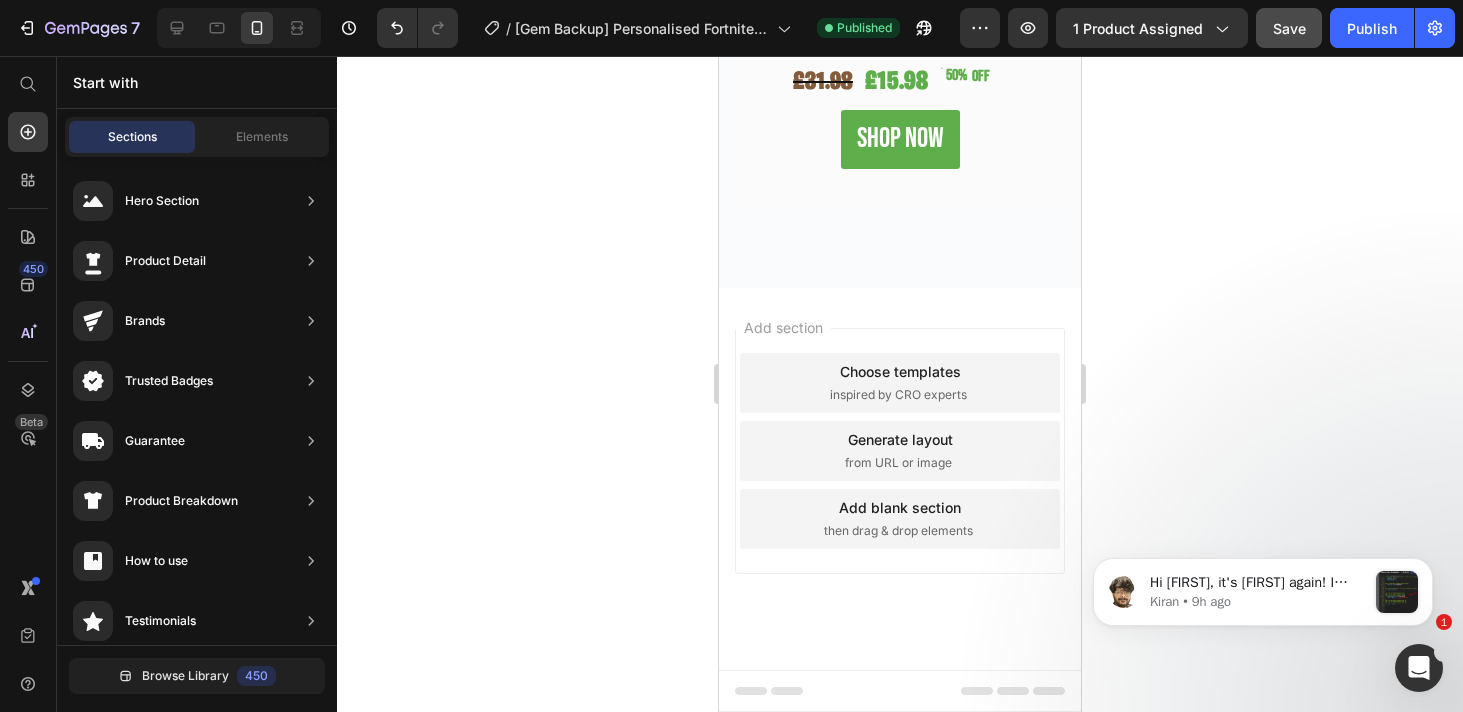 click on "Choose templates inspired by CRO experts" at bounding box center (900, 383) 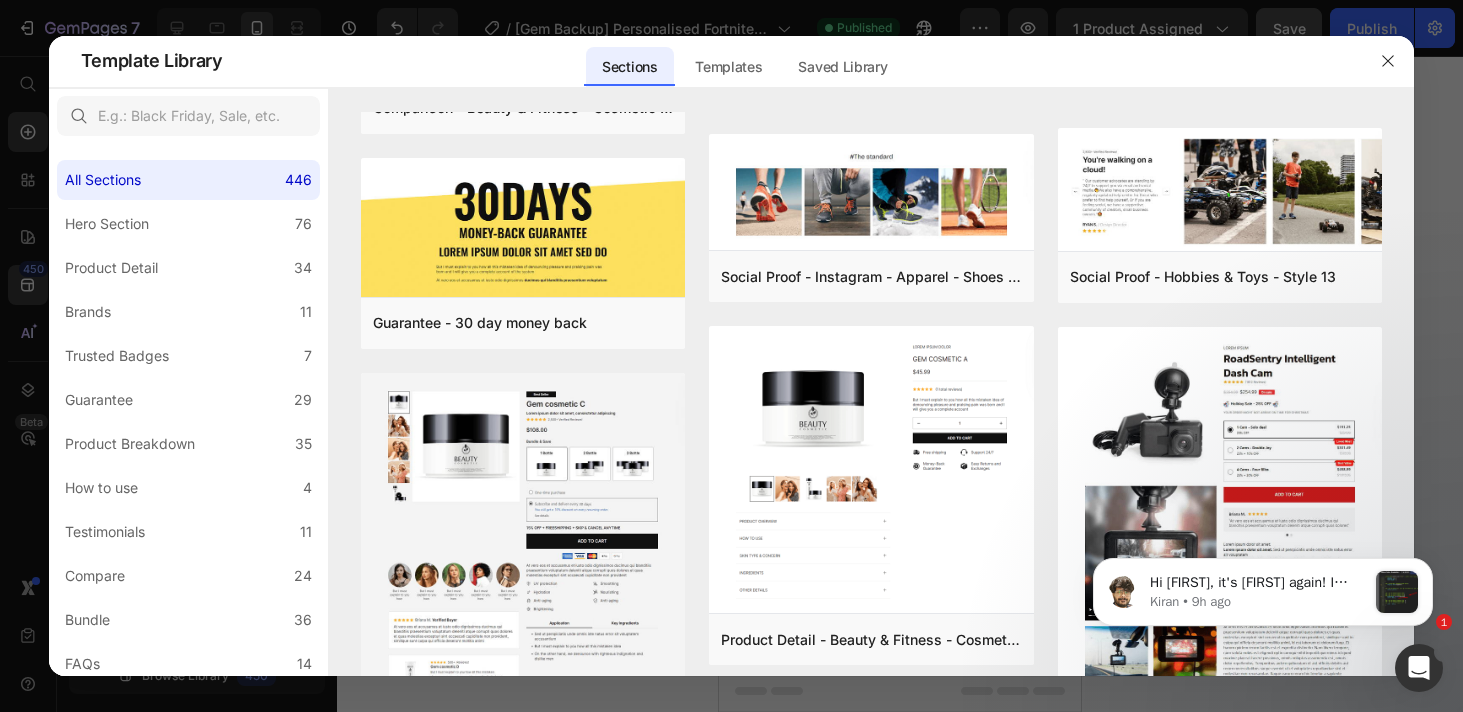 scroll, scrollTop: 0, scrollLeft: 0, axis: both 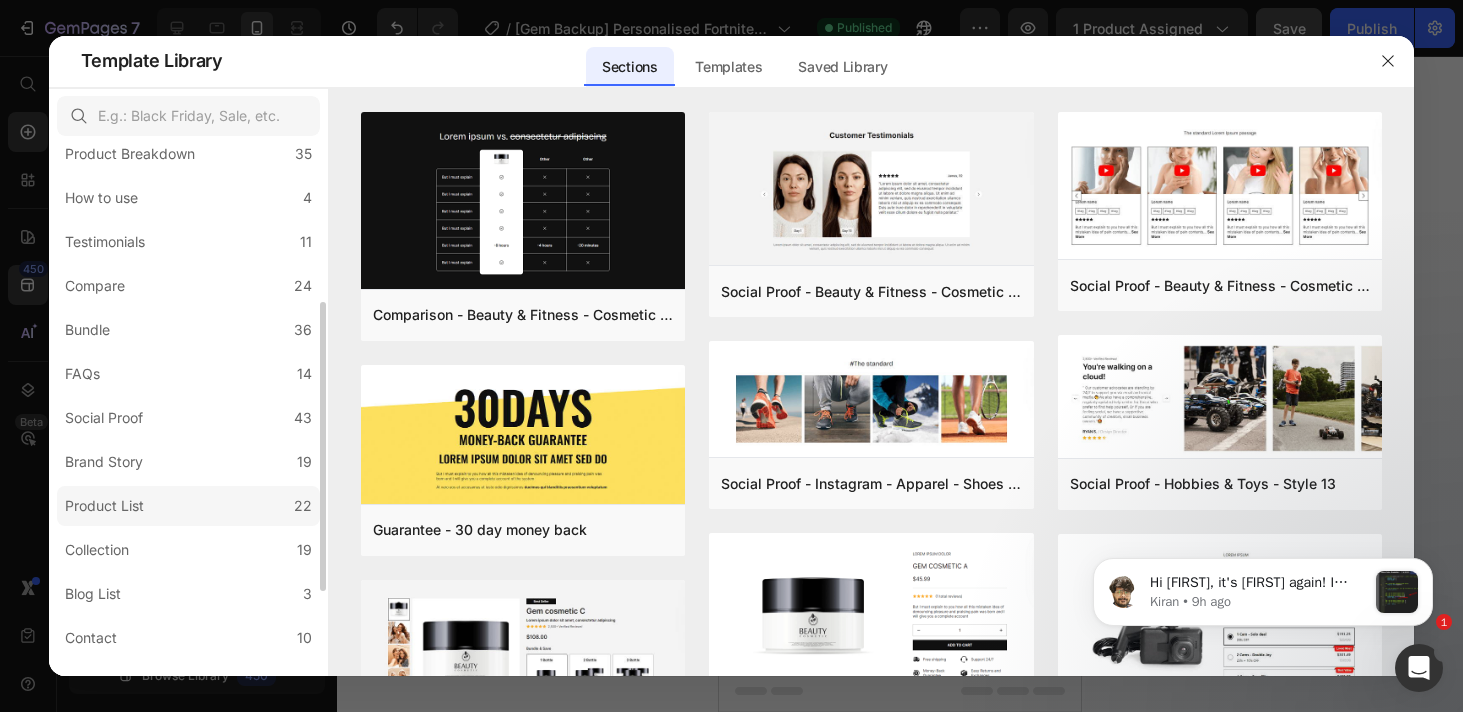 click on "Product List 22" 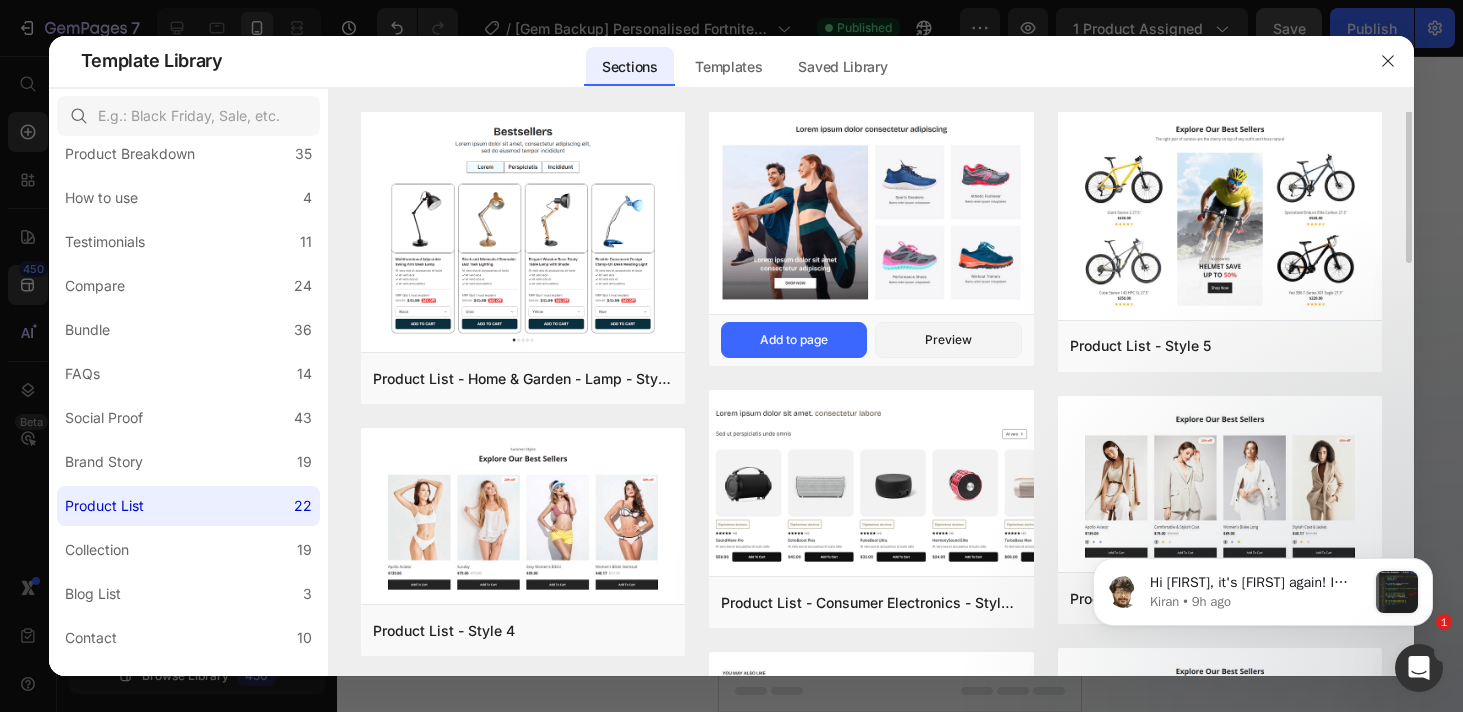 scroll, scrollTop: 0, scrollLeft: 0, axis: both 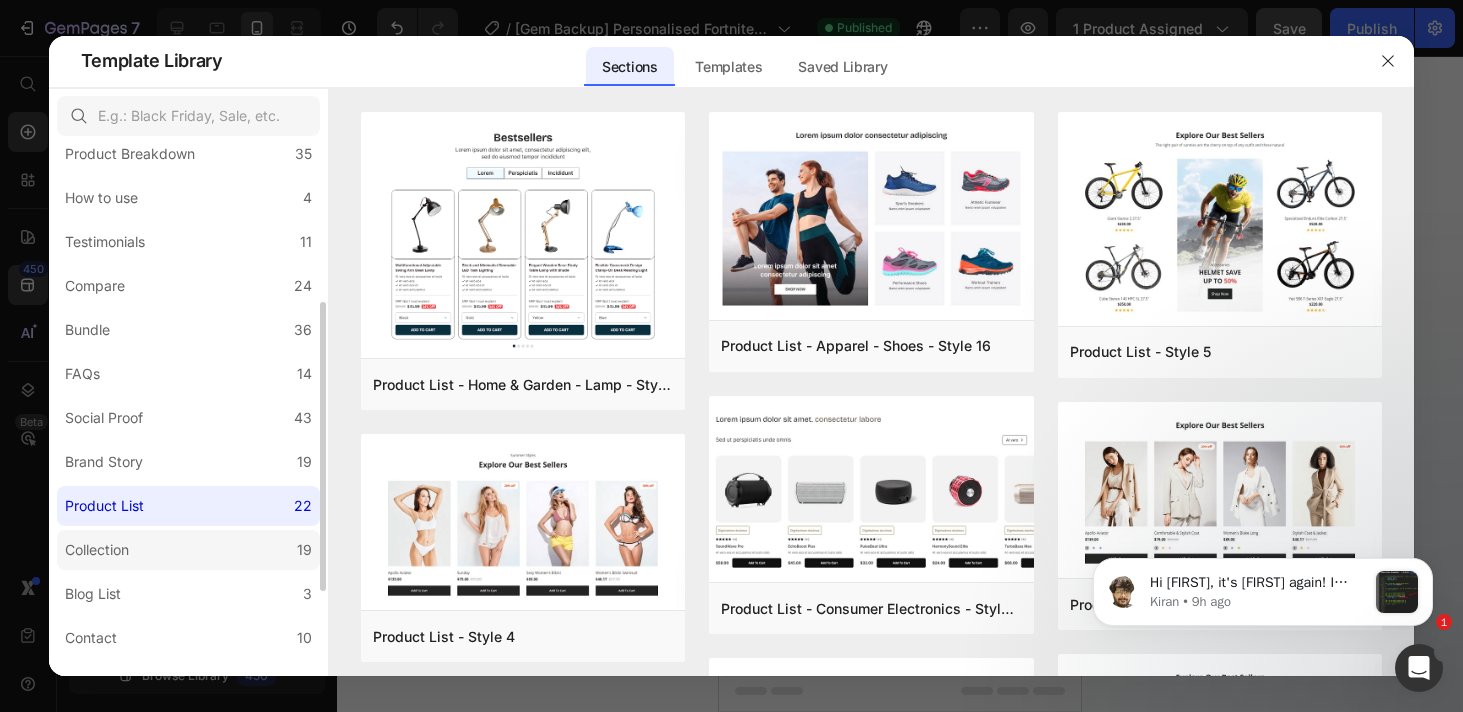click on "Collection 19" 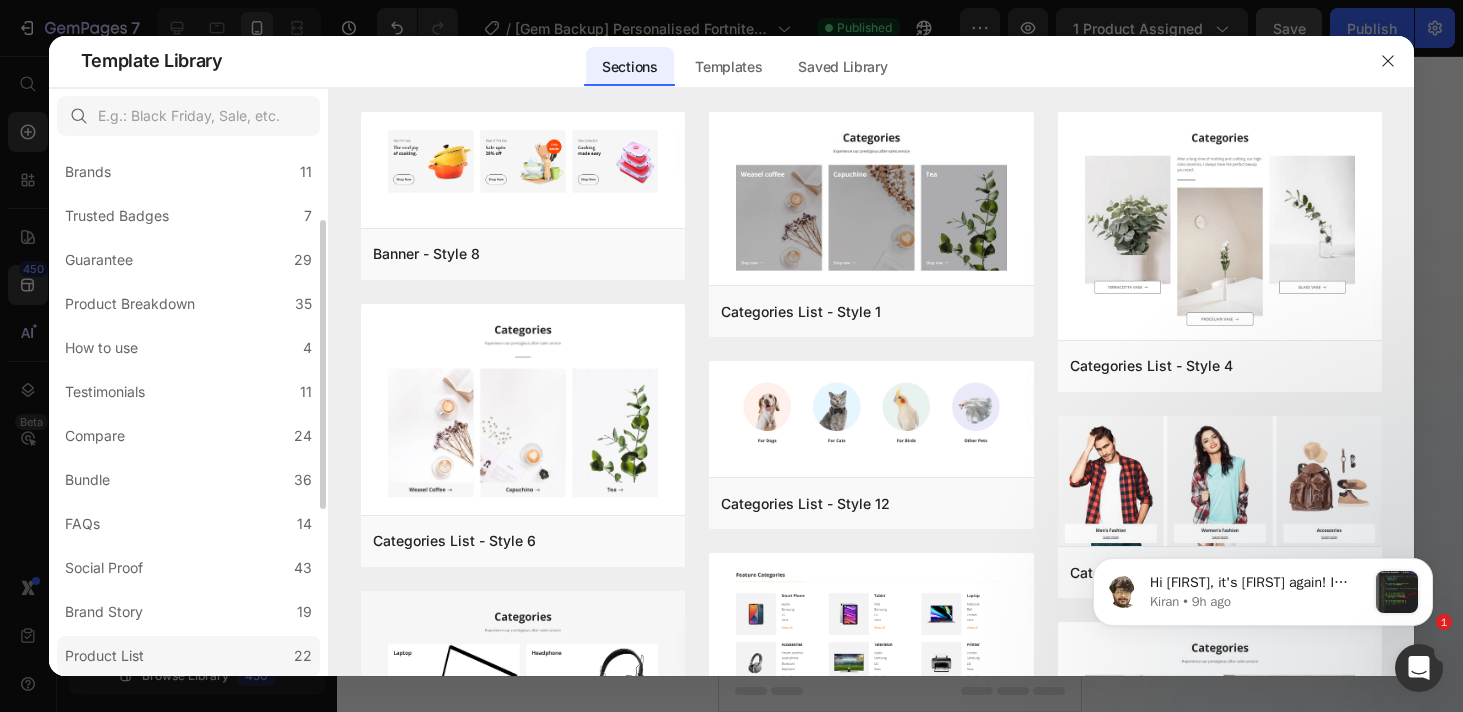 scroll, scrollTop: 129, scrollLeft: 0, axis: vertical 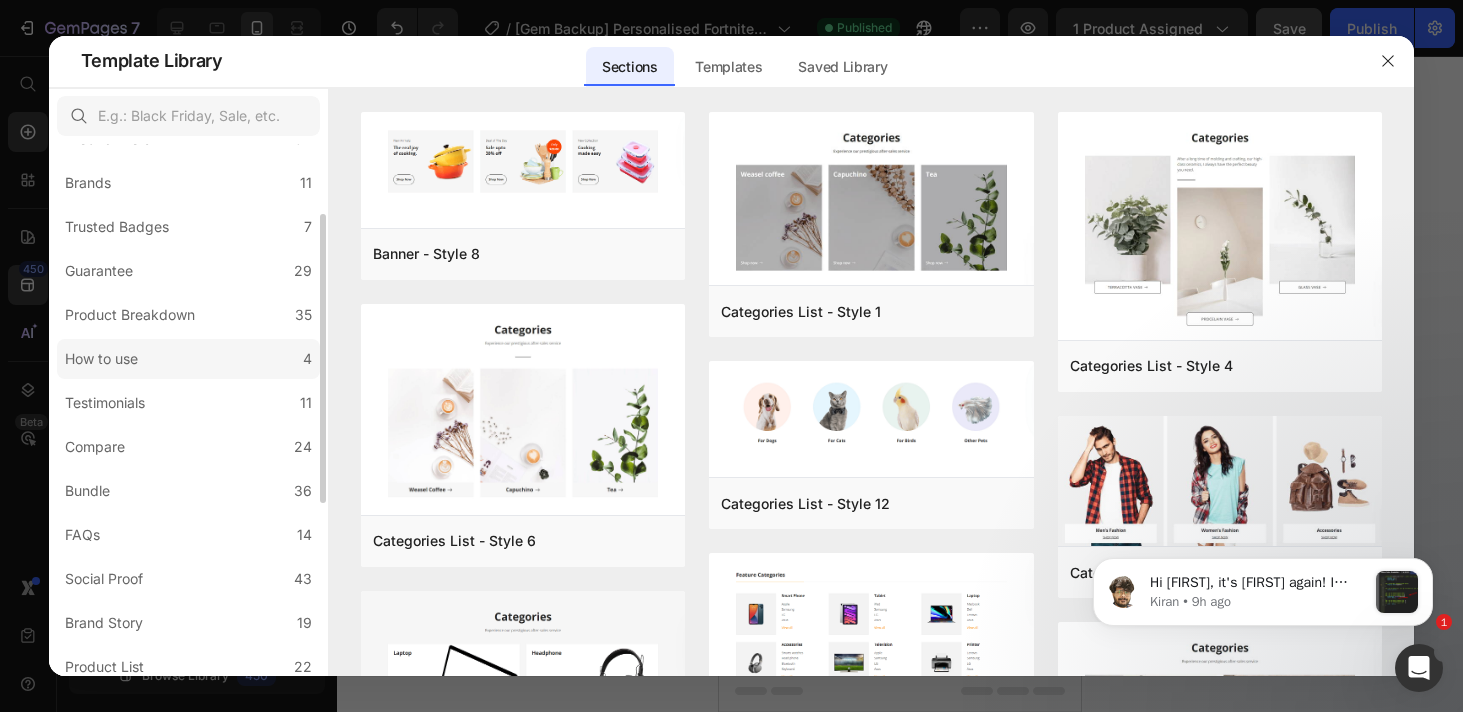 click on "How to use 4" 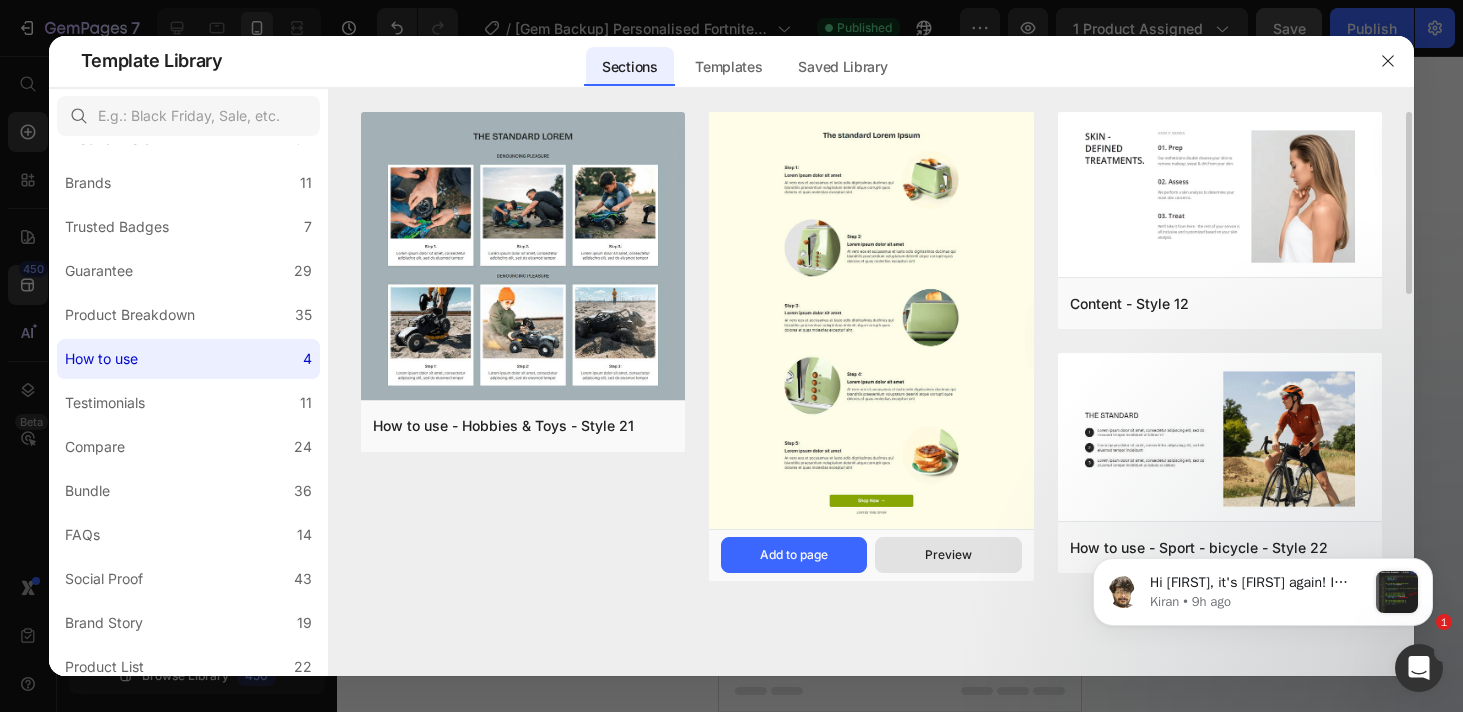 click on "Preview" at bounding box center [948, 555] 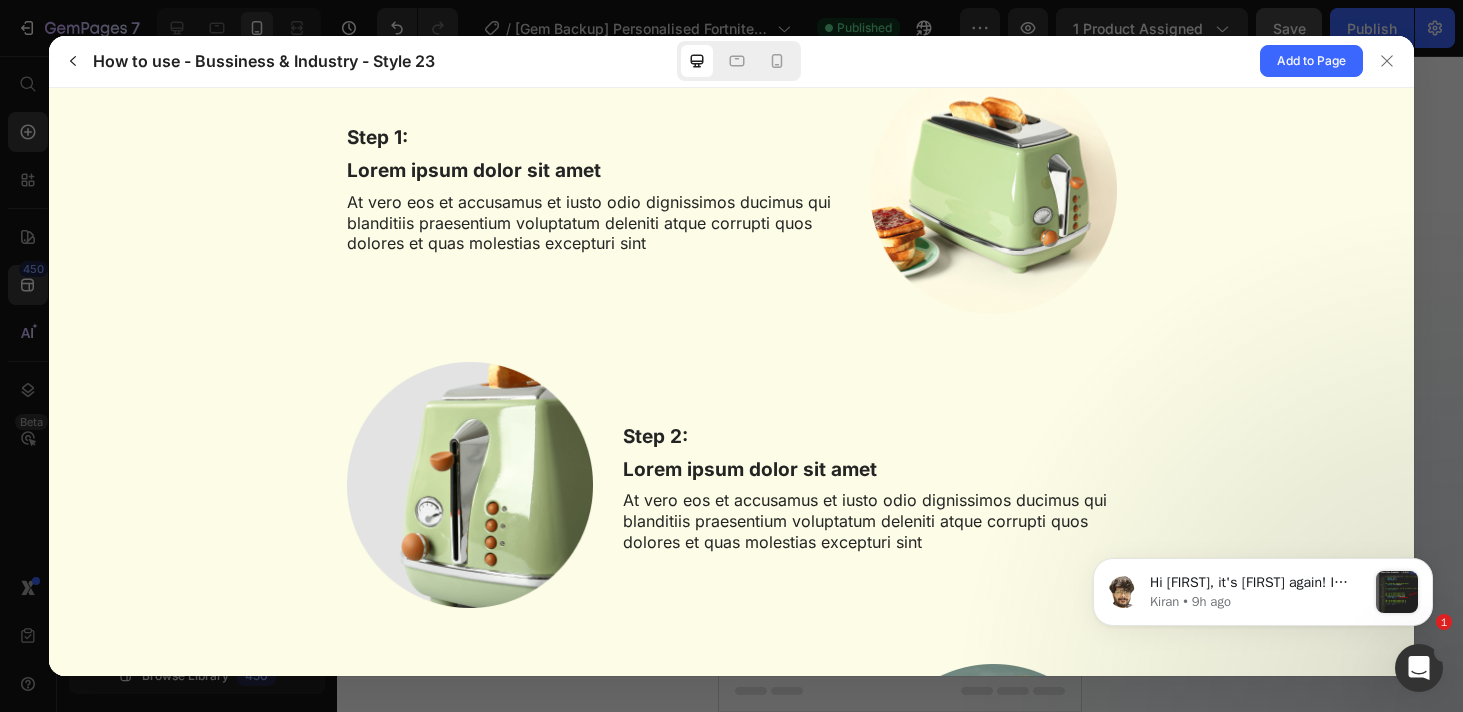 scroll, scrollTop: 260, scrollLeft: 0, axis: vertical 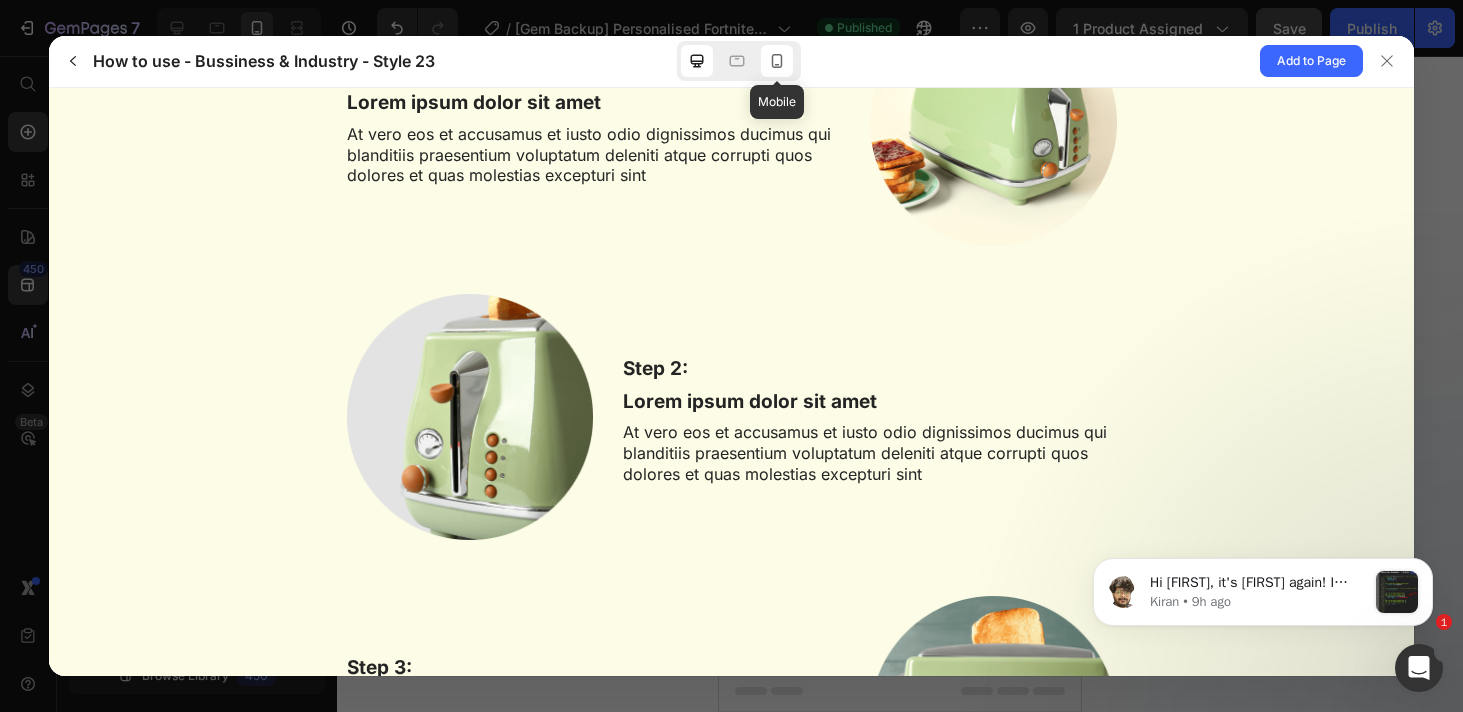 click 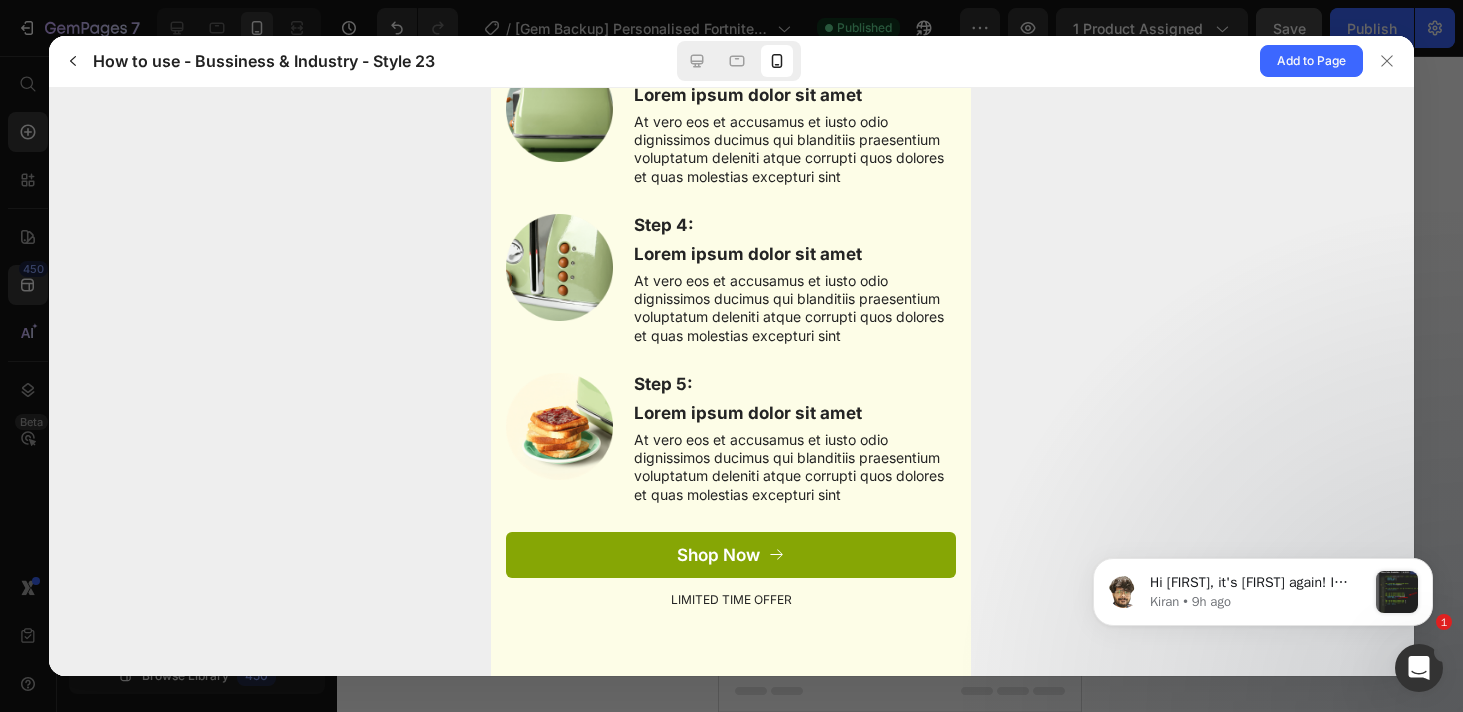scroll, scrollTop: 0, scrollLeft: 0, axis: both 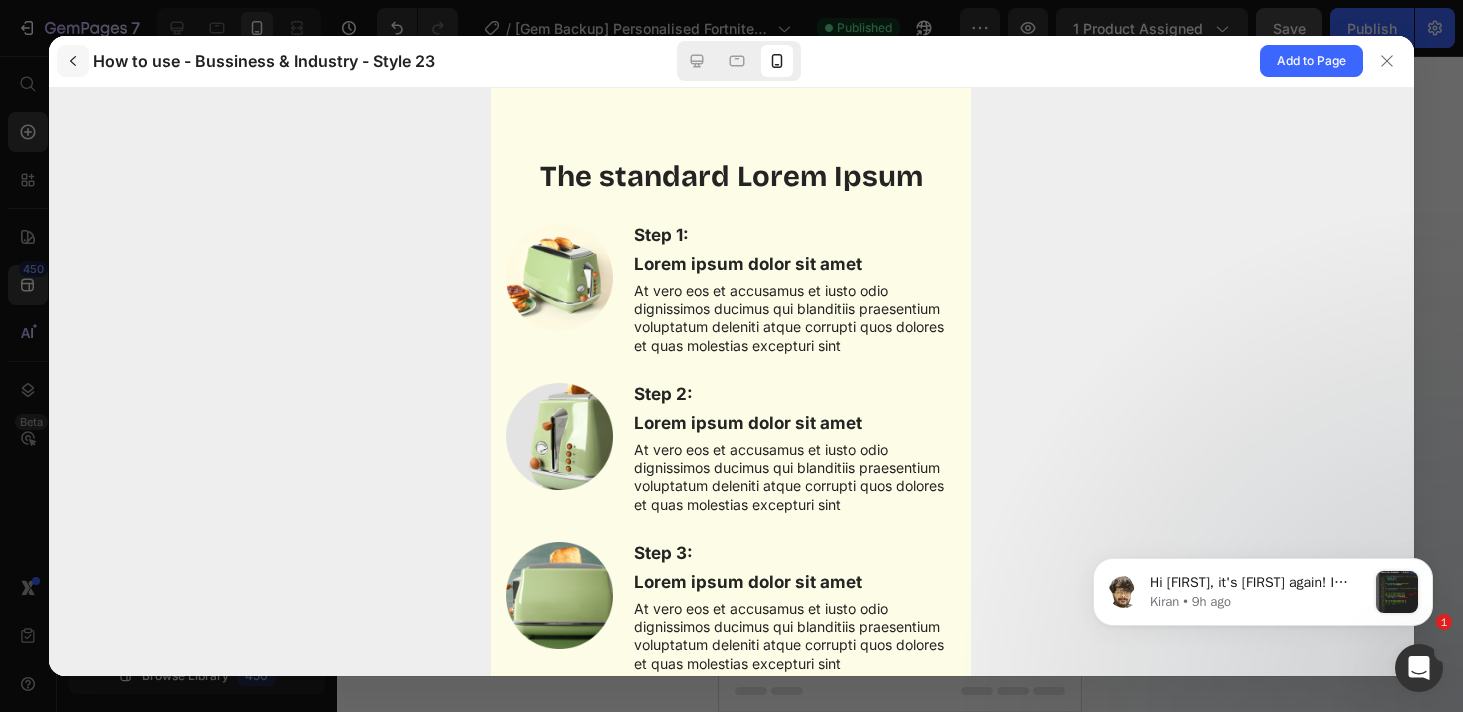 click 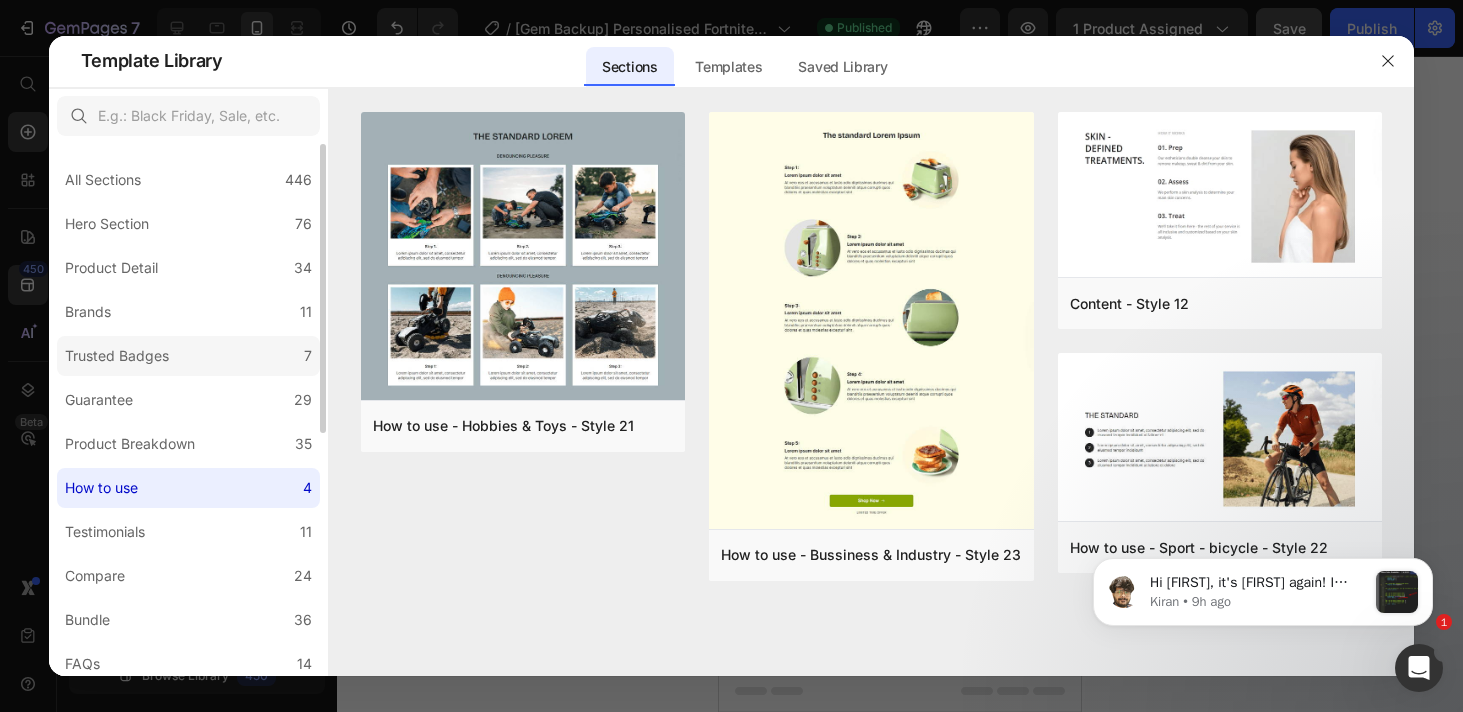 click on "Trusted Badges 7" 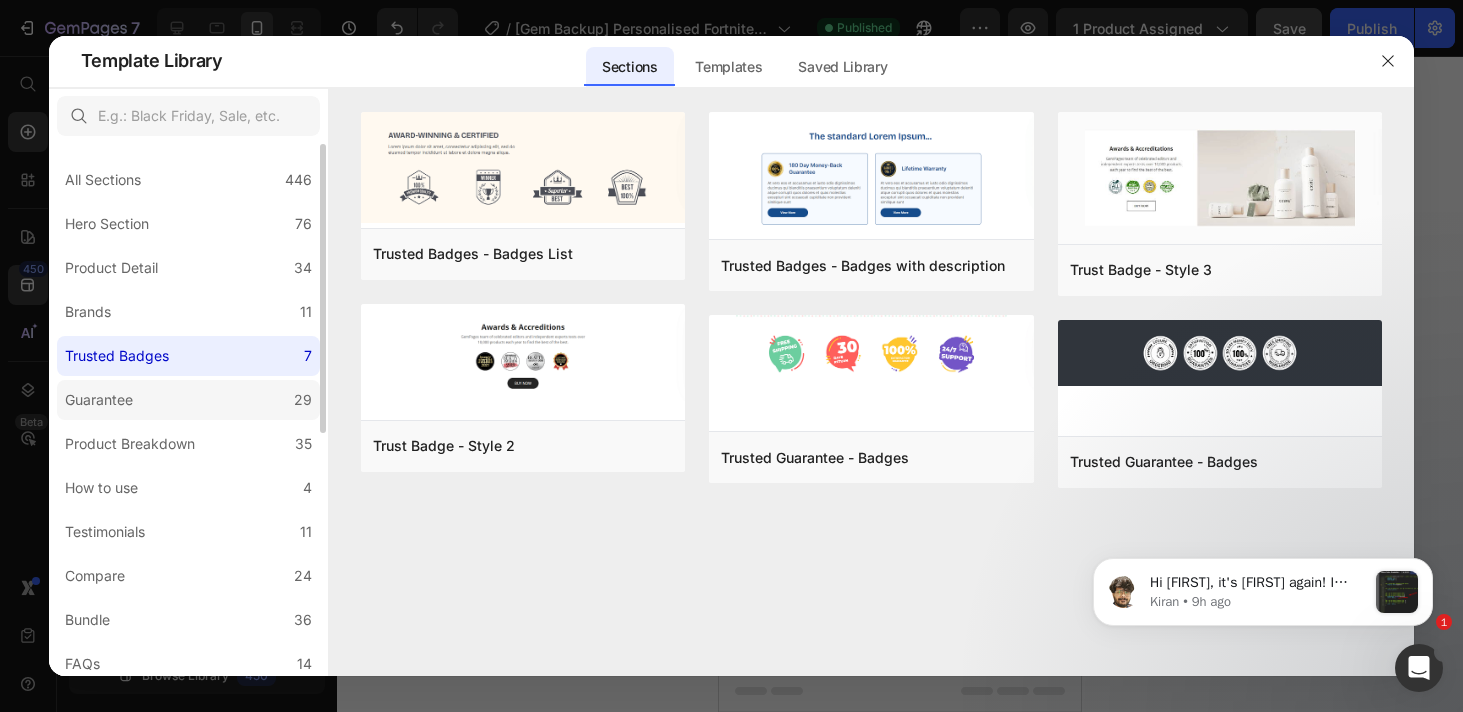 click on "Guarantee 29" 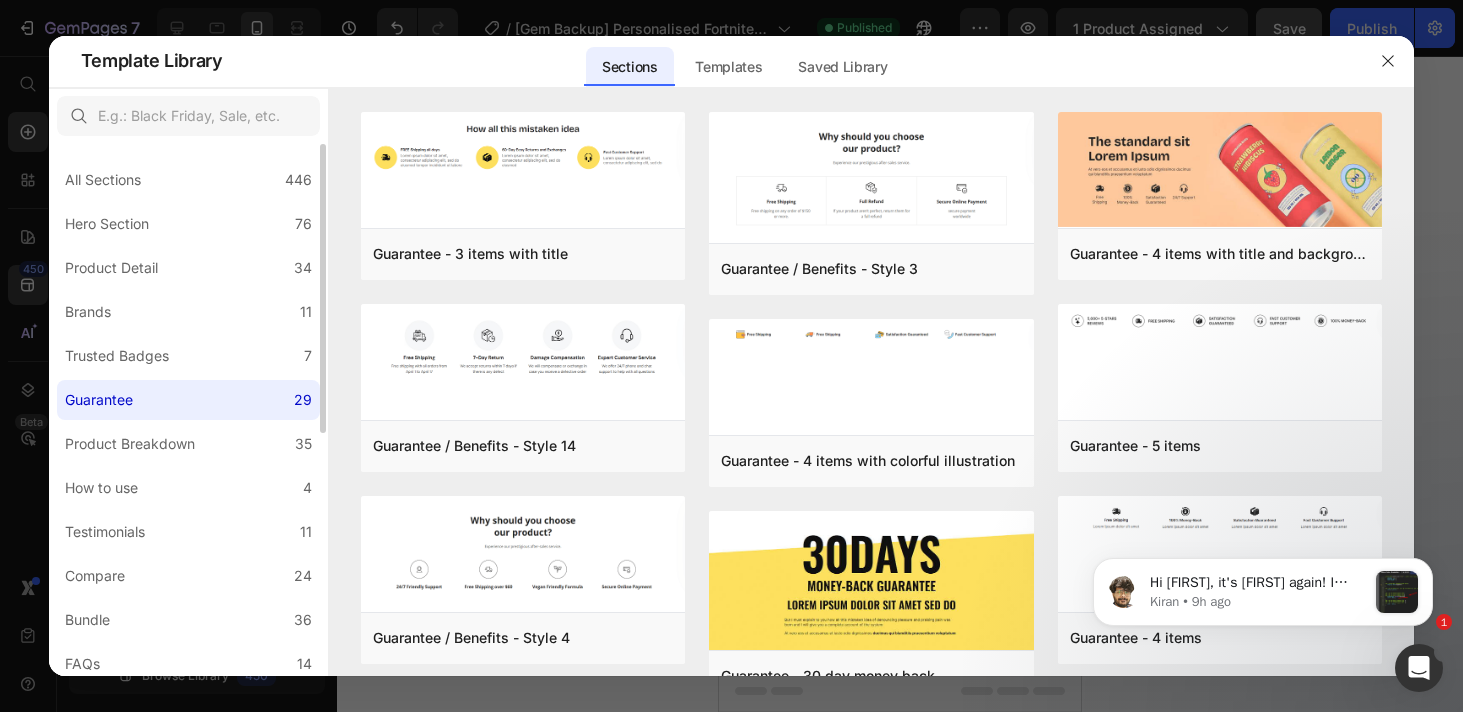 click on "Guarantee 29" 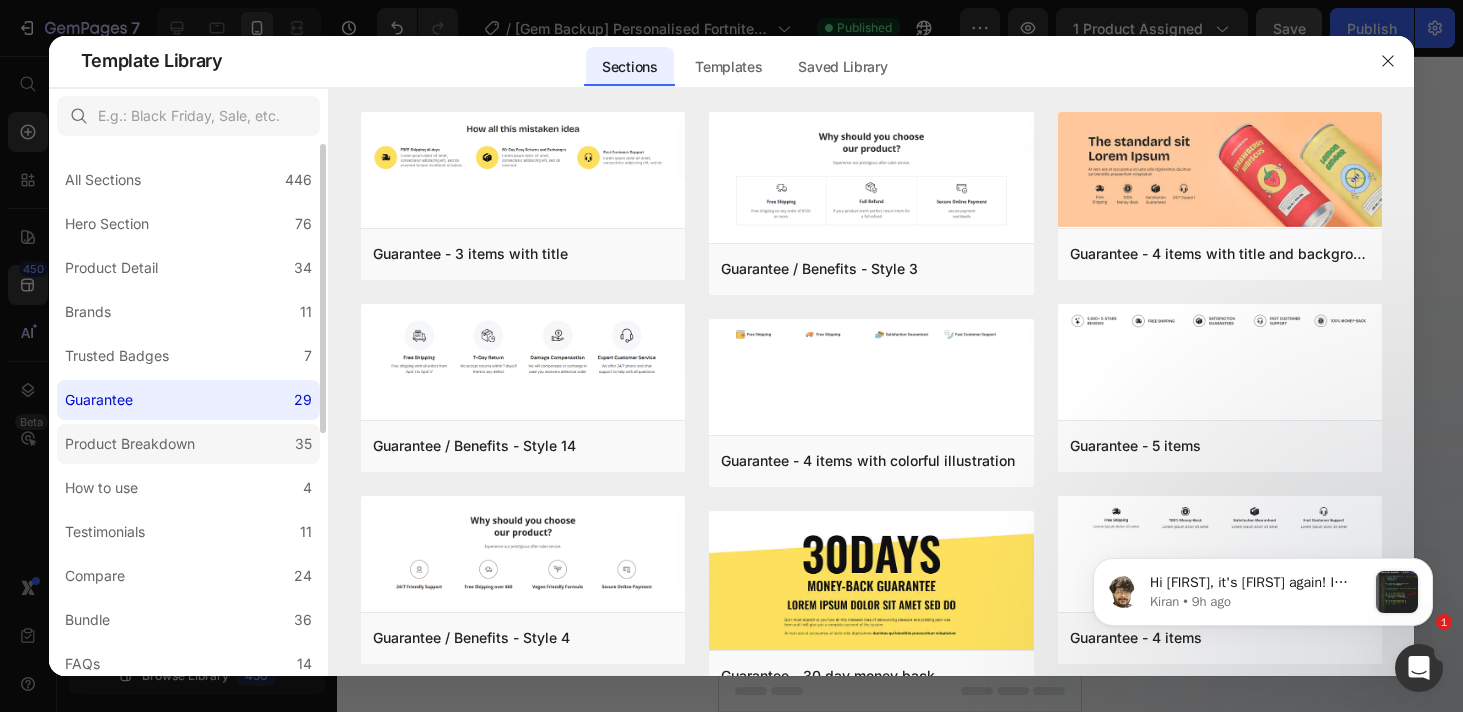 click on "Product Breakdown 35" 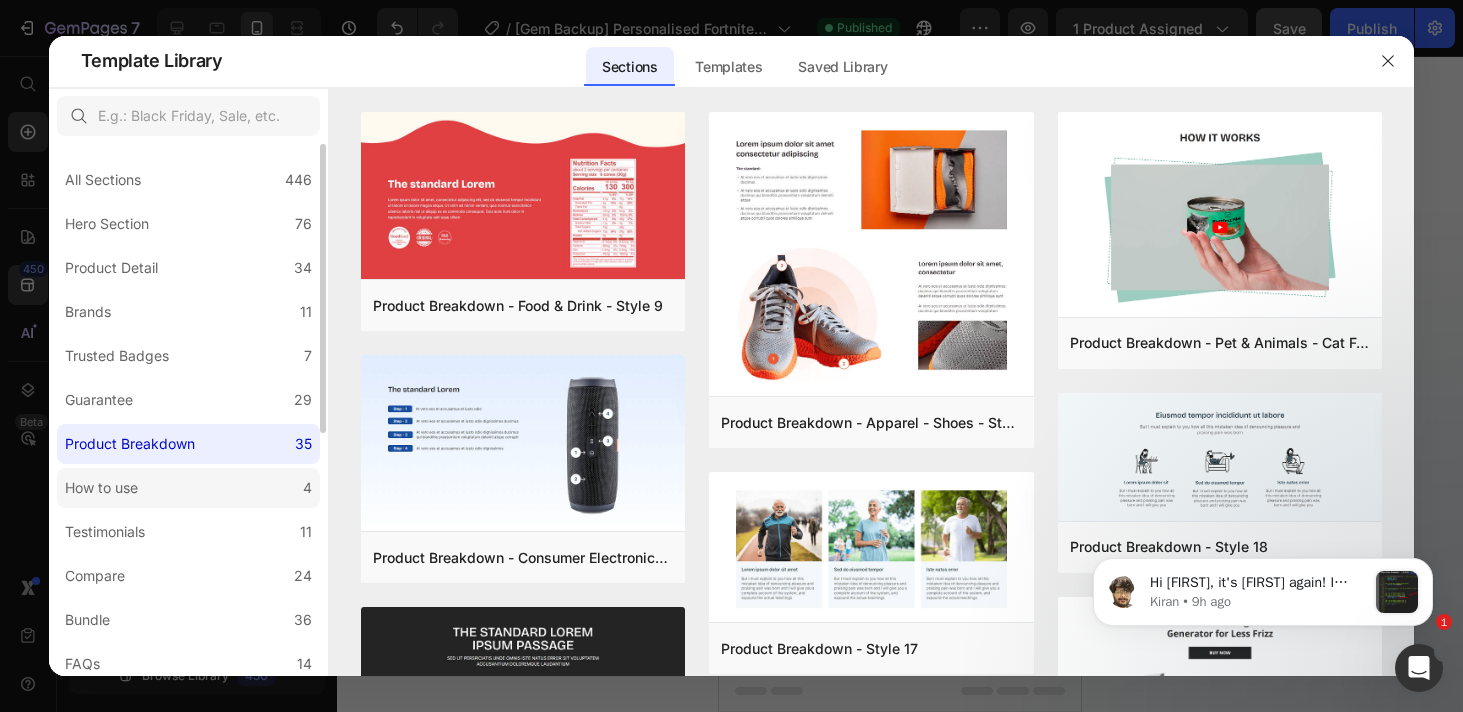 click on "How to use 4" 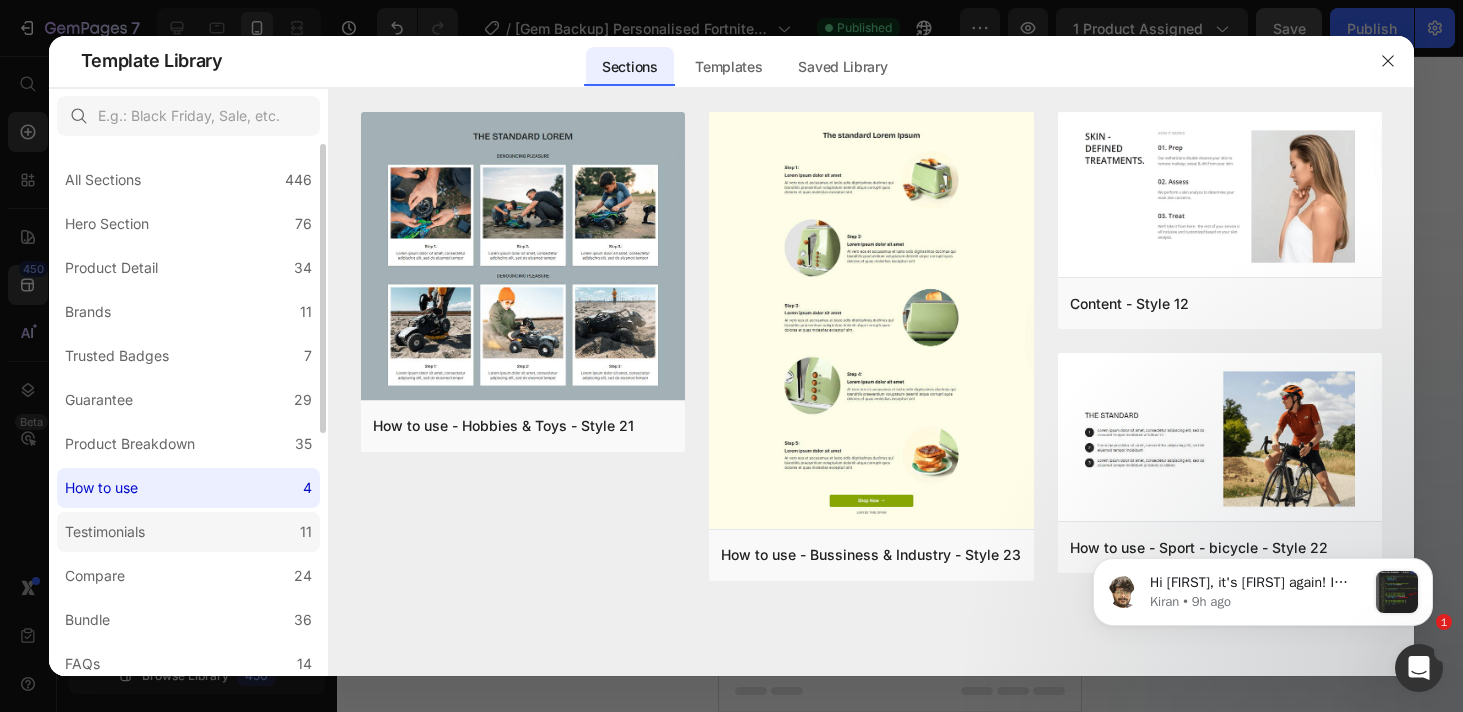 click on "Testimonials 11" 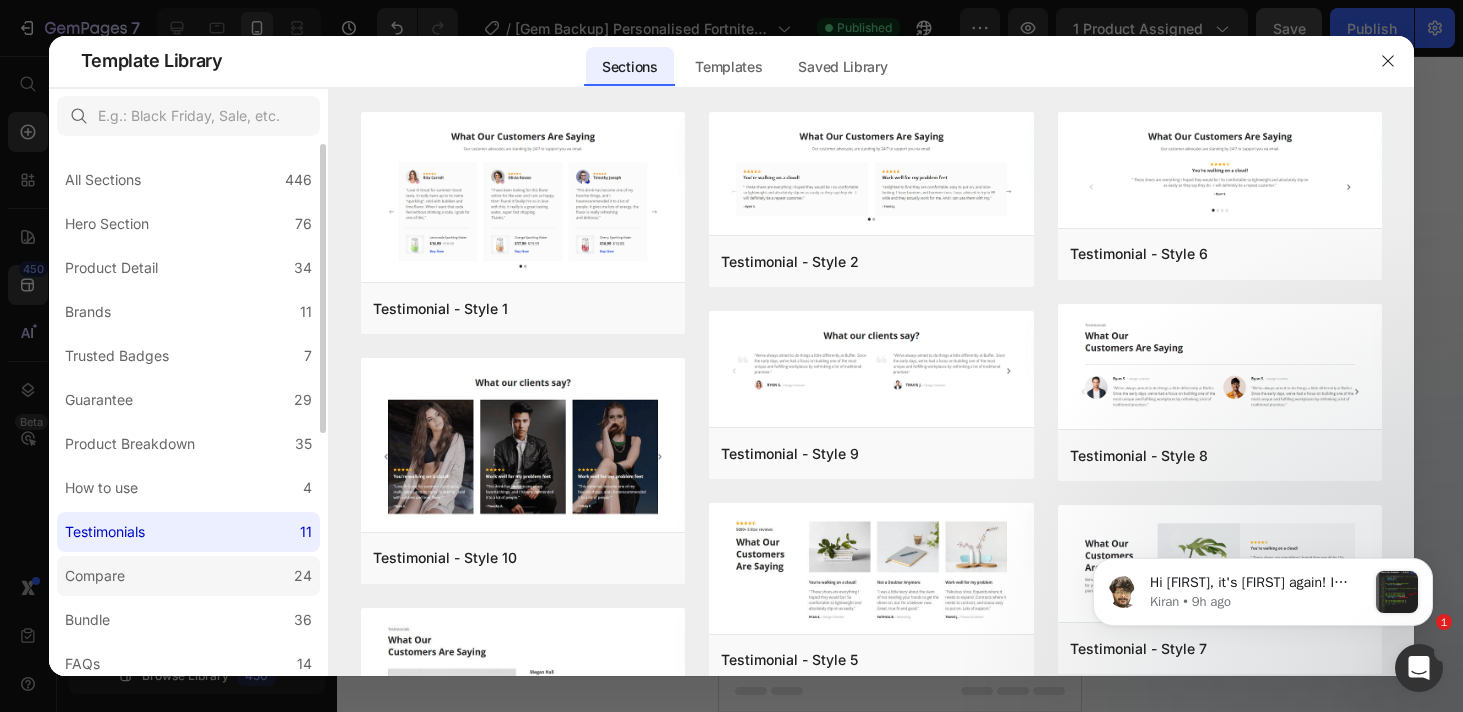 click on "Compare 24" 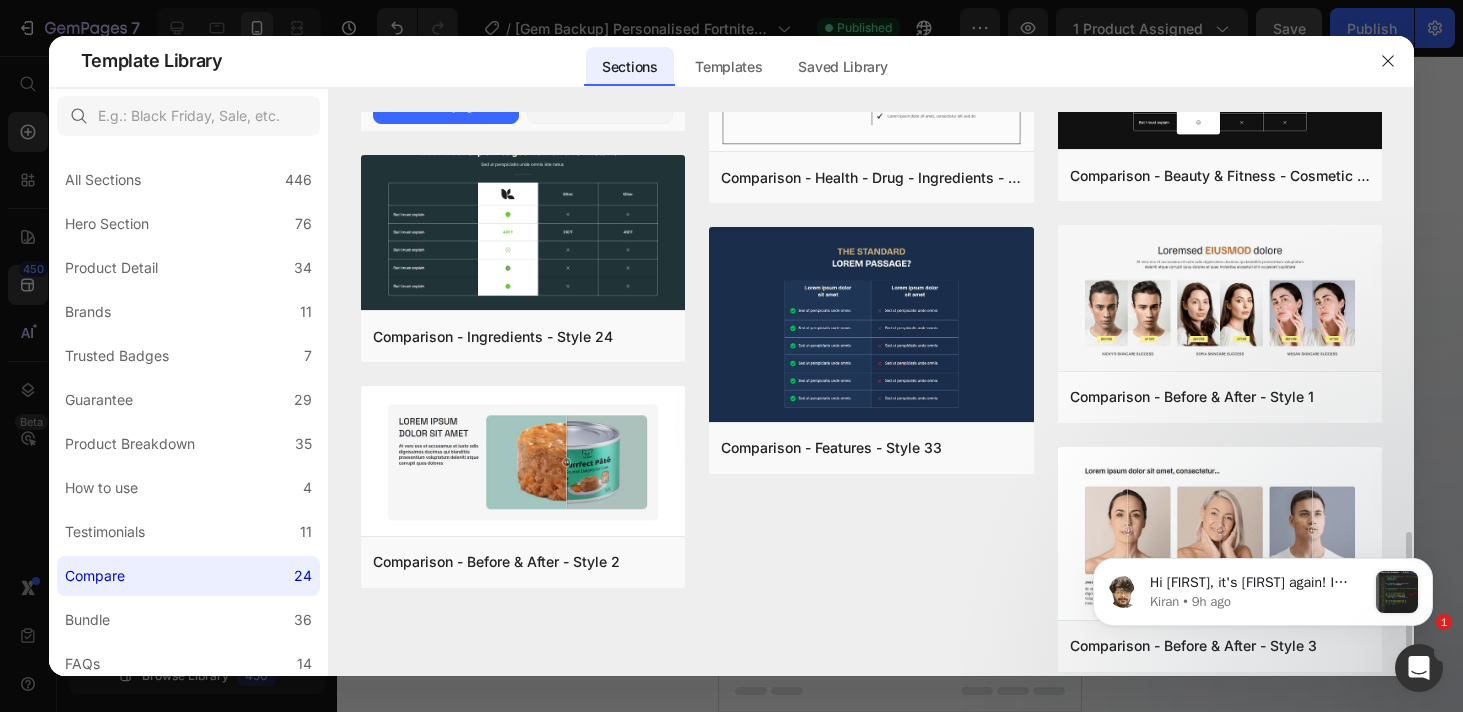 scroll, scrollTop: 1713, scrollLeft: 0, axis: vertical 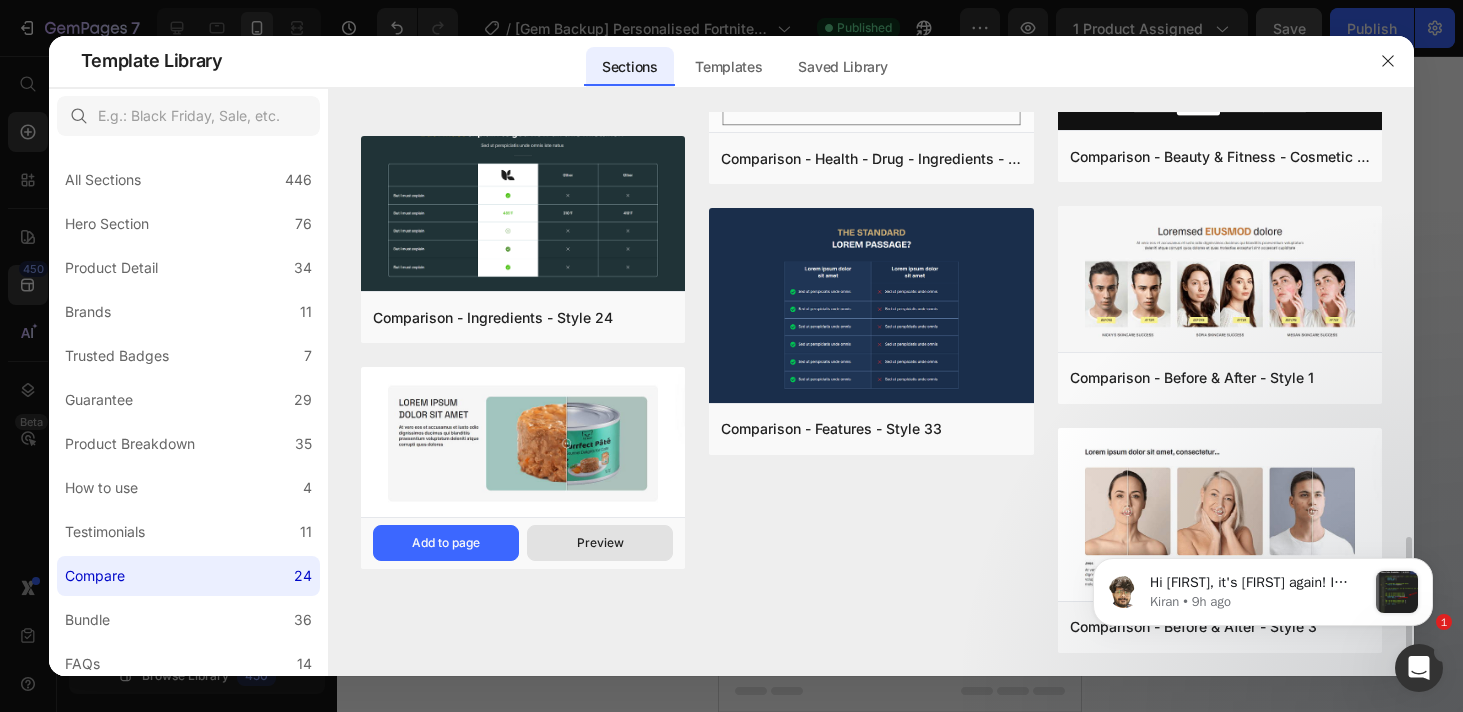 click on "Preview" at bounding box center [600, 543] 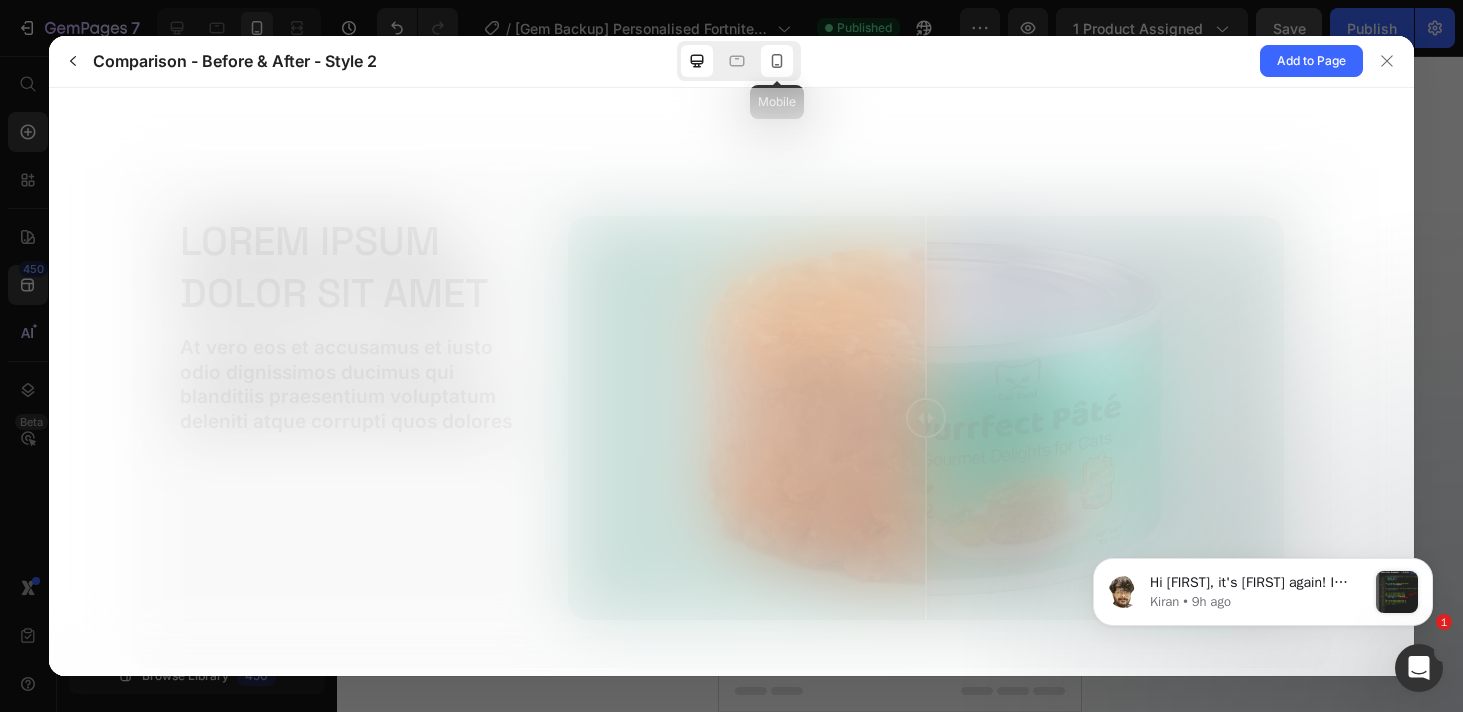 scroll, scrollTop: 0, scrollLeft: 0, axis: both 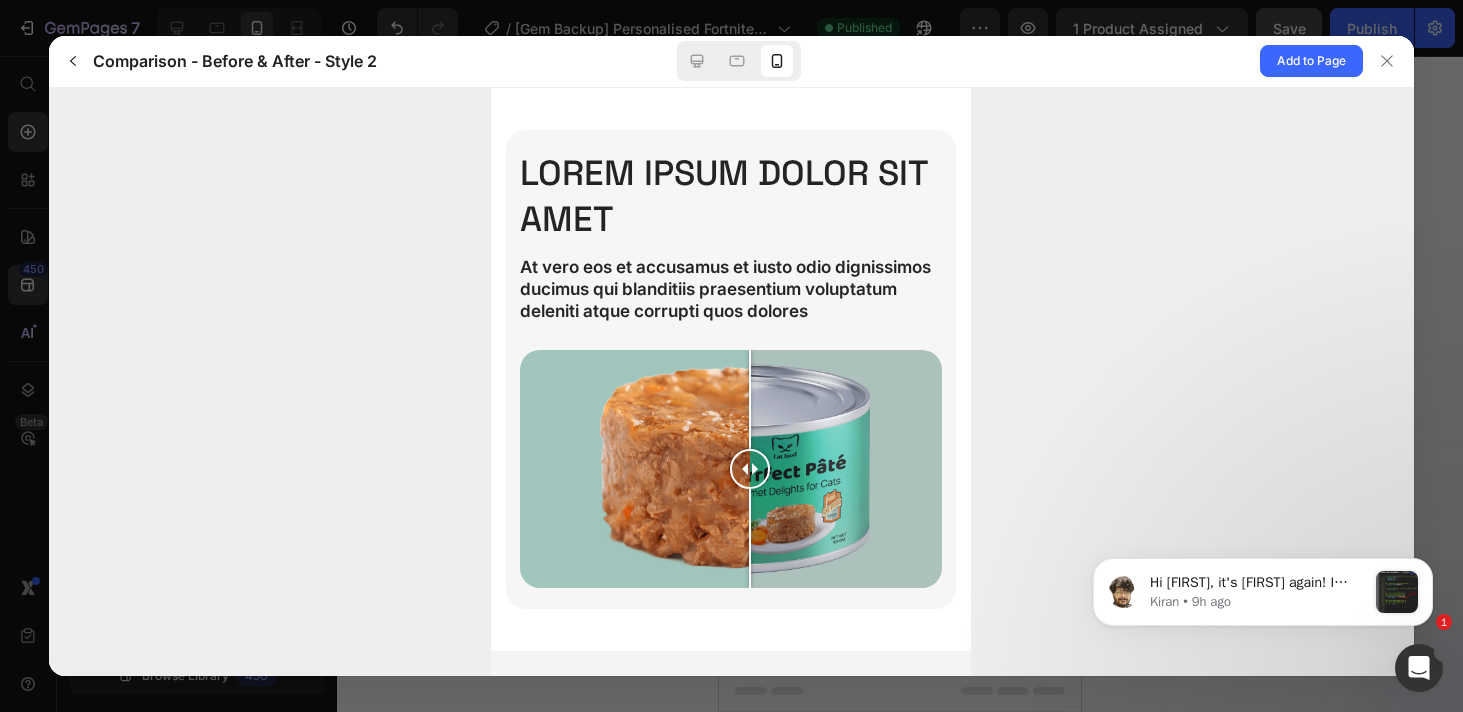 drag, startPoint x: 735, startPoint y: 479, endPoint x: 750, endPoint y: 490, distance: 18.601076 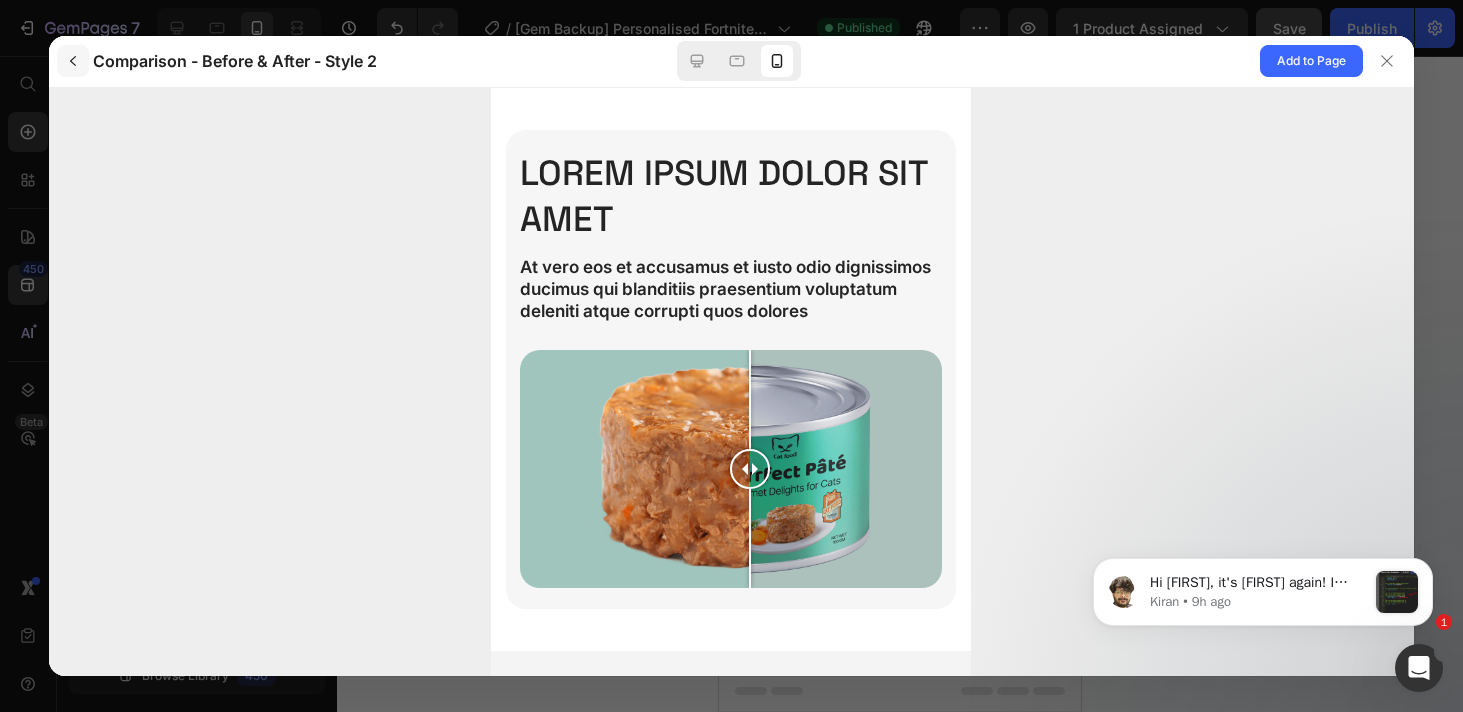 click 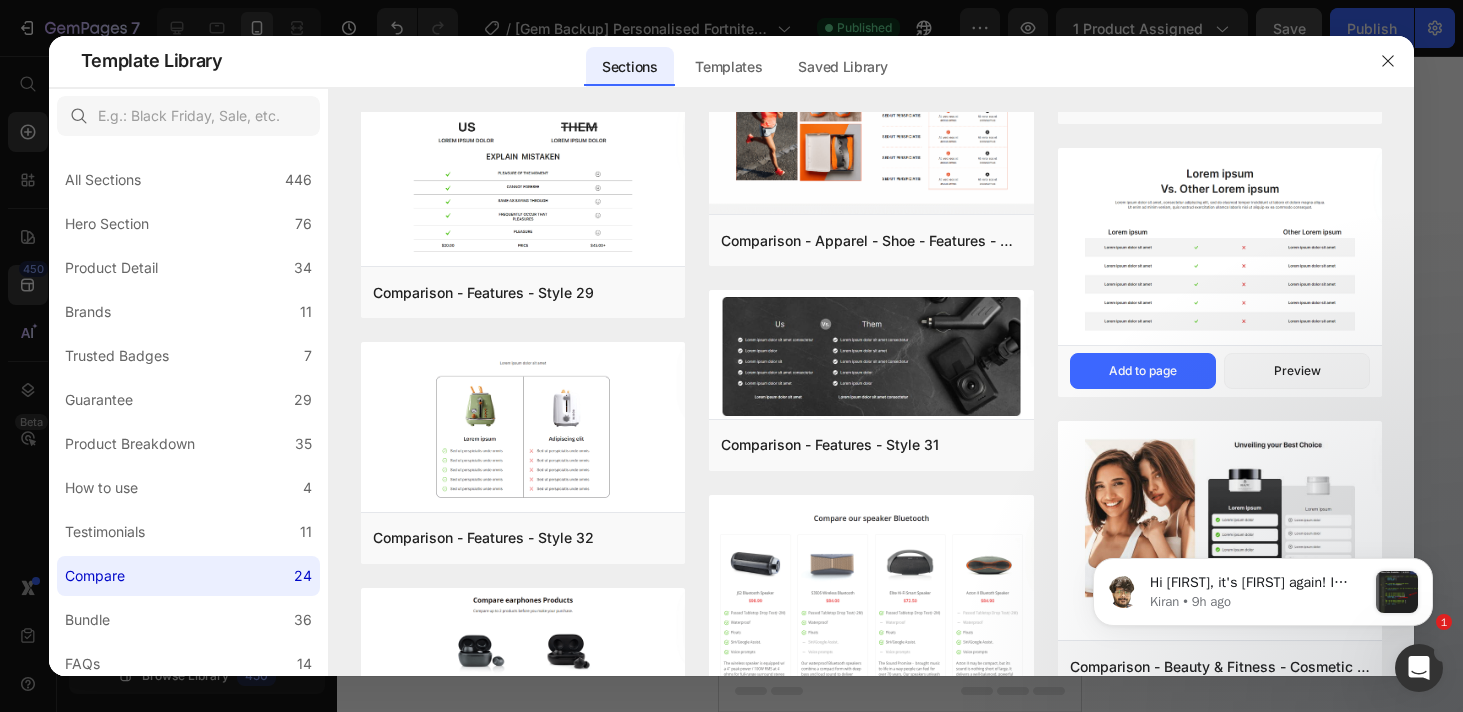 scroll, scrollTop: 702, scrollLeft: 0, axis: vertical 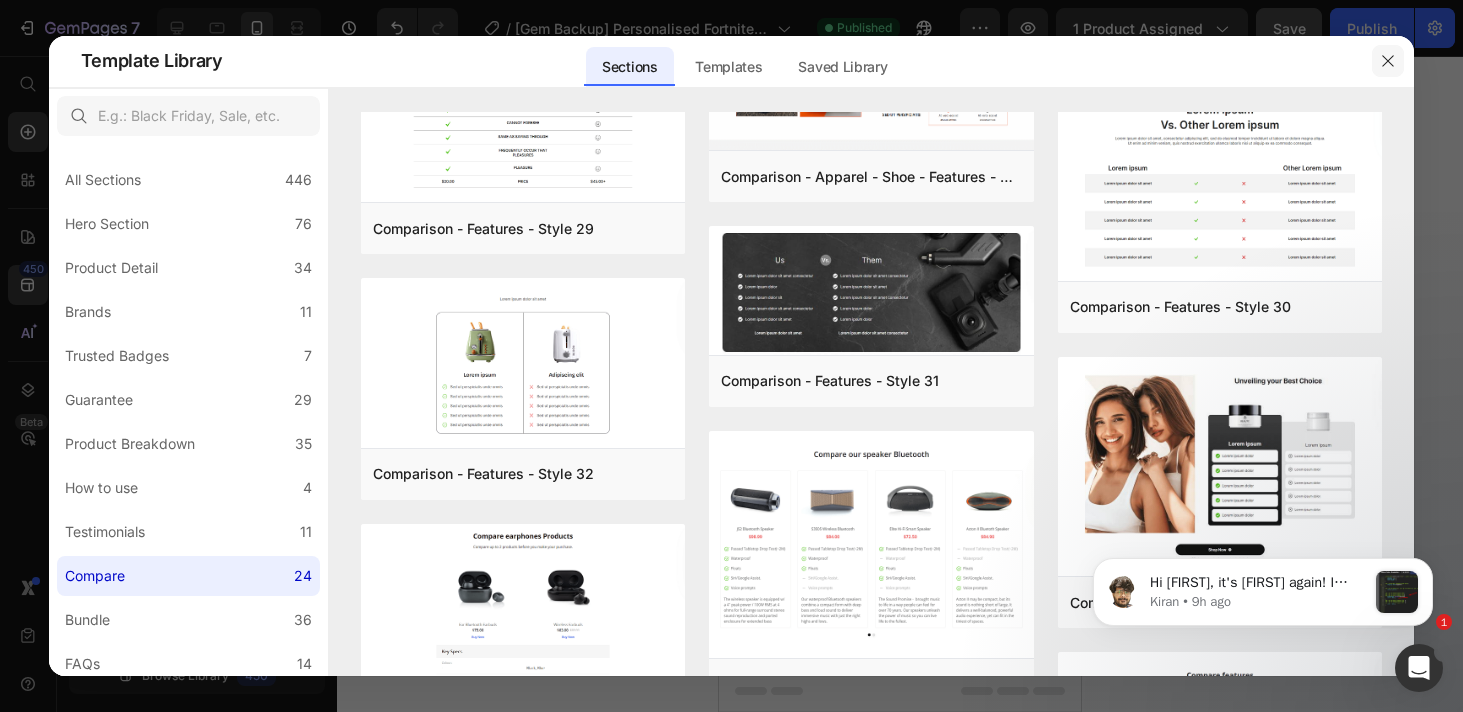 click 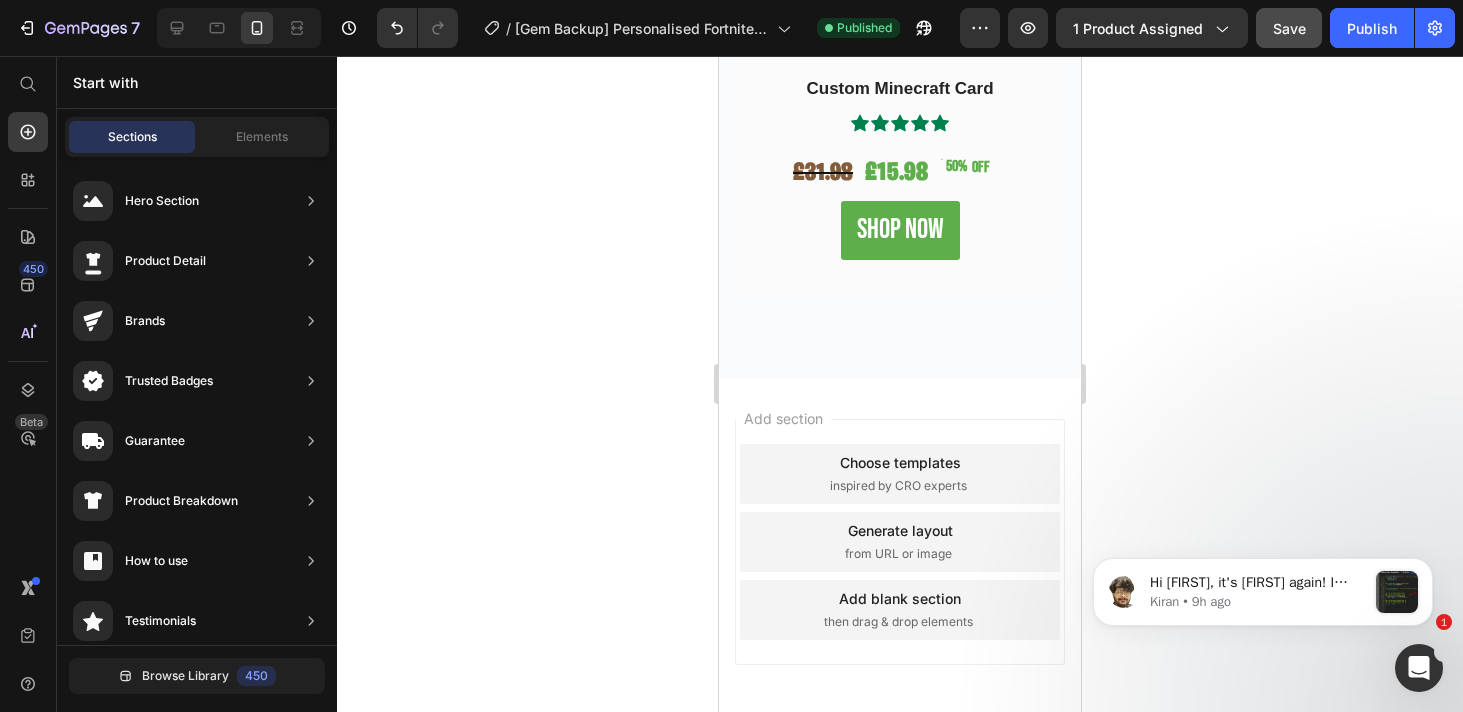 scroll, scrollTop: 3393, scrollLeft: 0, axis: vertical 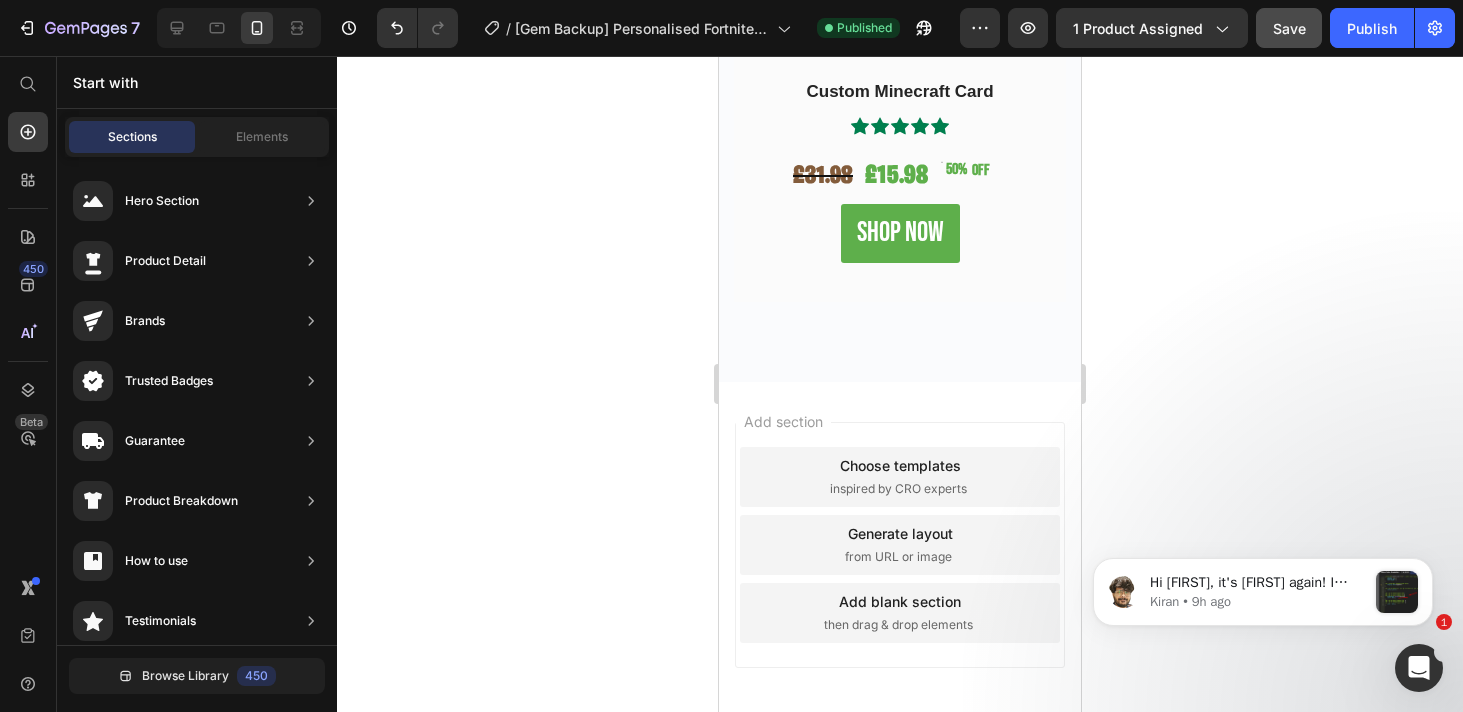 click on "inspired by CRO experts" at bounding box center (898, 489) 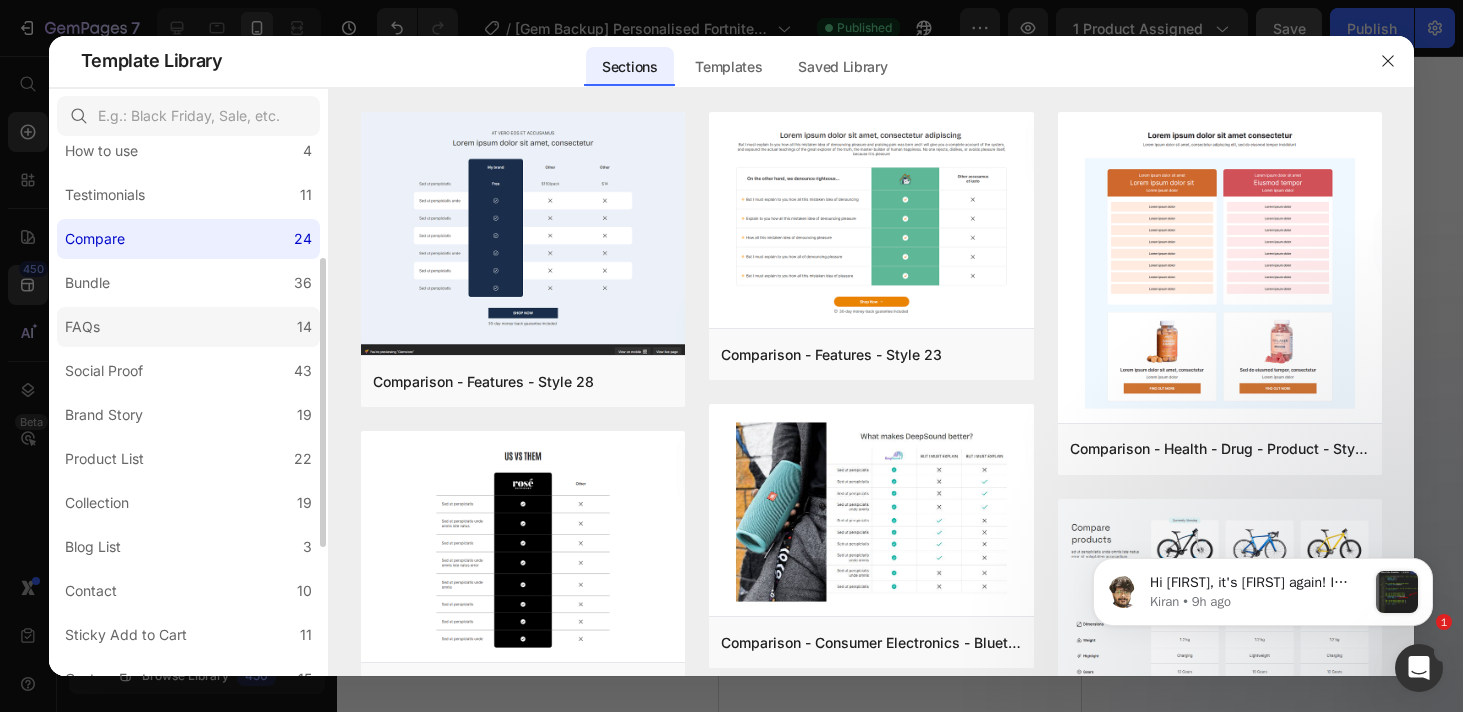 scroll, scrollTop: 360, scrollLeft: 0, axis: vertical 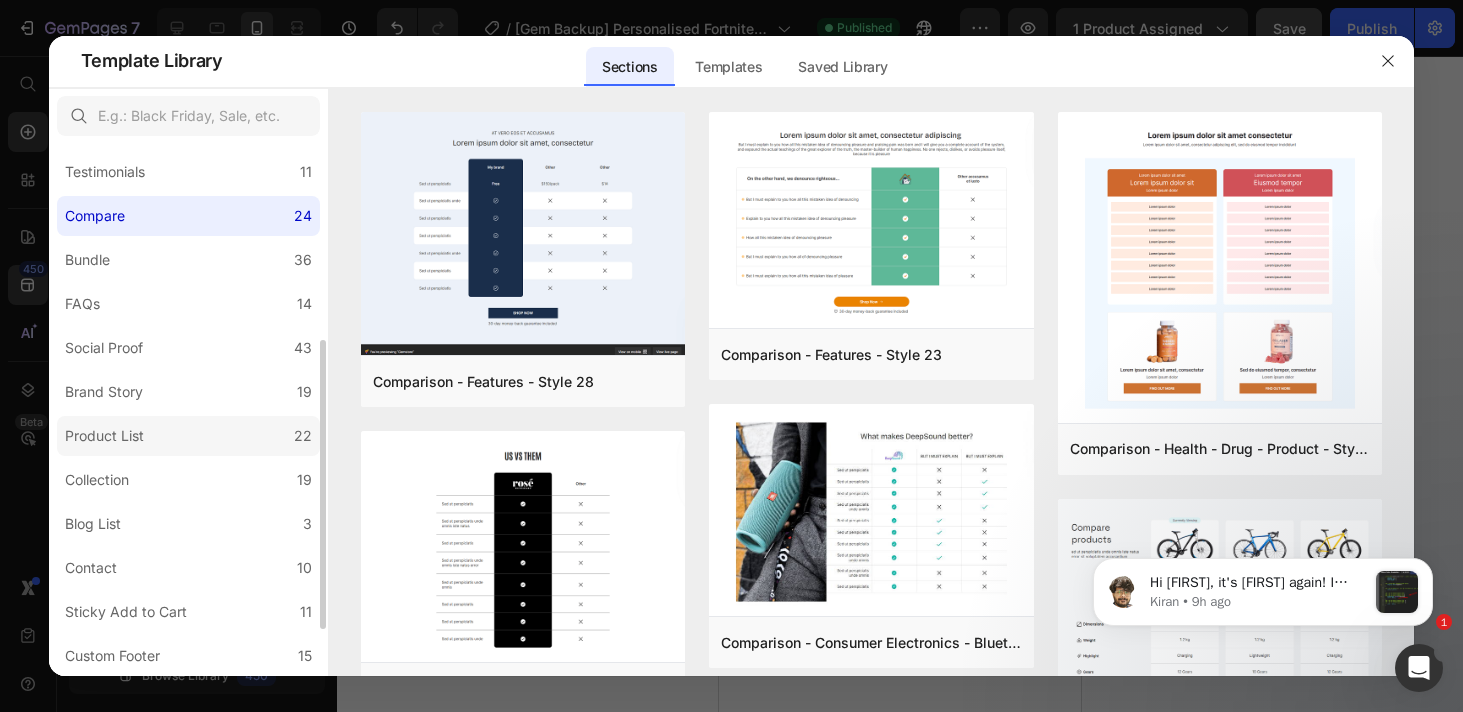 click on "Product List" at bounding box center (108, 436) 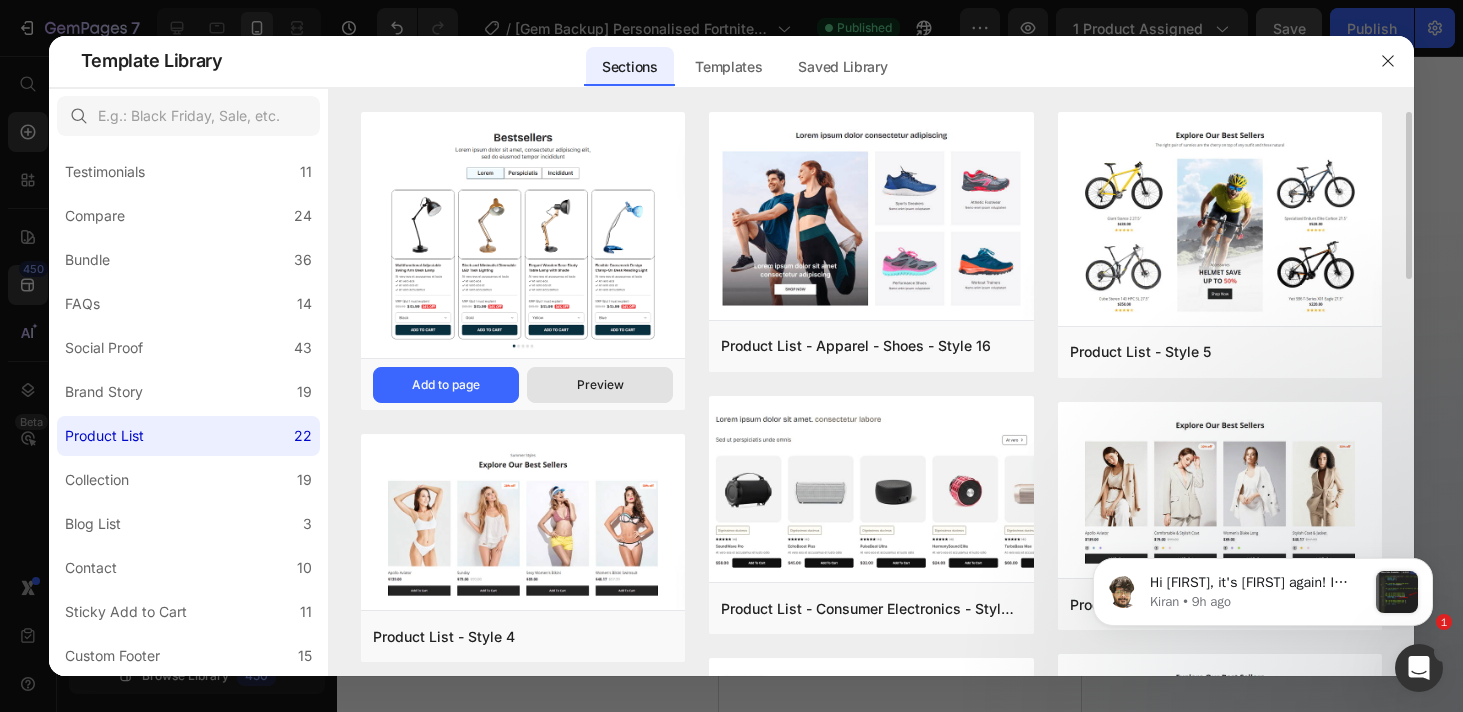 click on "Preview" at bounding box center (600, 385) 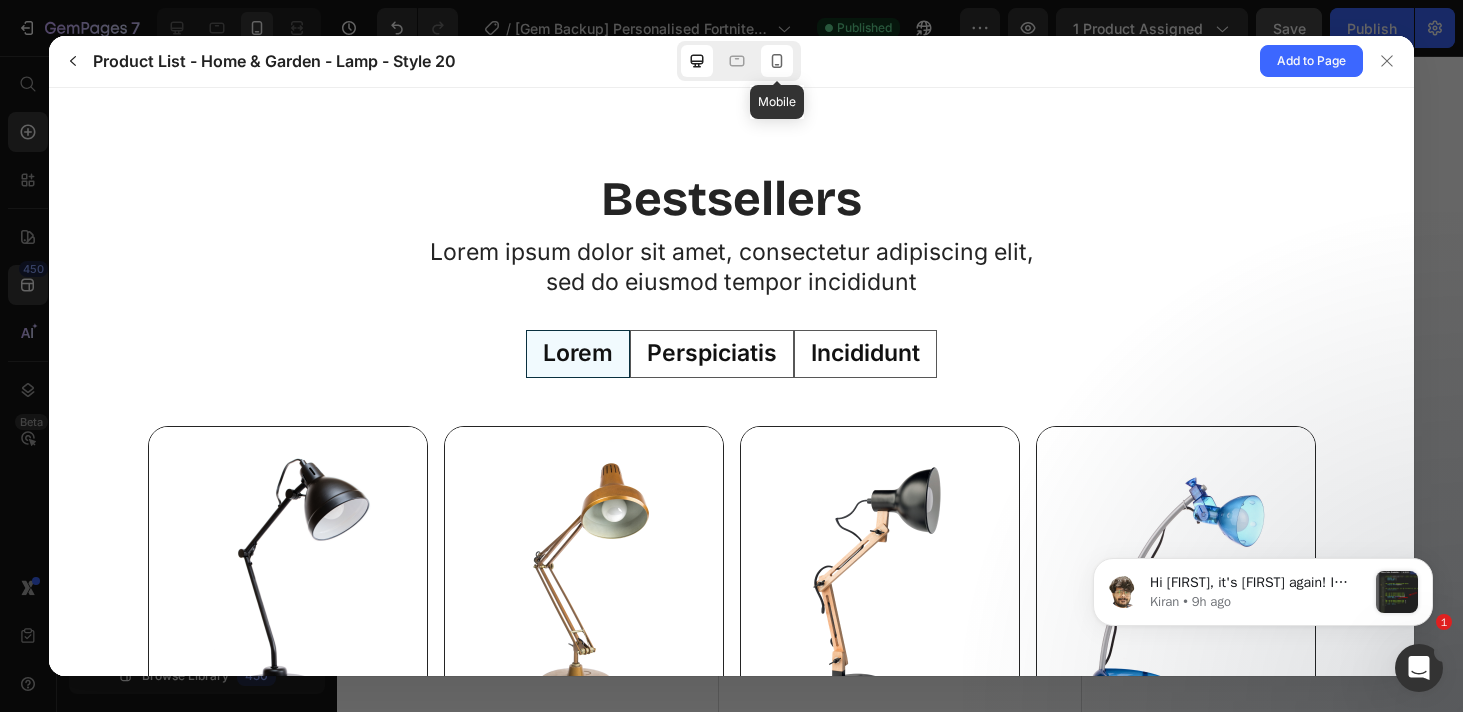 scroll, scrollTop: 0, scrollLeft: 0, axis: both 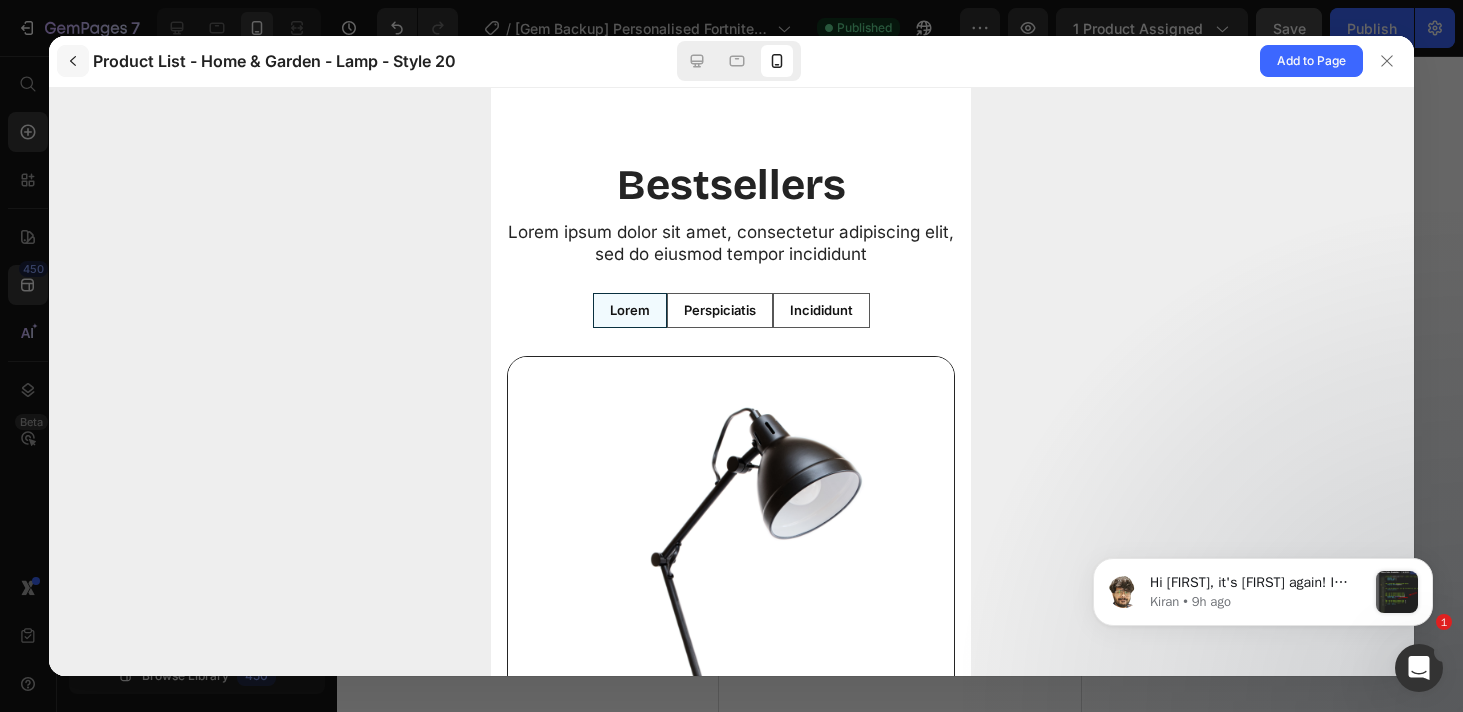 click 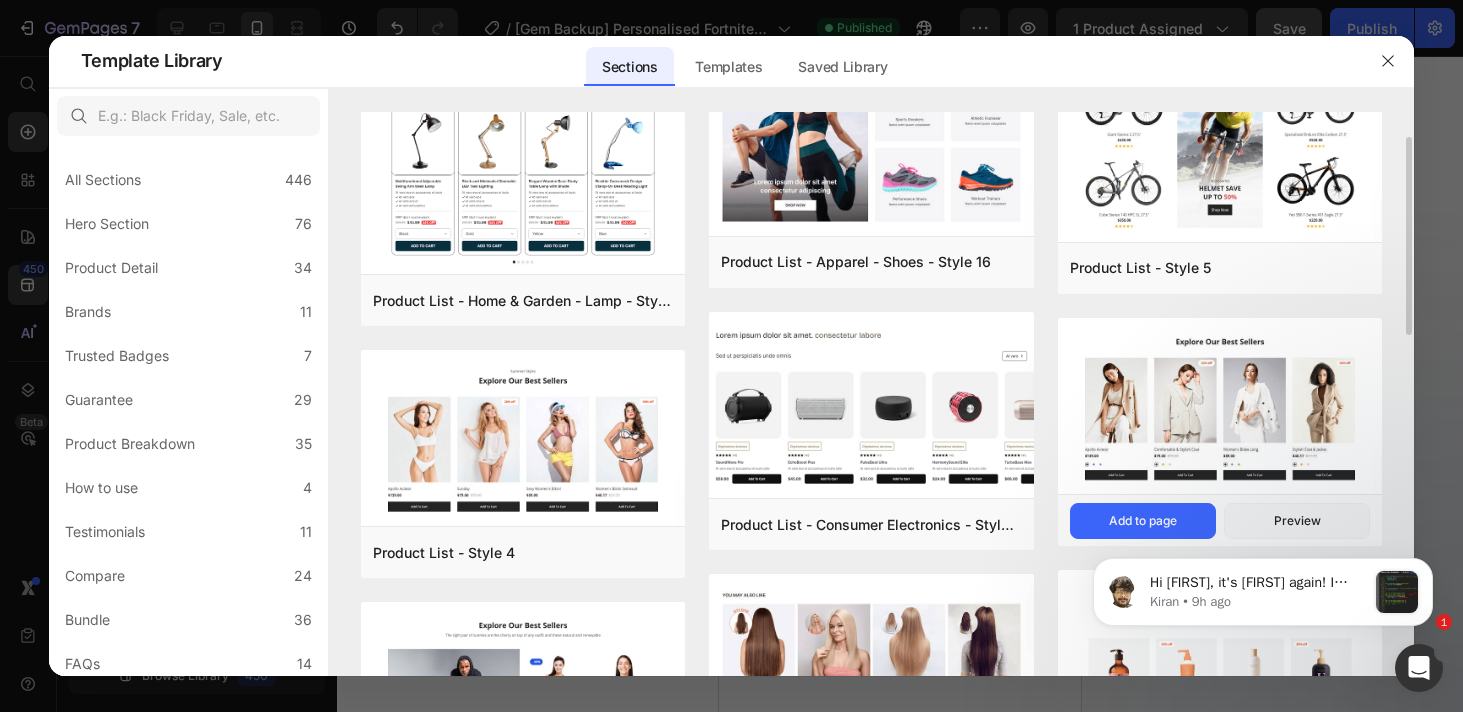 scroll, scrollTop: 85, scrollLeft: 0, axis: vertical 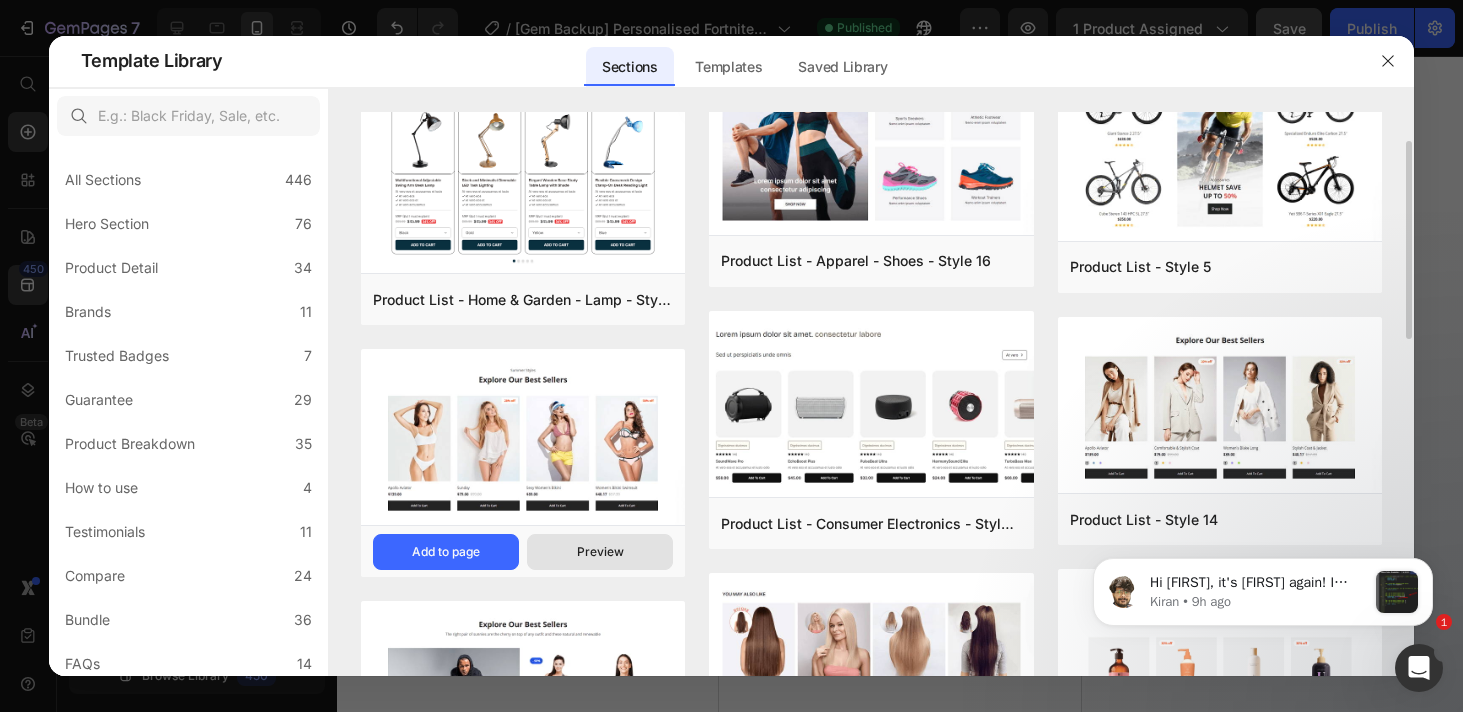 click on "Preview" at bounding box center [600, 552] 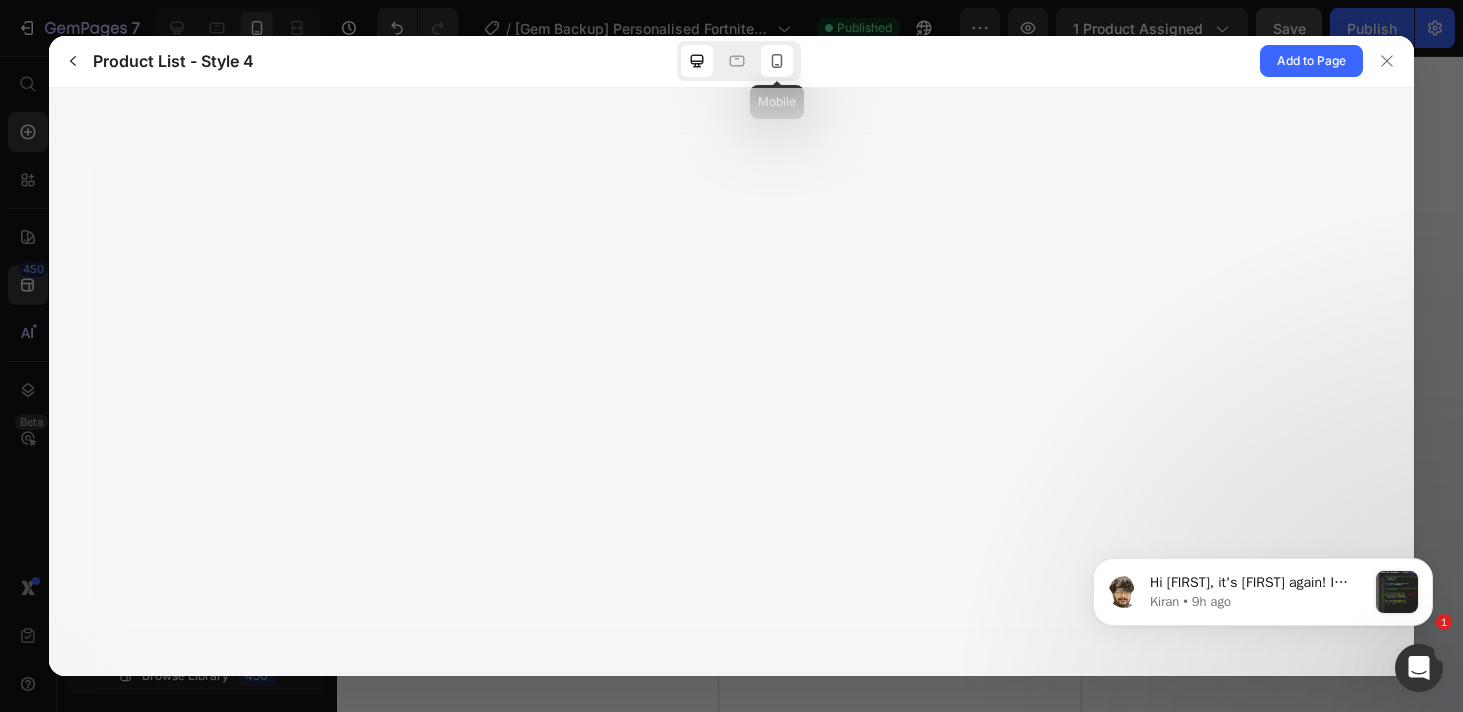 click 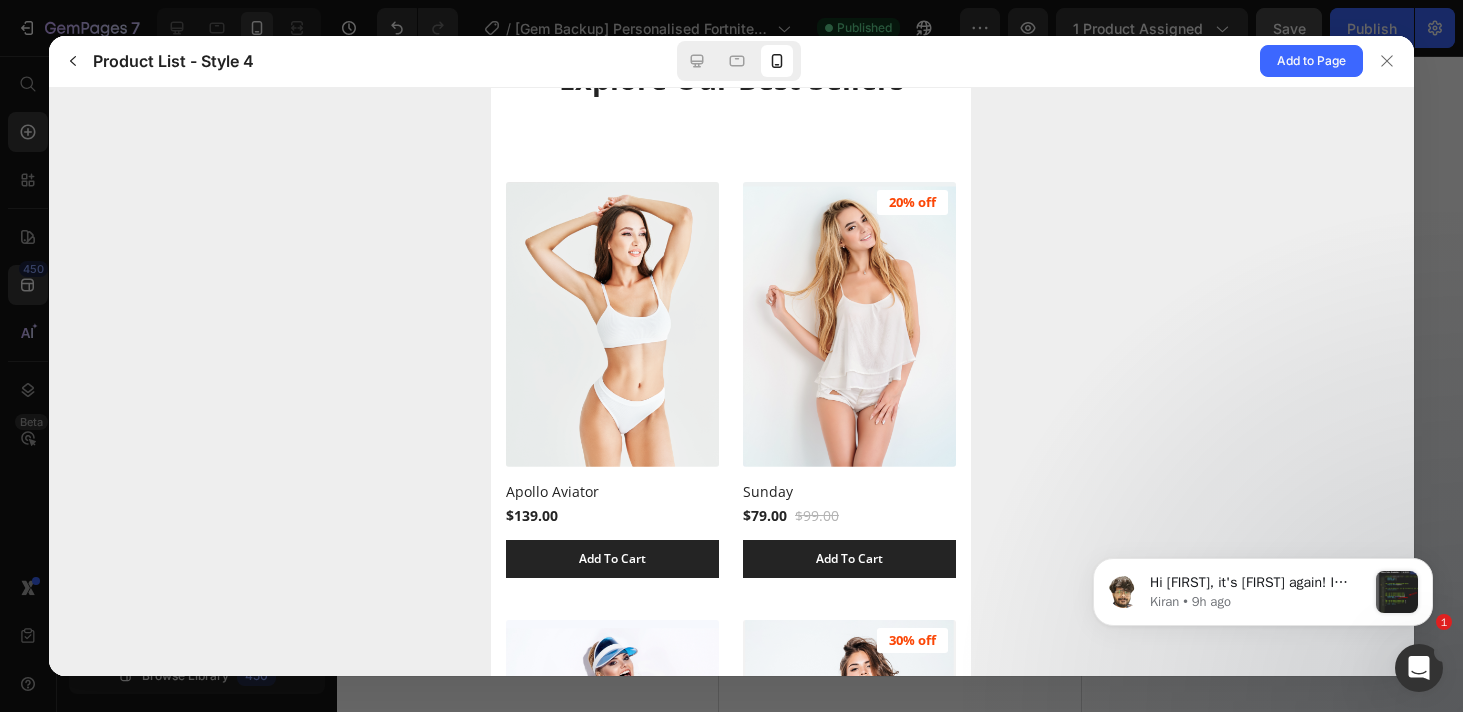 scroll, scrollTop: 0, scrollLeft: 0, axis: both 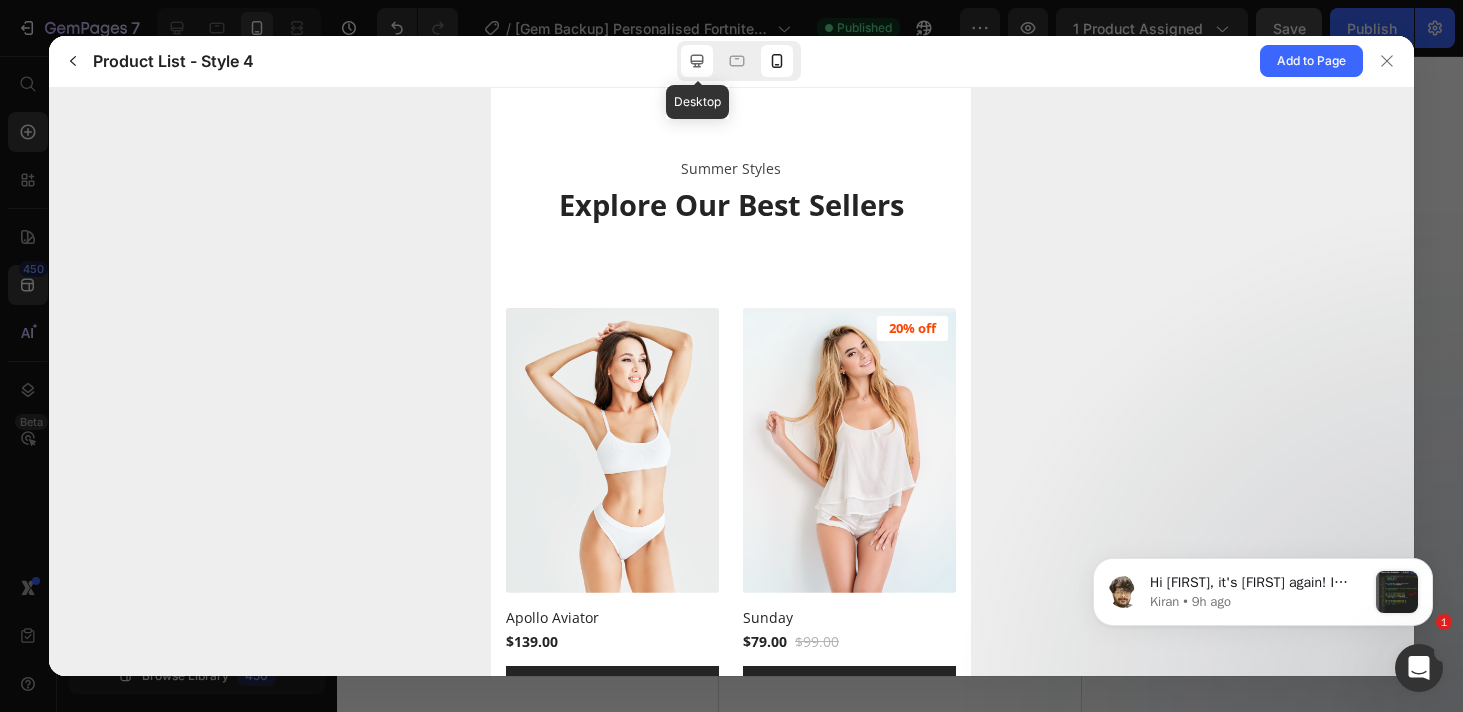 click 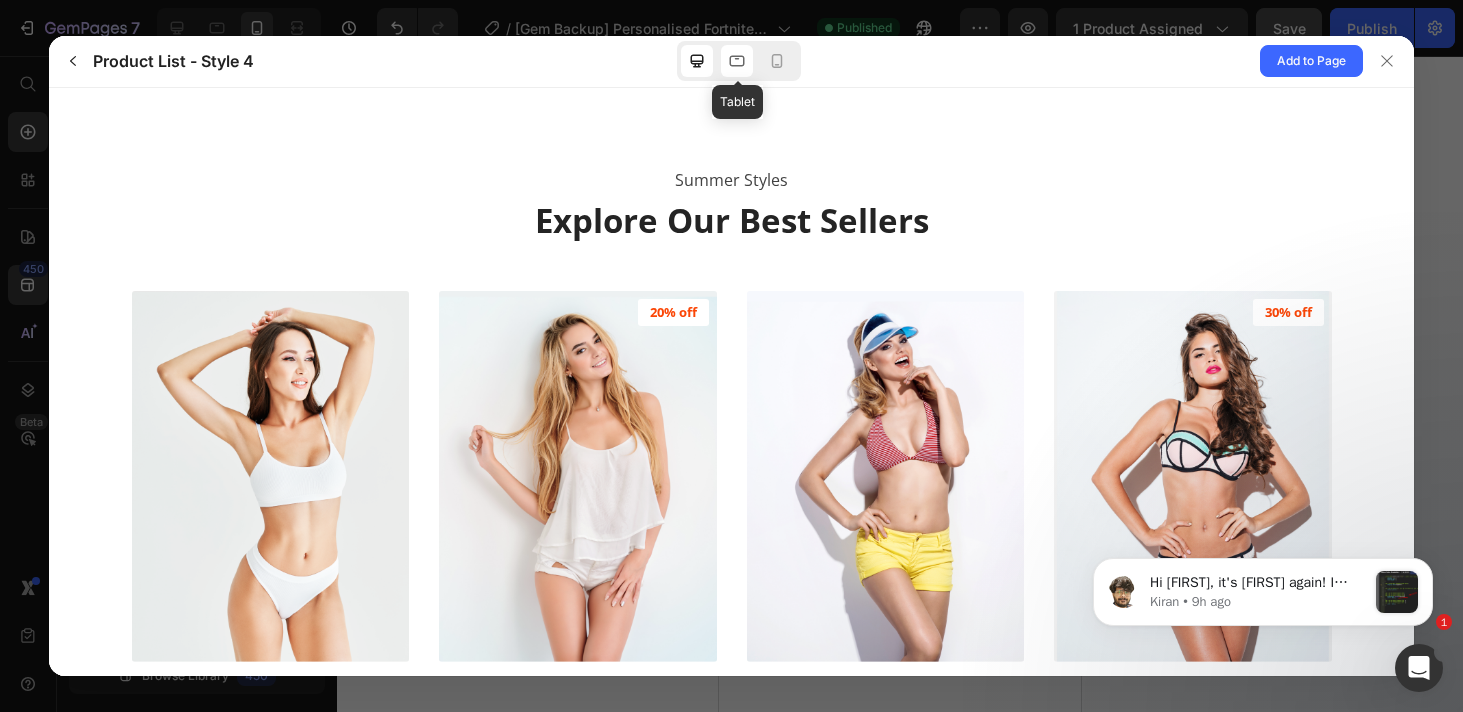 click 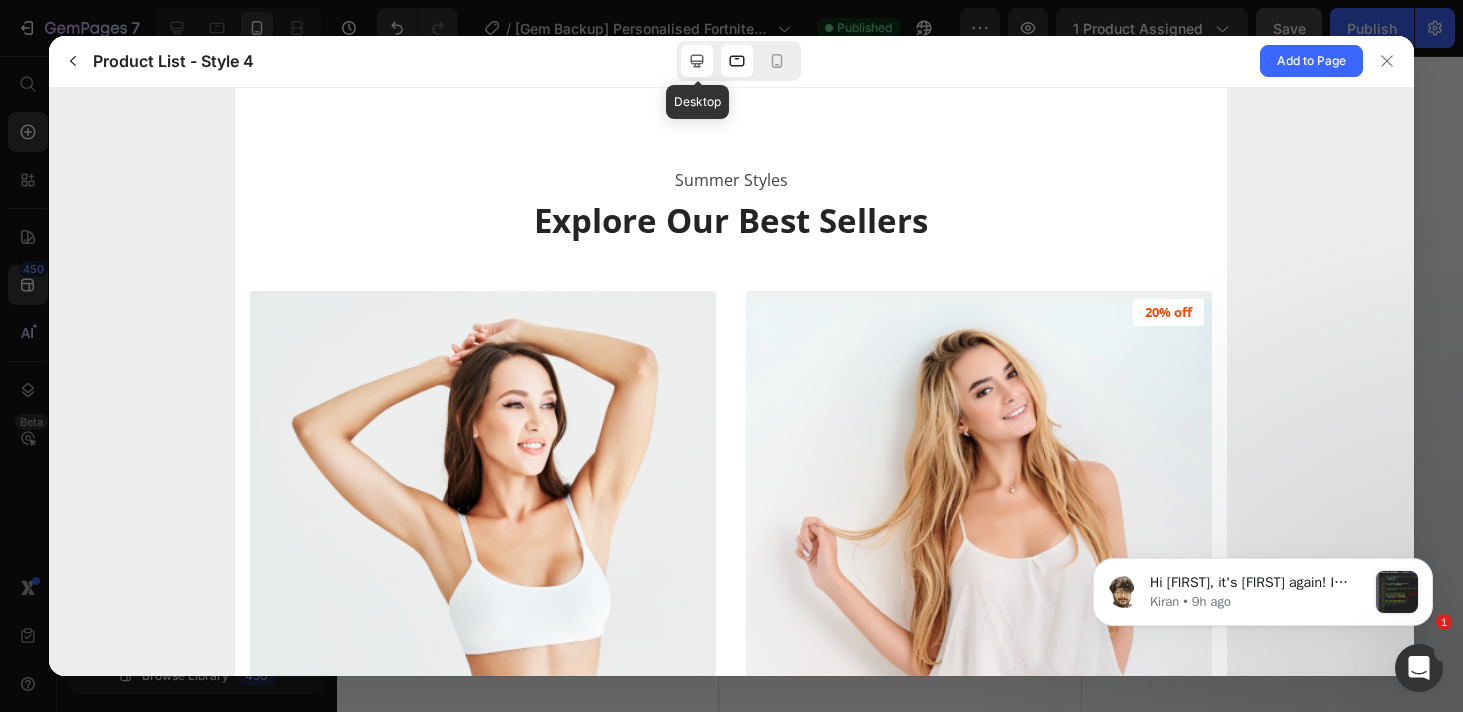 click 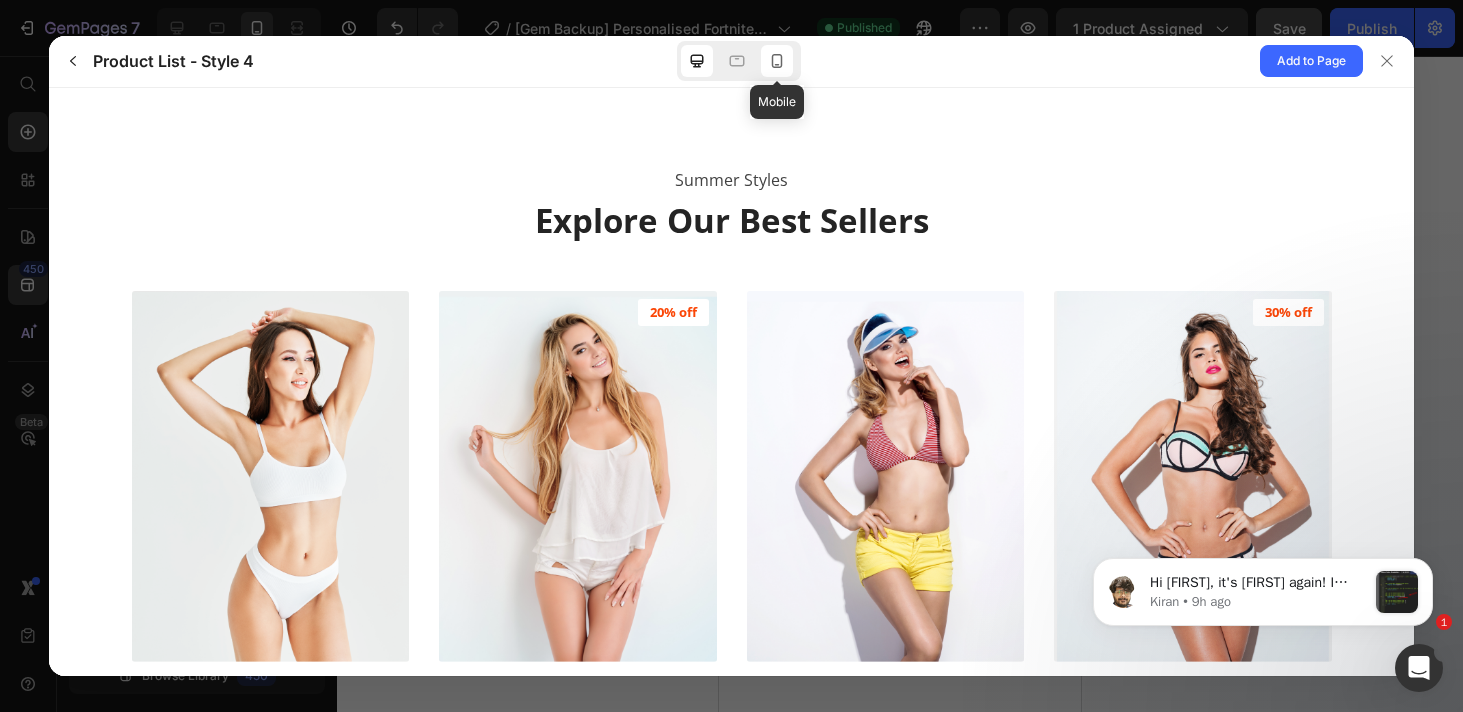click 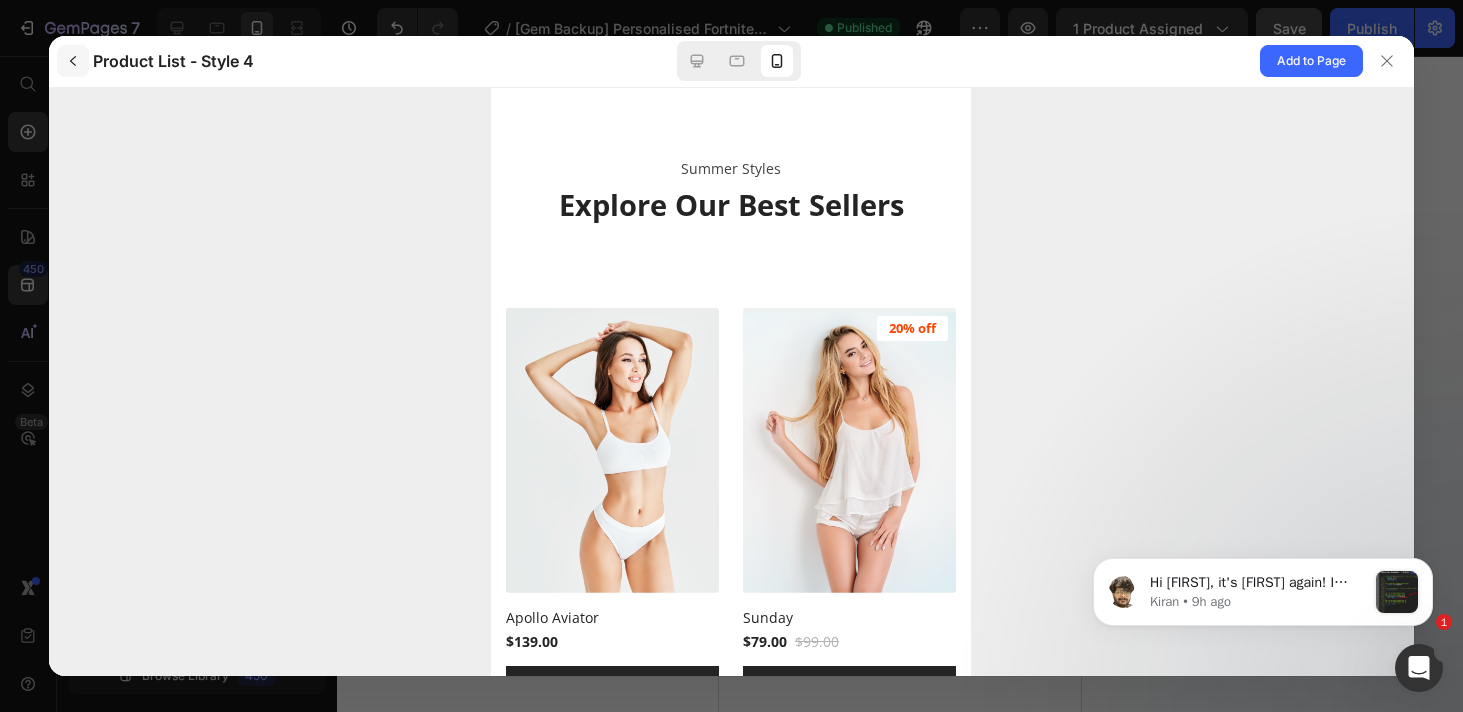 click at bounding box center (73, 61) 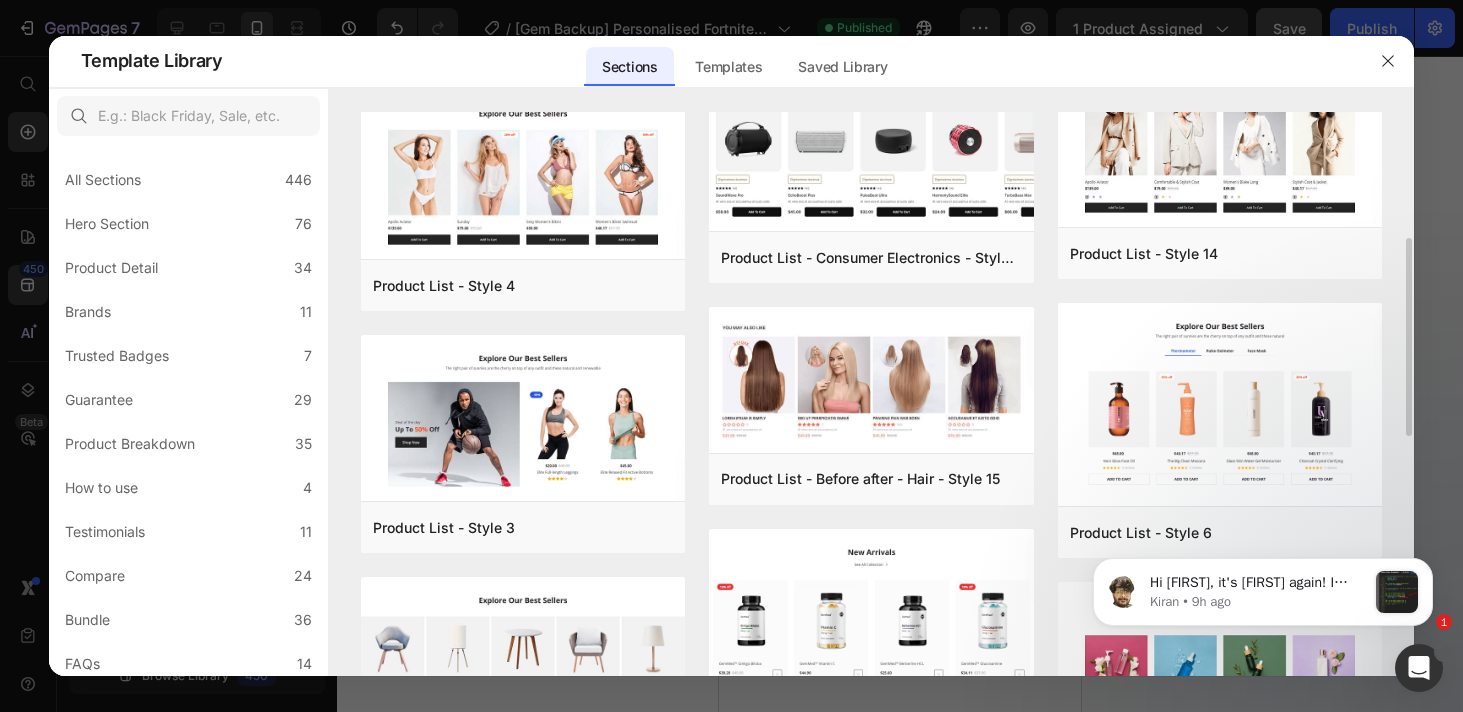 scroll, scrollTop: 354, scrollLeft: 0, axis: vertical 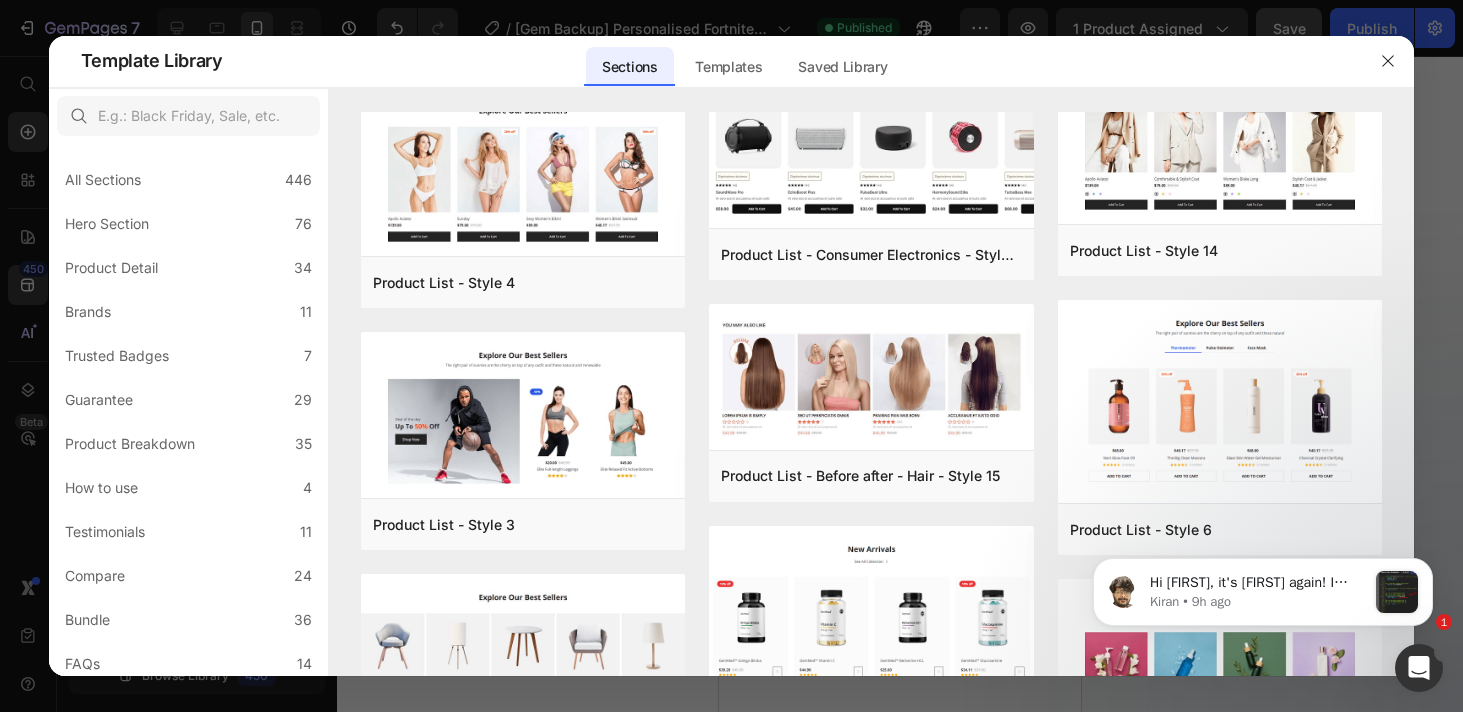 click on "Hi [FIRST], it's [FIRST] again!   I have the update from our Technical Team ﻿​ We have updated the code on the same page:   I've checked from my end and it's working now  Please confirm: https://allstarcards.co/products/fortnite-plaque?_ab=0&amp;key=1752274129903&amp;variant=50549971976535  Please let me know if you need further assistance 😊 Thank you [FIRST] • 9h ago" at bounding box center [1263, 501] 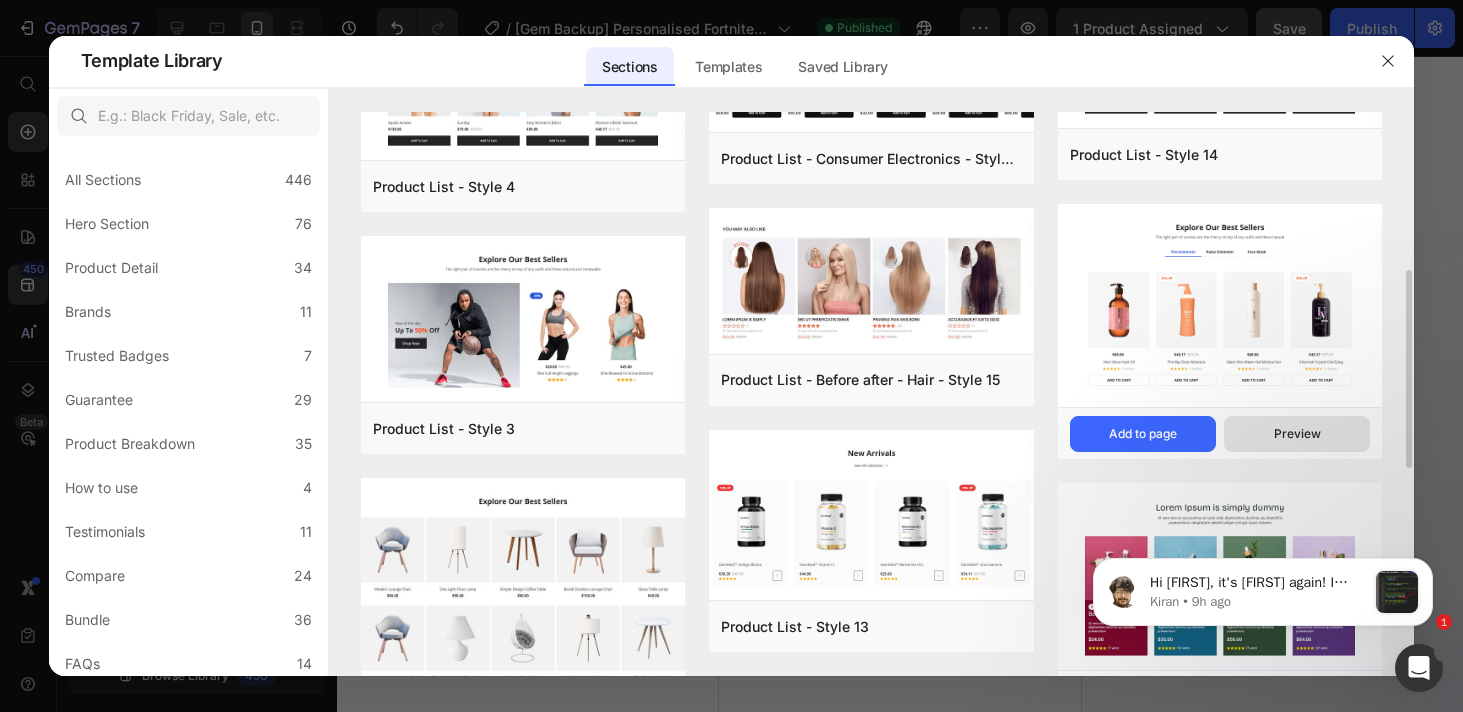 scroll, scrollTop: 459, scrollLeft: 0, axis: vertical 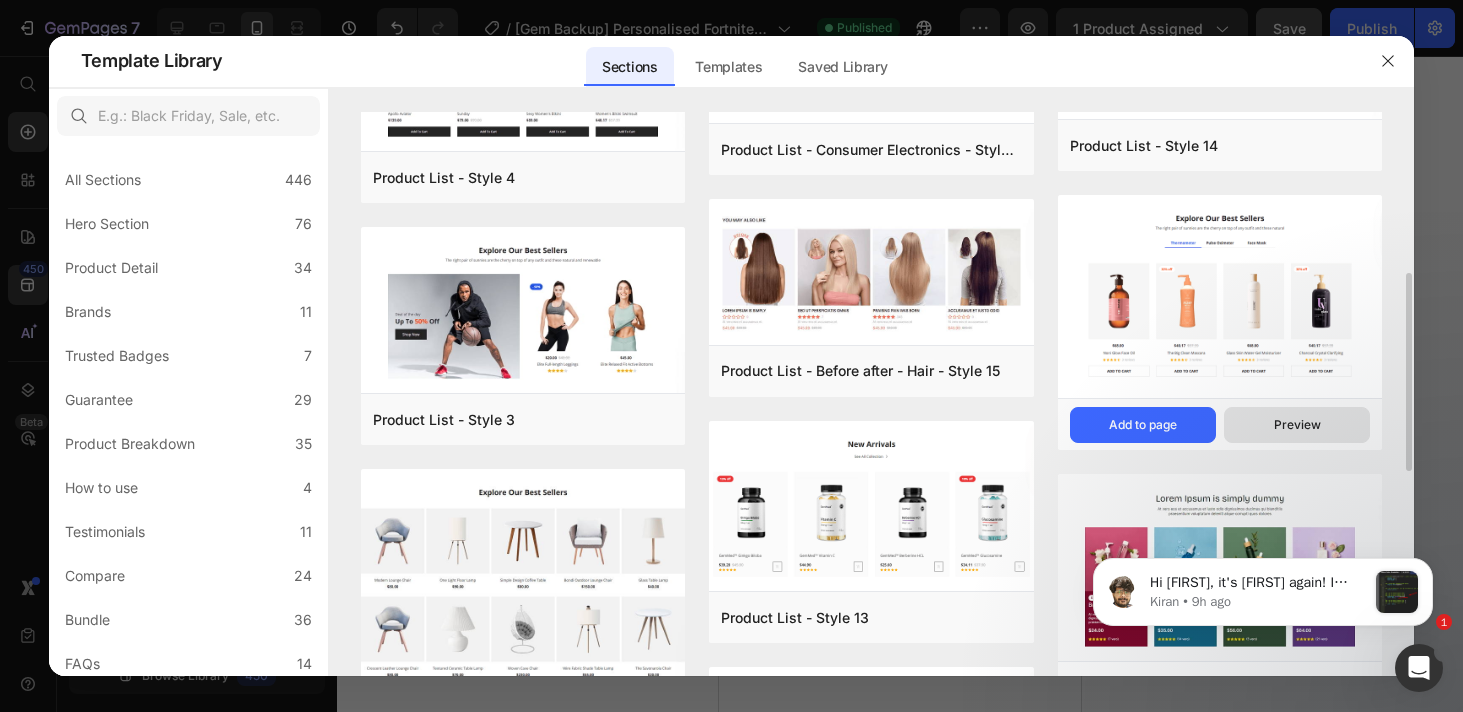click on "Preview" at bounding box center (1297, 425) 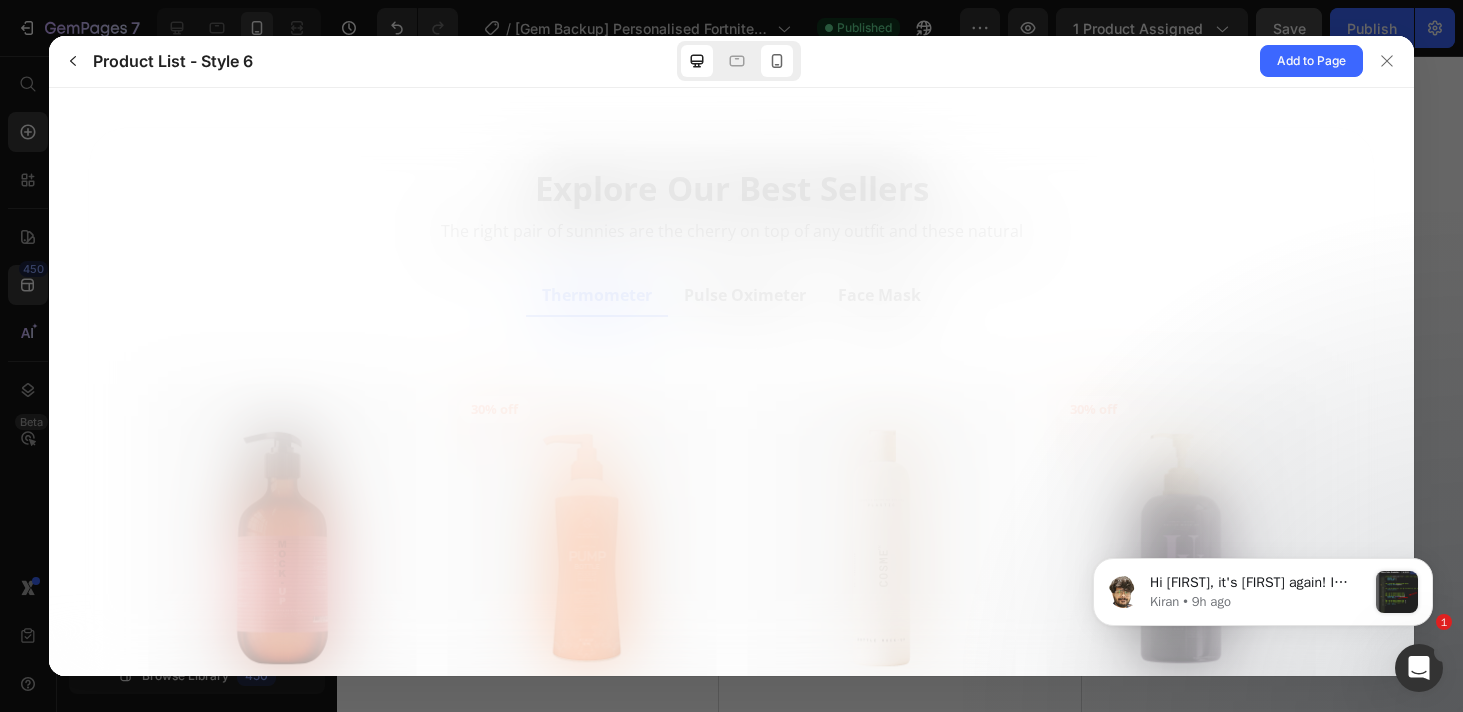 scroll, scrollTop: 0, scrollLeft: 0, axis: both 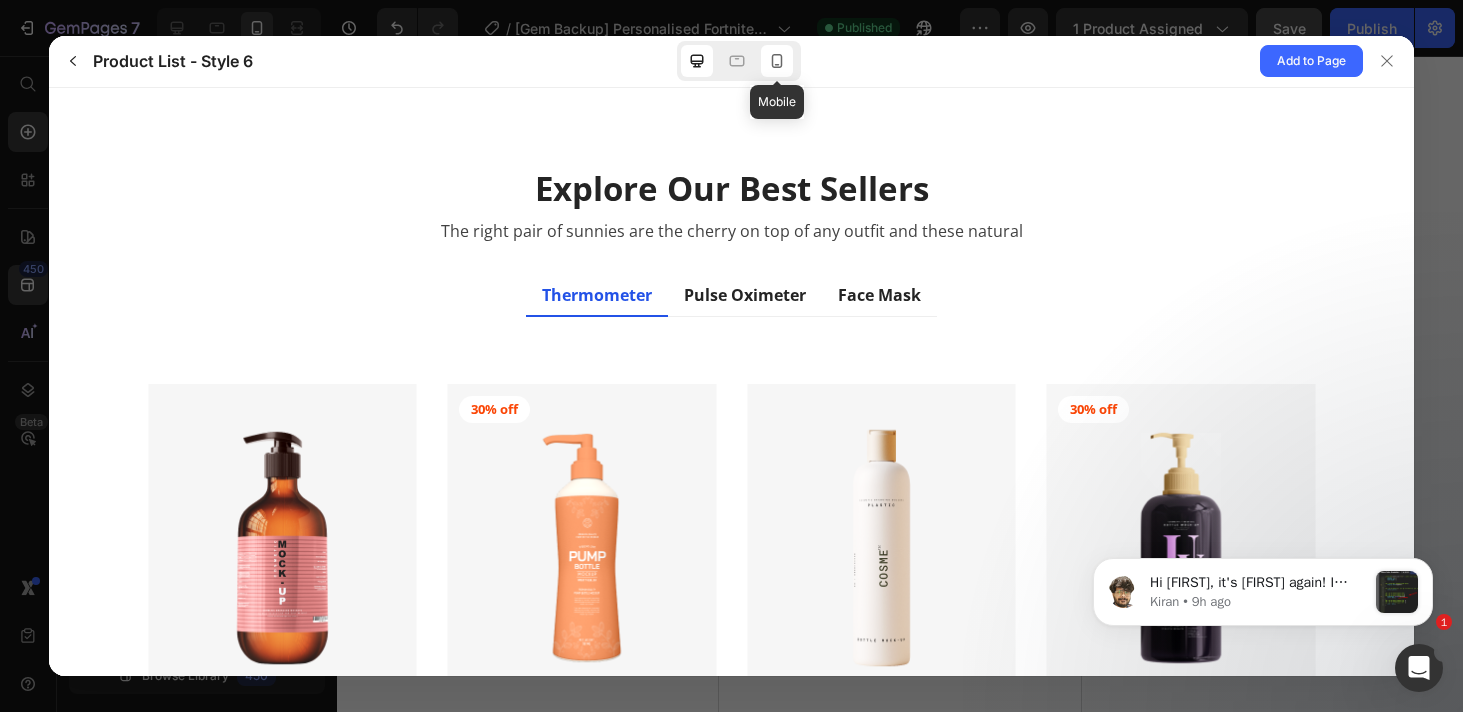 click 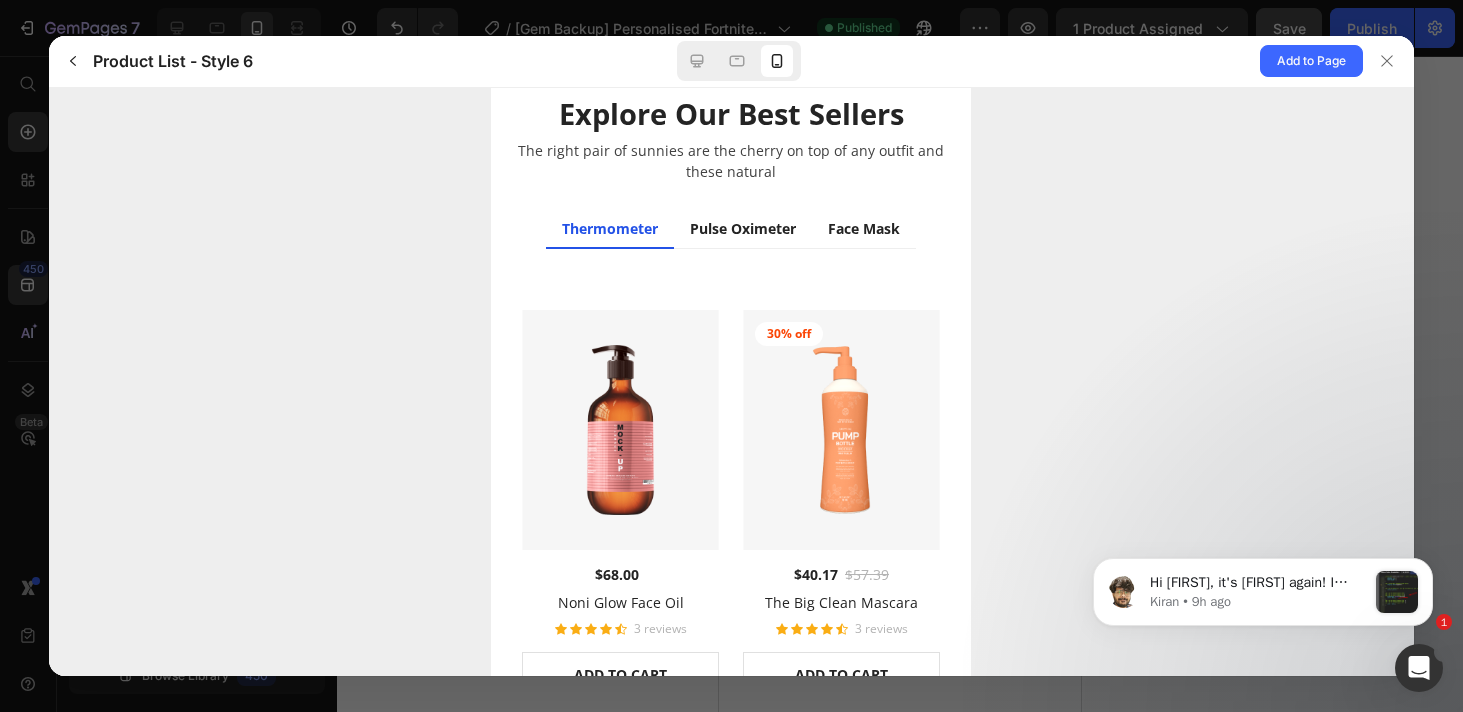 scroll, scrollTop: 0, scrollLeft: 0, axis: both 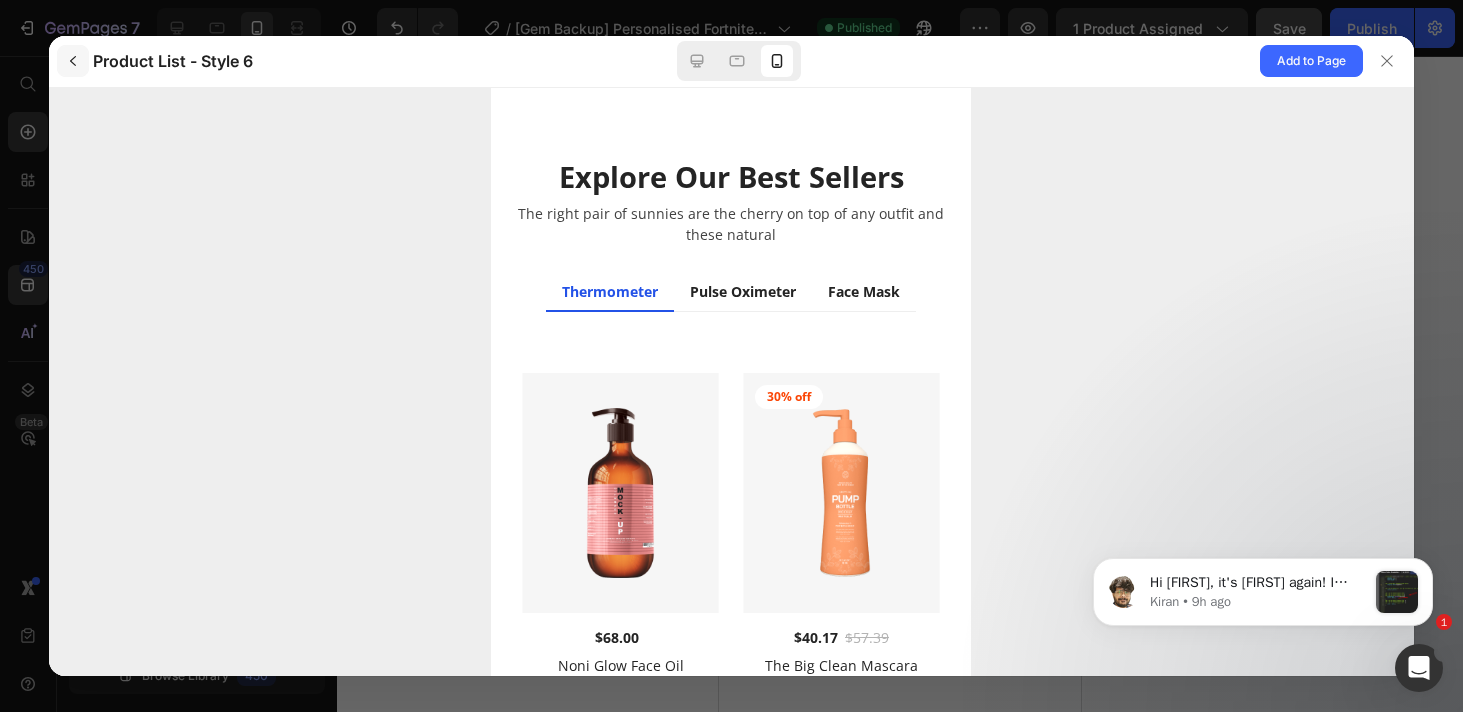 click 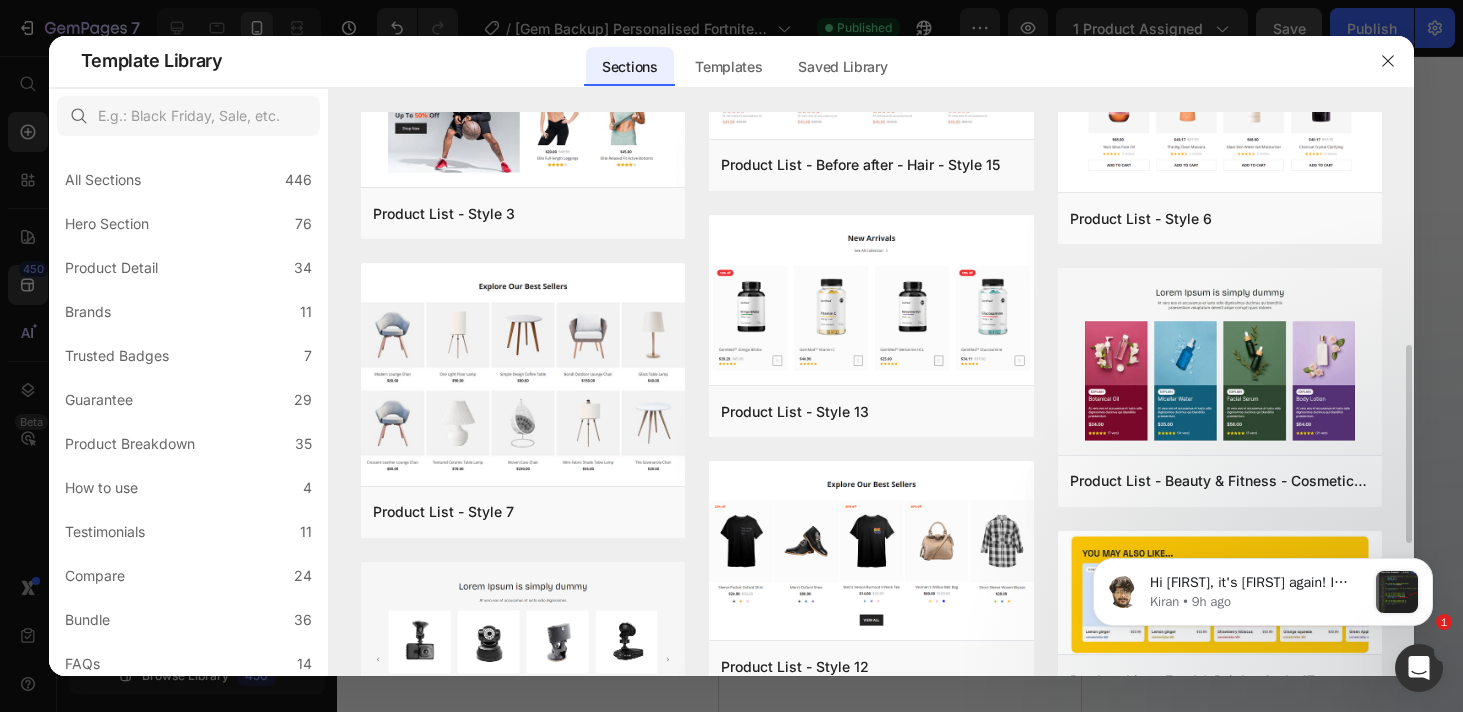 scroll, scrollTop: 682, scrollLeft: 0, axis: vertical 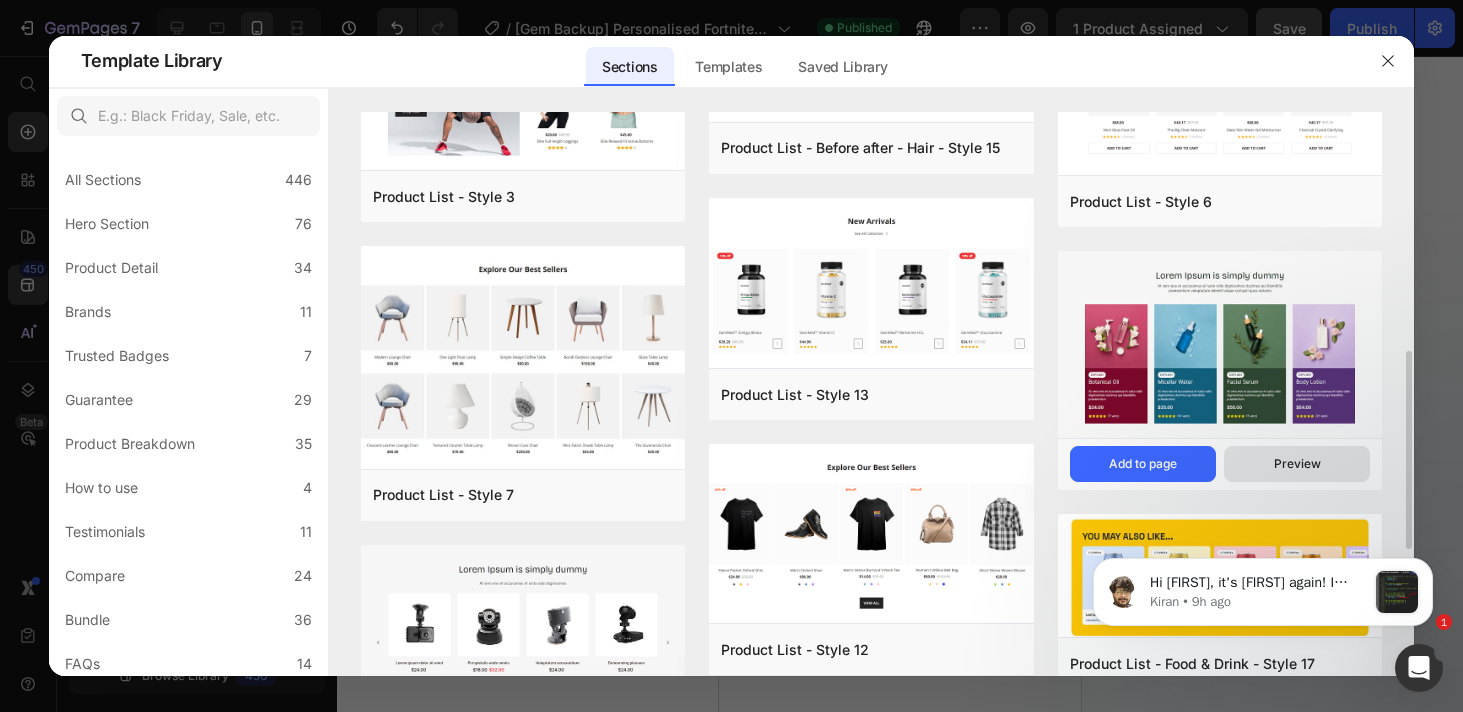click on "Preview" at bounding box center (1297, 464) 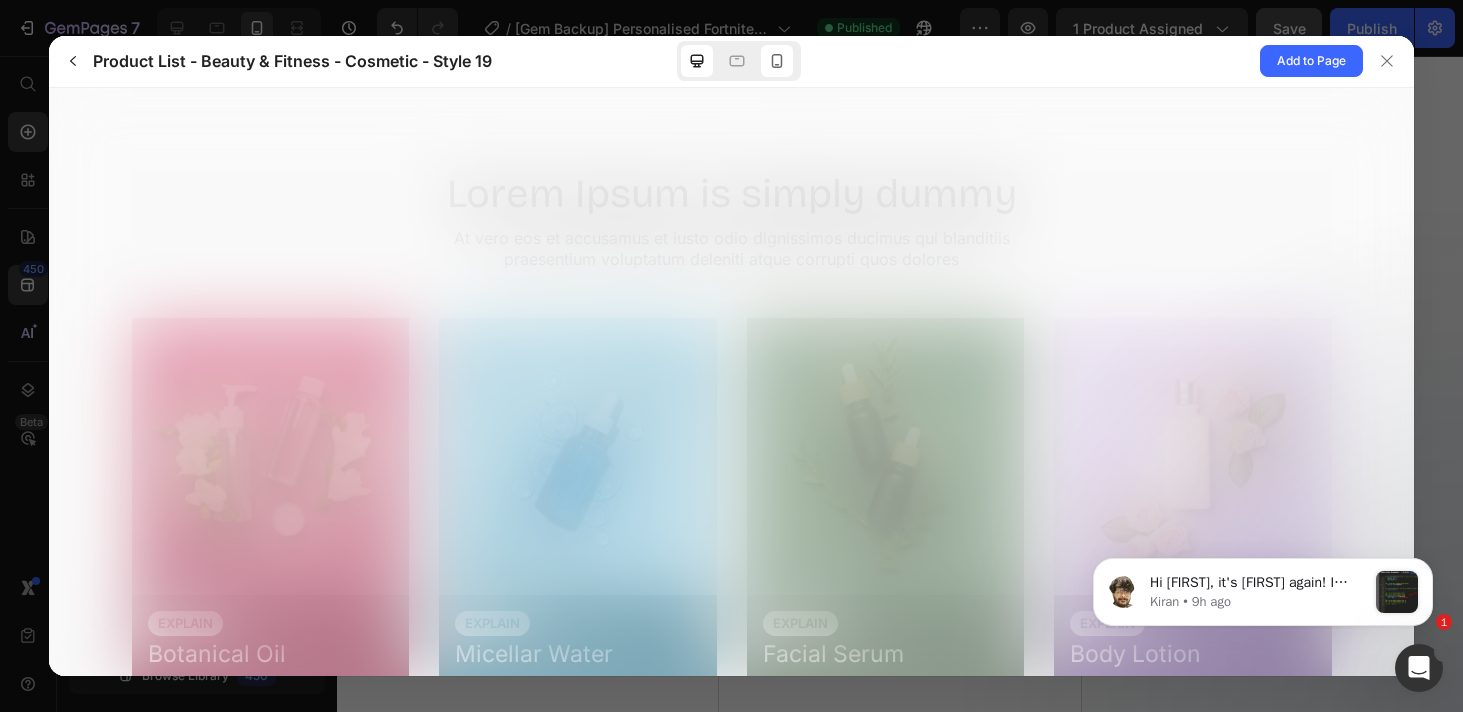 scroll, scrollTop: 0, scrollLeft: 0, axis: both 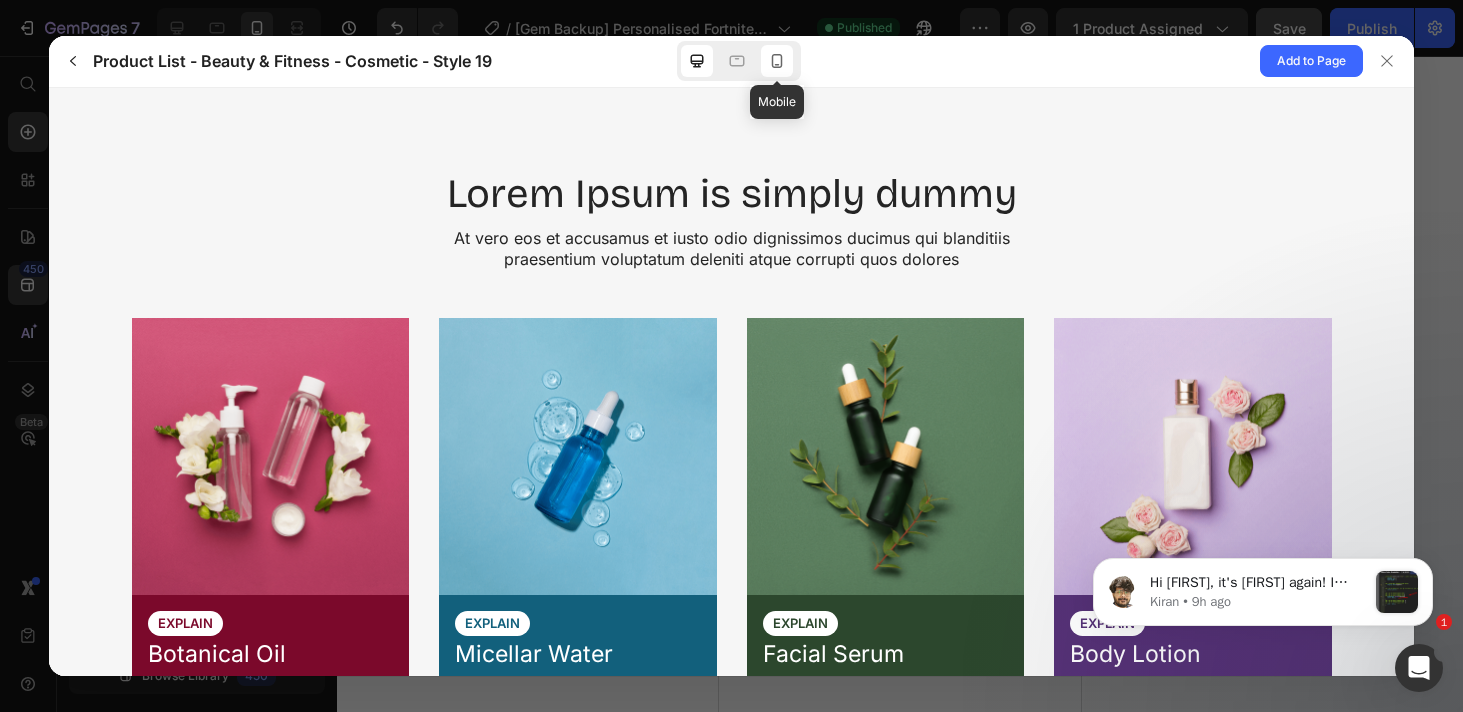 click 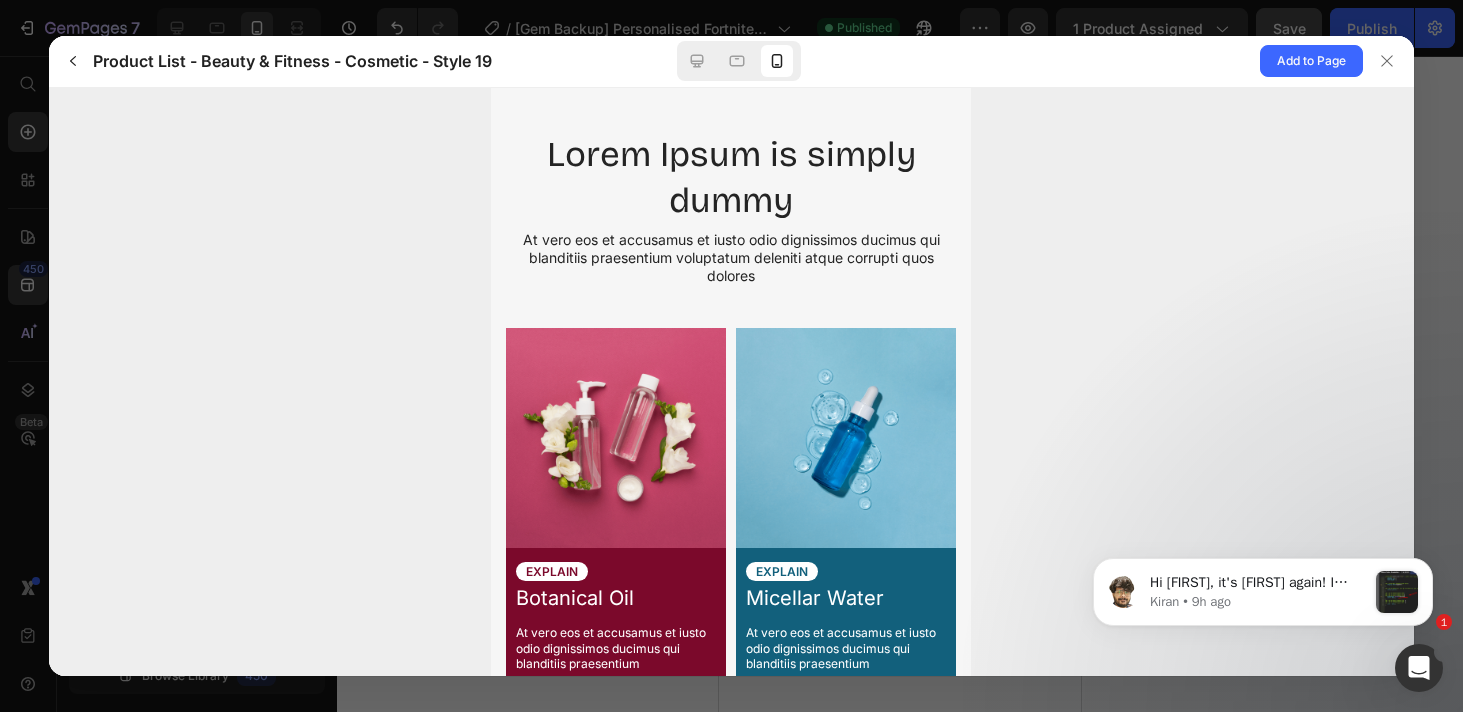 scroll, scrollTop: 0, scrollLeft: 0, axis: both 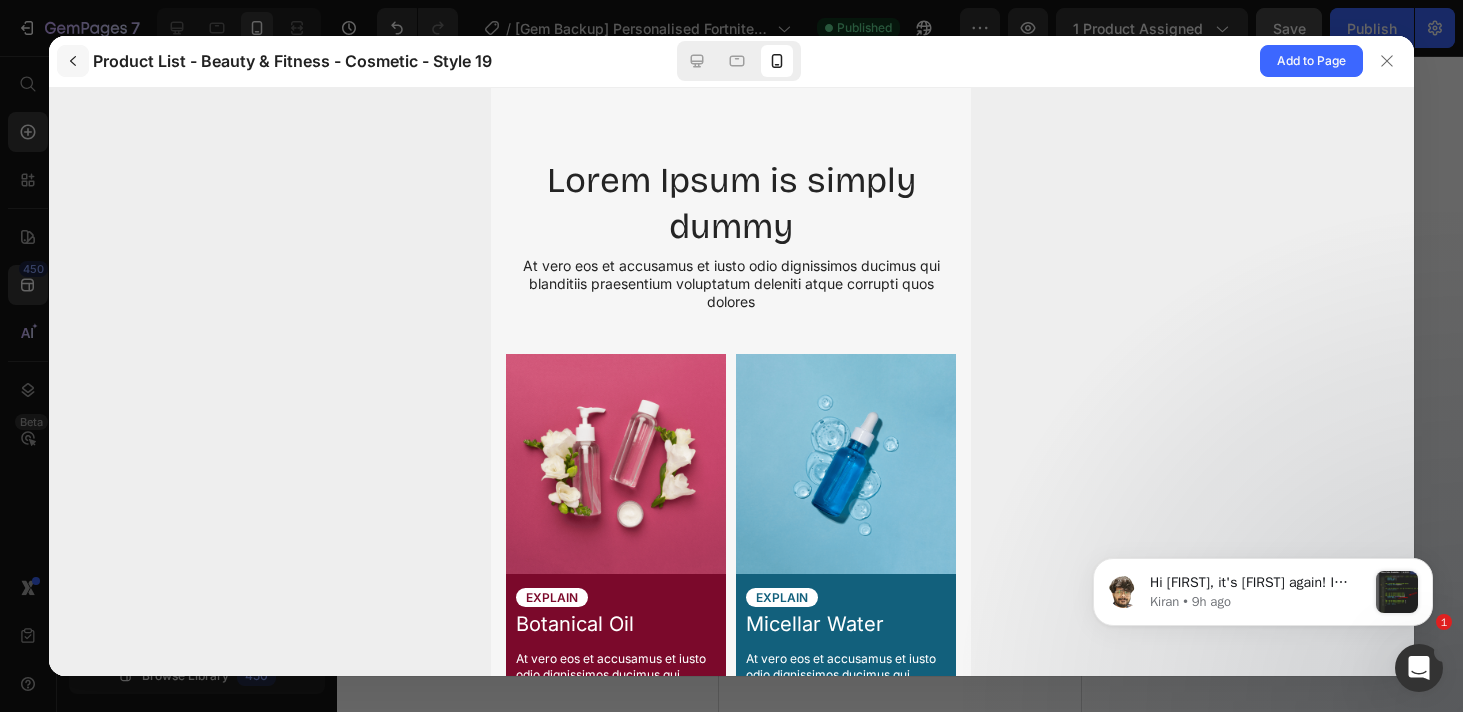 click 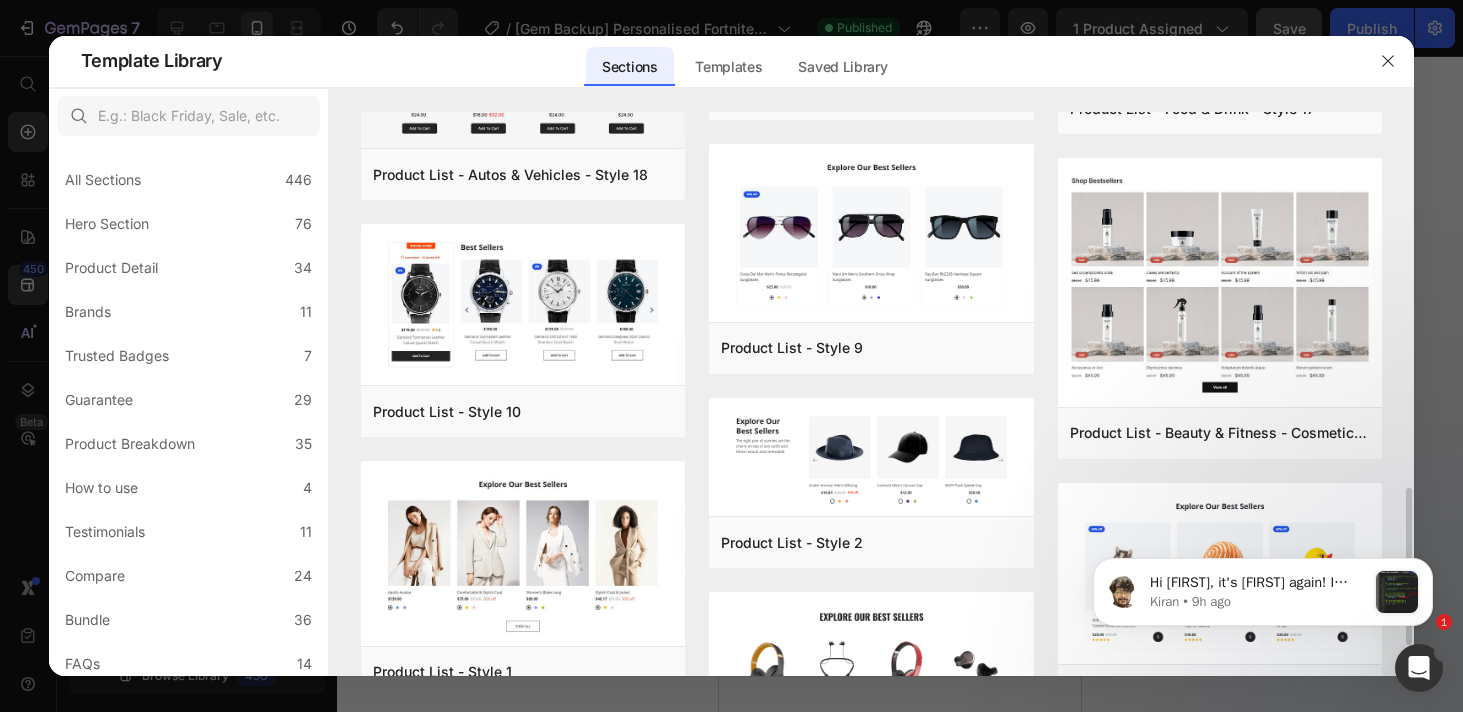 scroll, scrollTop: 1463, scrollLeft: 0, axis: vertical 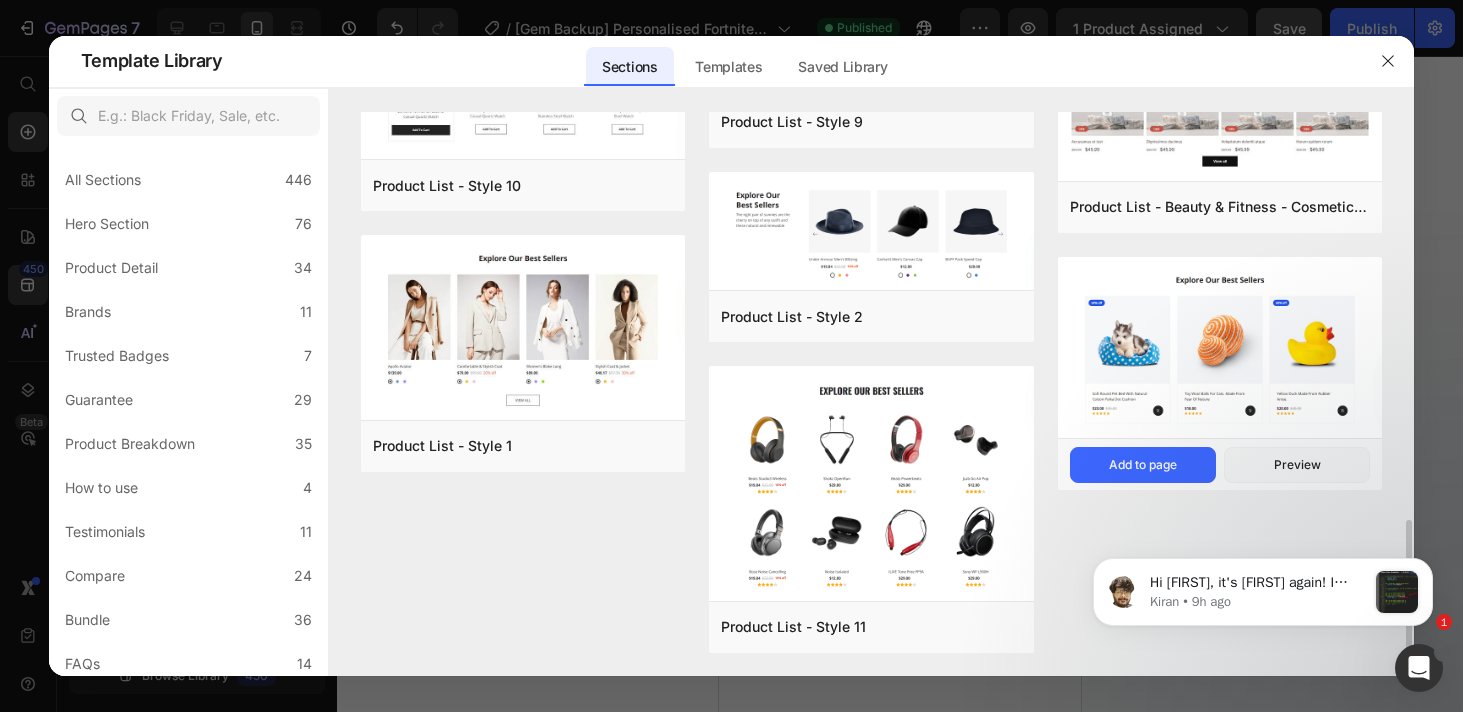 click at bounding box center [1220, 349] 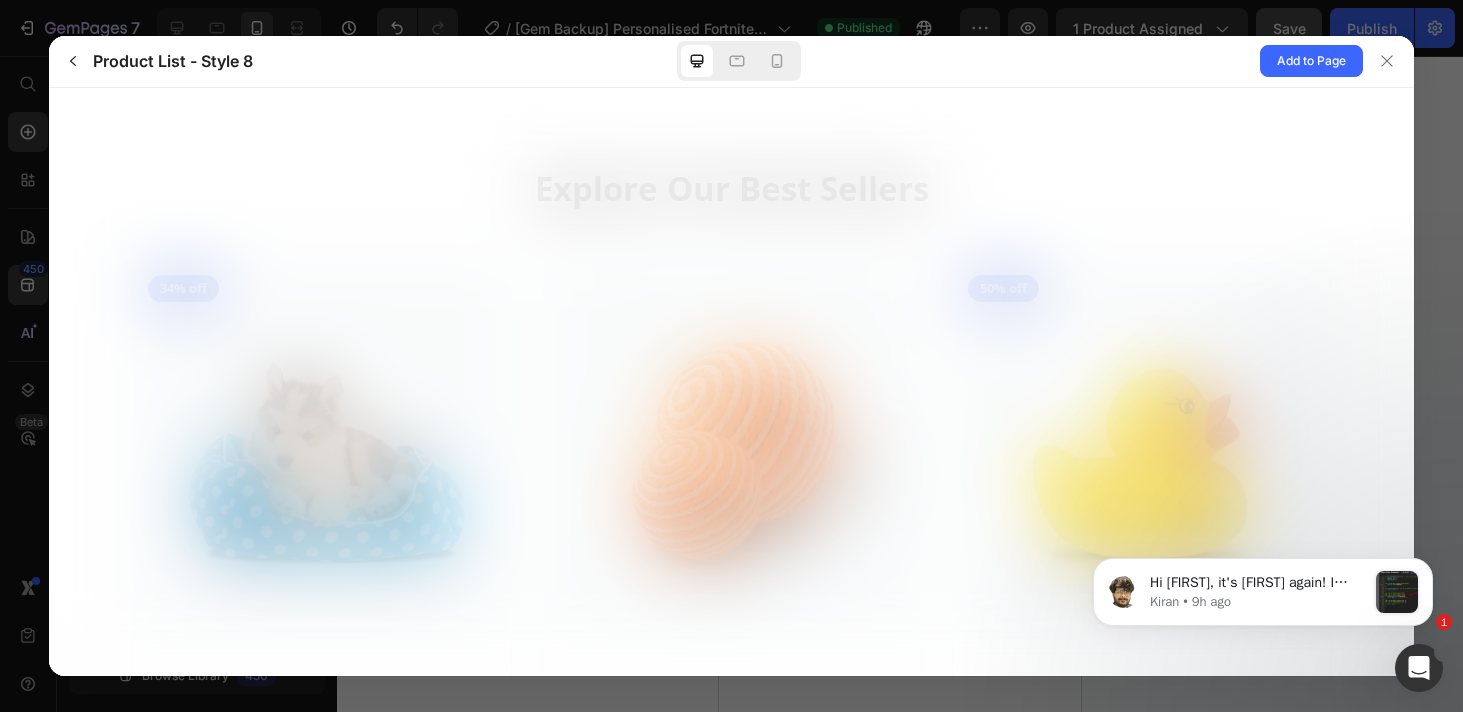 scroll, scrollTop: 0, scrollLeft: 0, axis: both 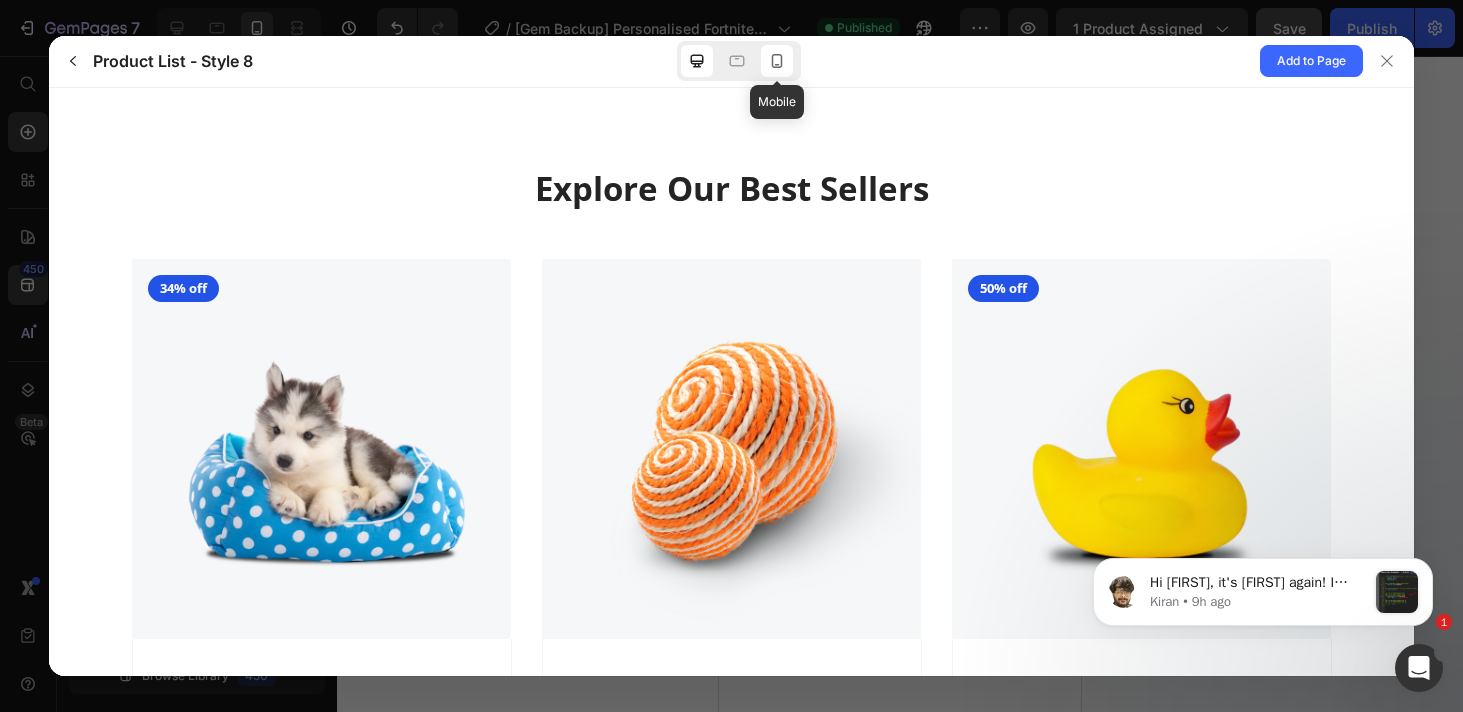 click 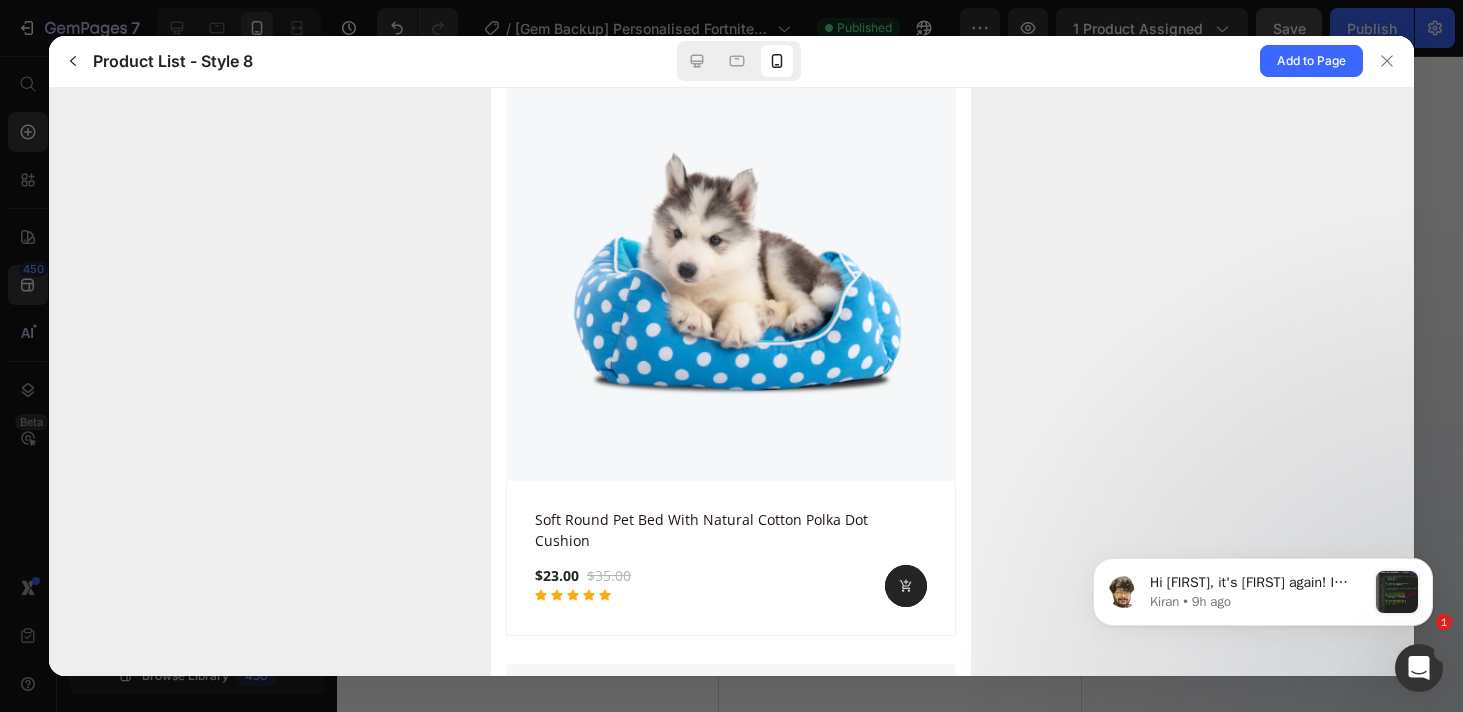 scroll, scrollTop: 0, scrollLeft: 0, axis: both 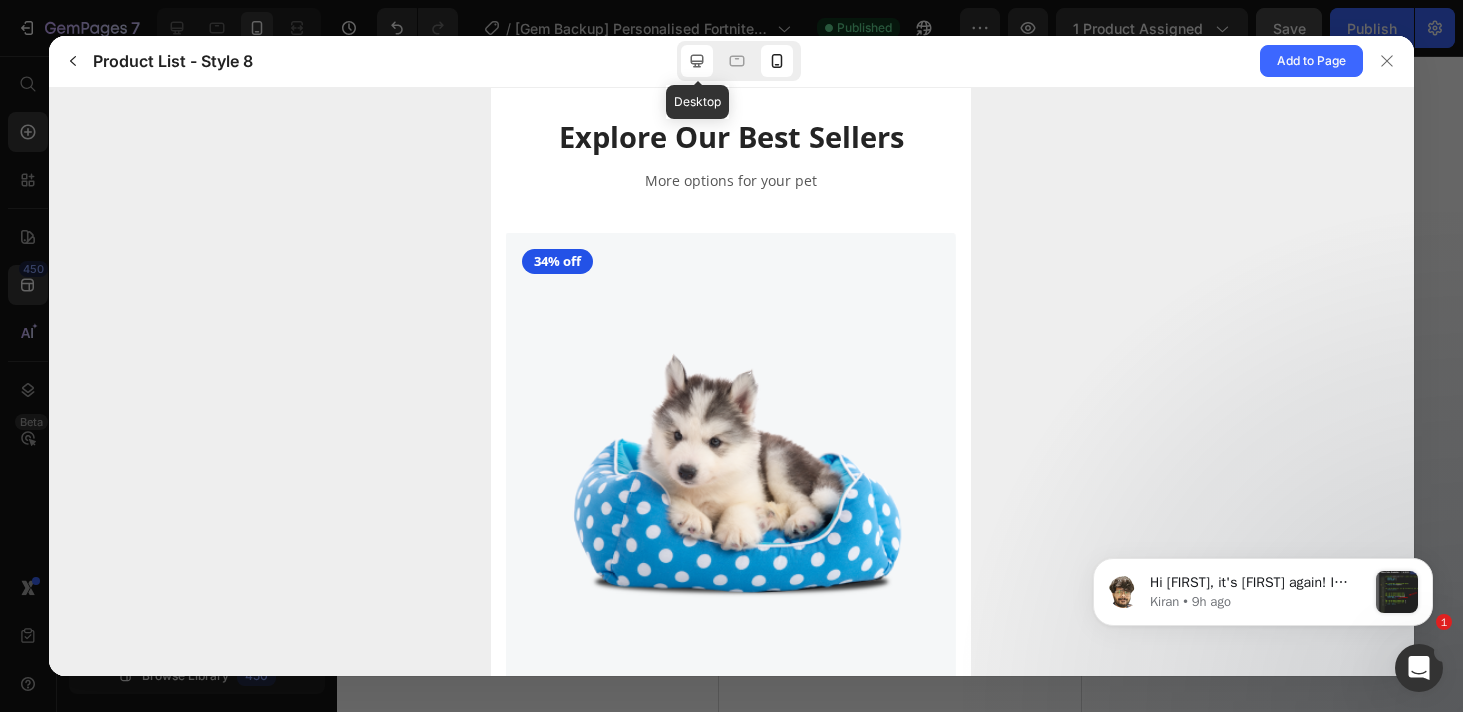 click 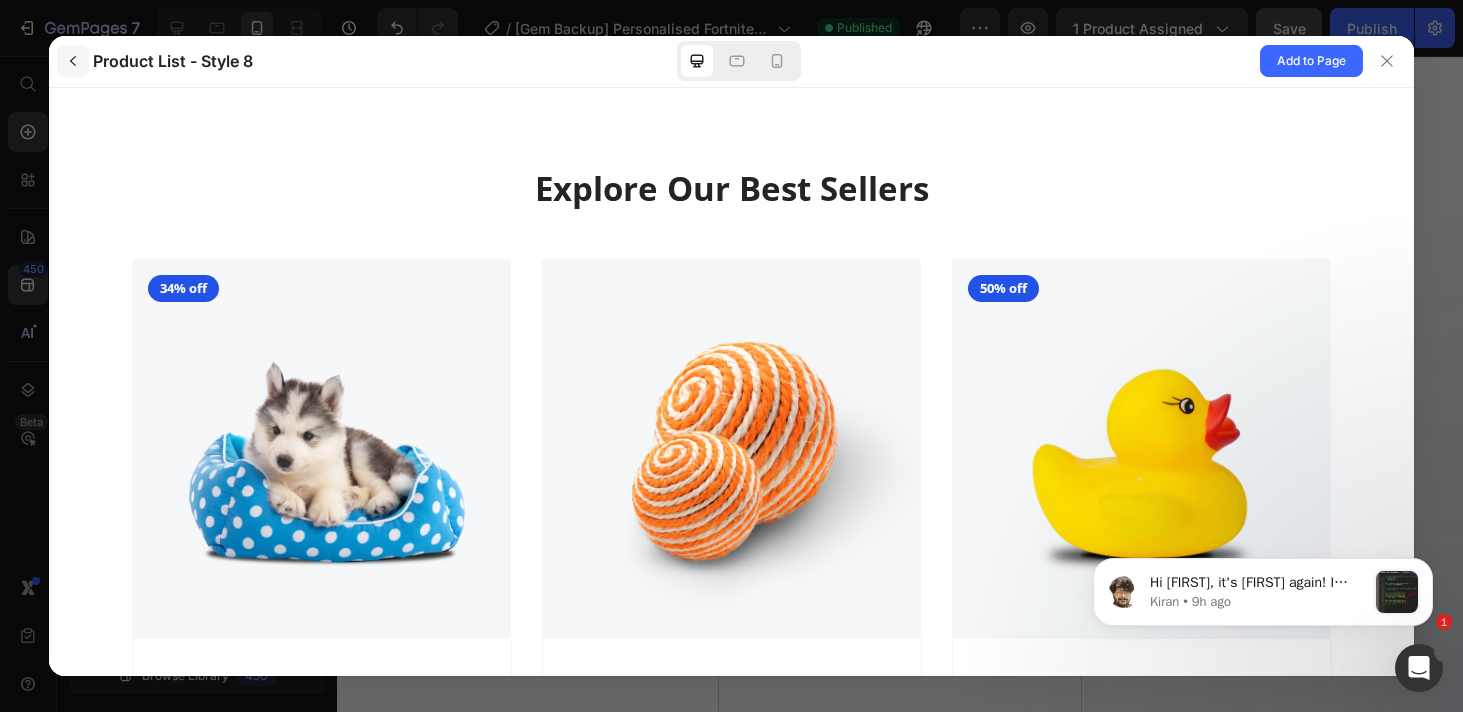 click 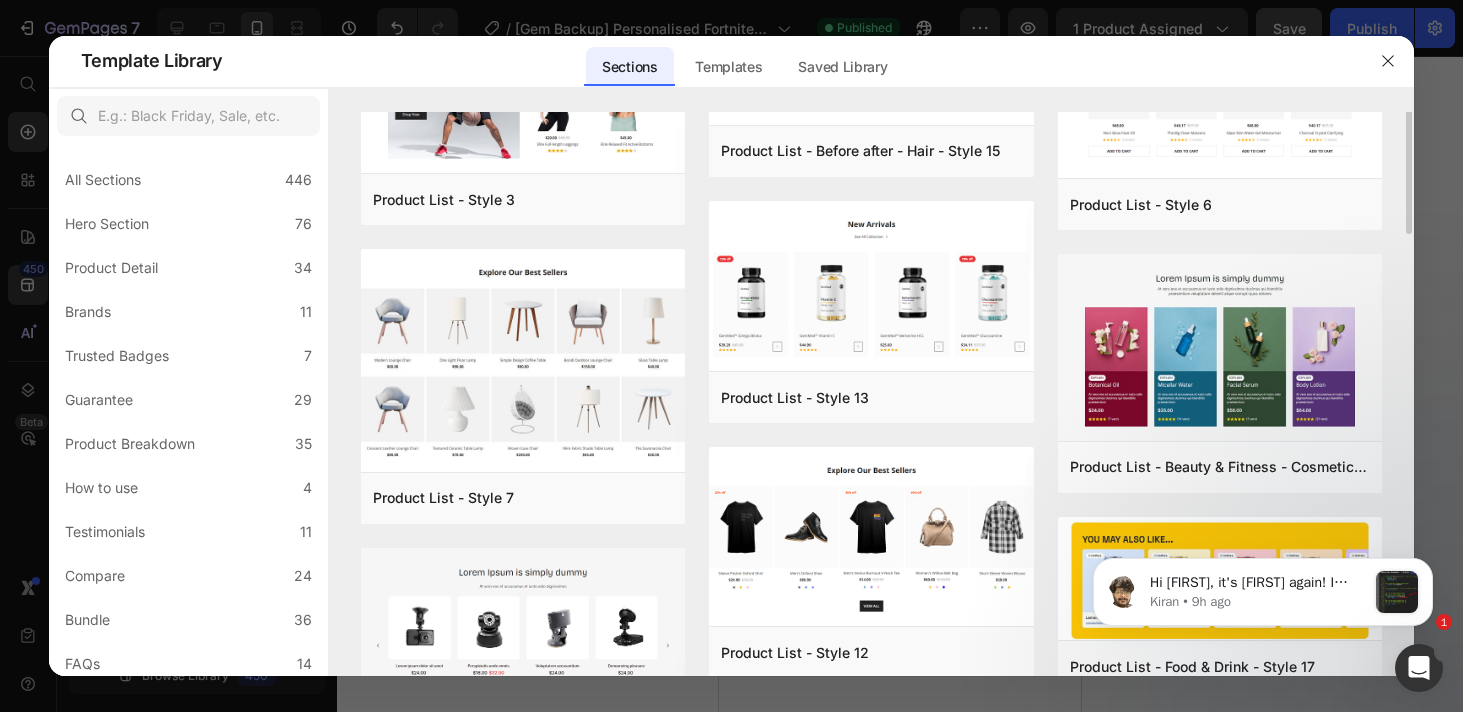 scroll, scrollTop: 0, scrollLeft: 0, axis: both 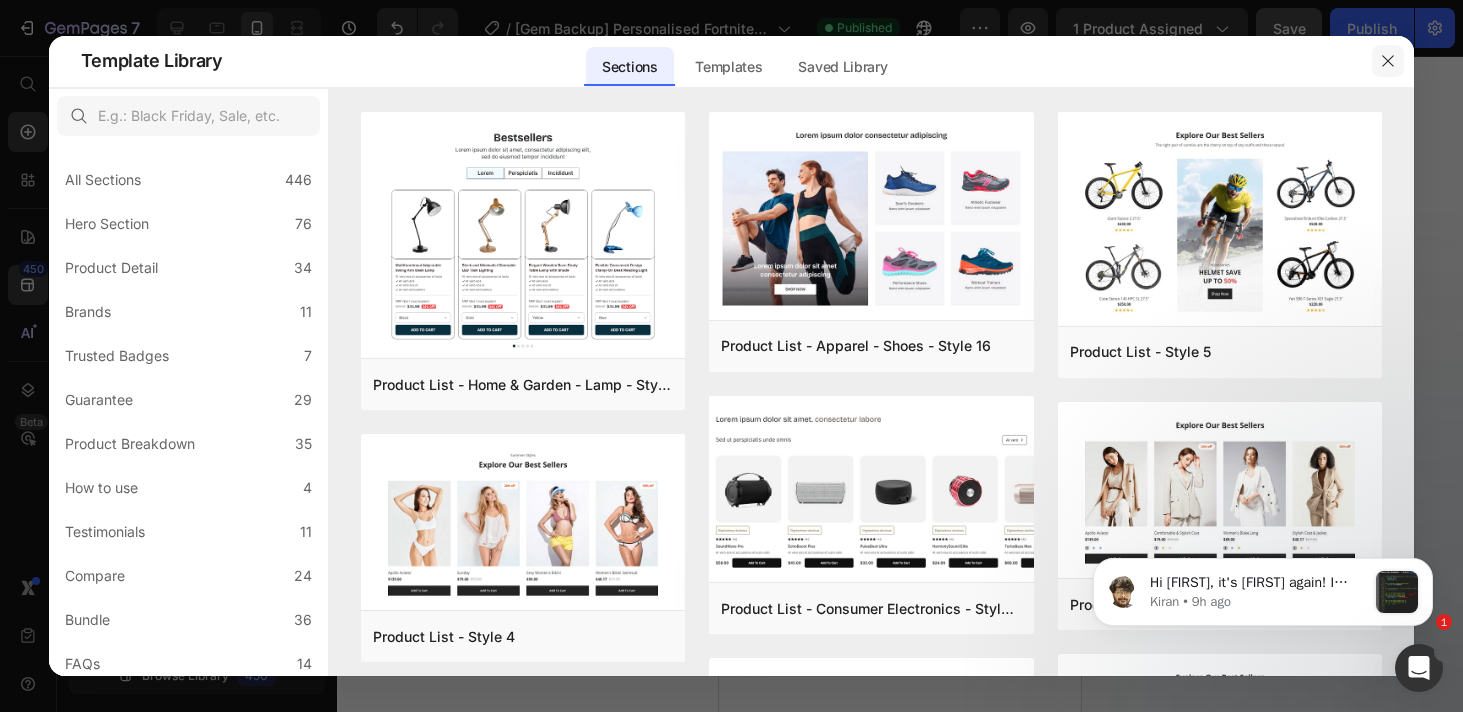 click 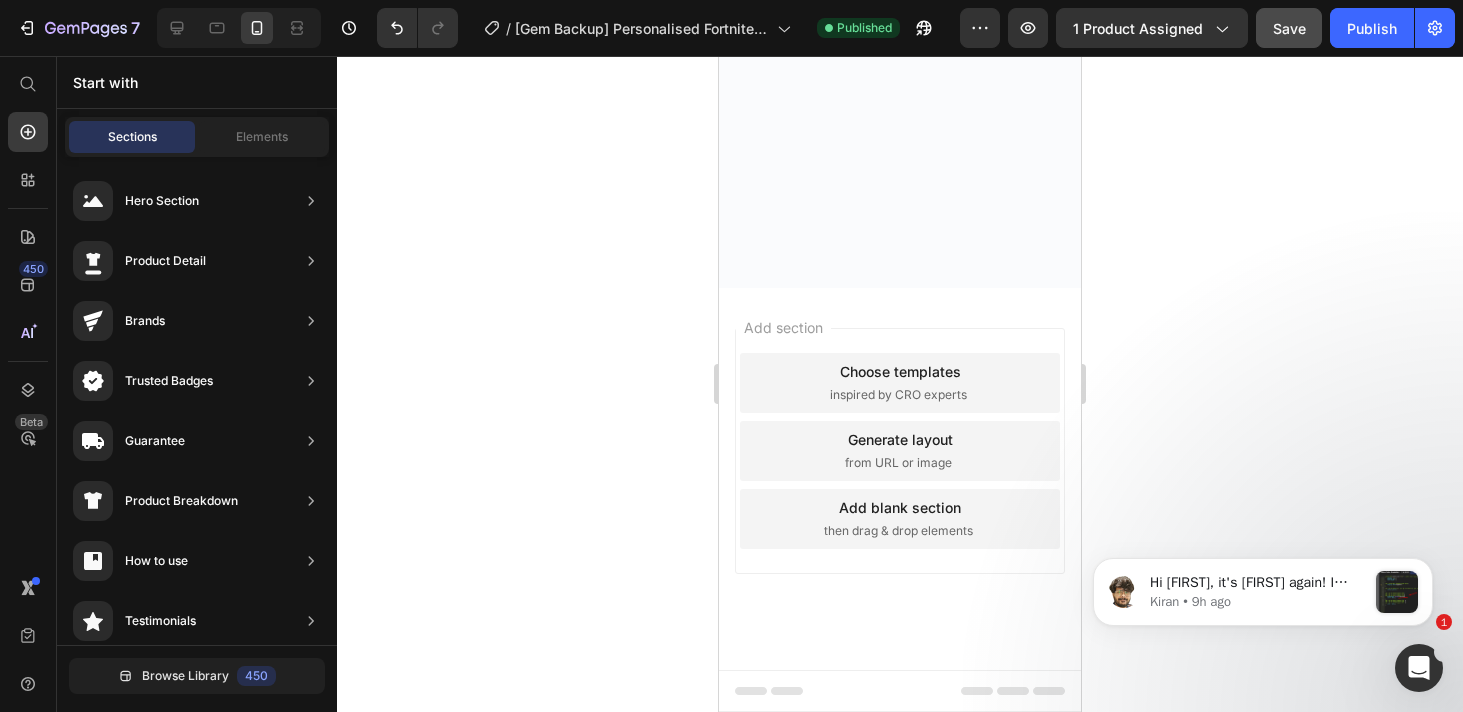 scroll, scrollTop: 0, scrollLeft: 0, axis: both 